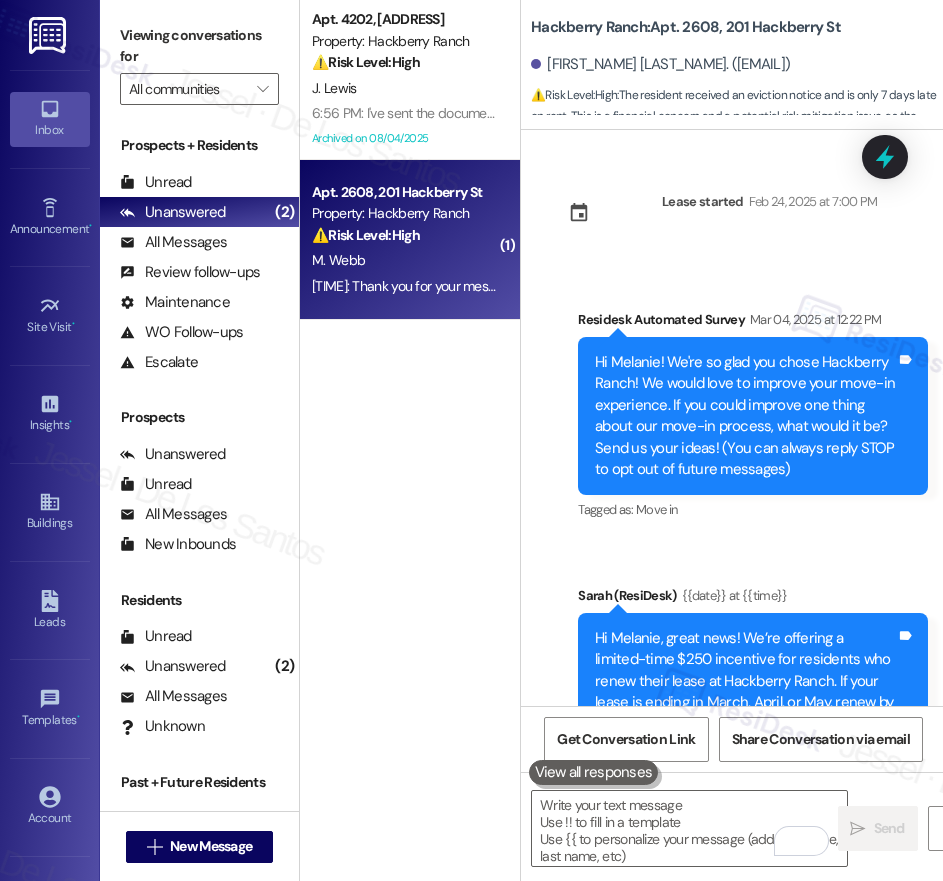scroll, scrollTop: 0, scrollLeft: 0, axis: both 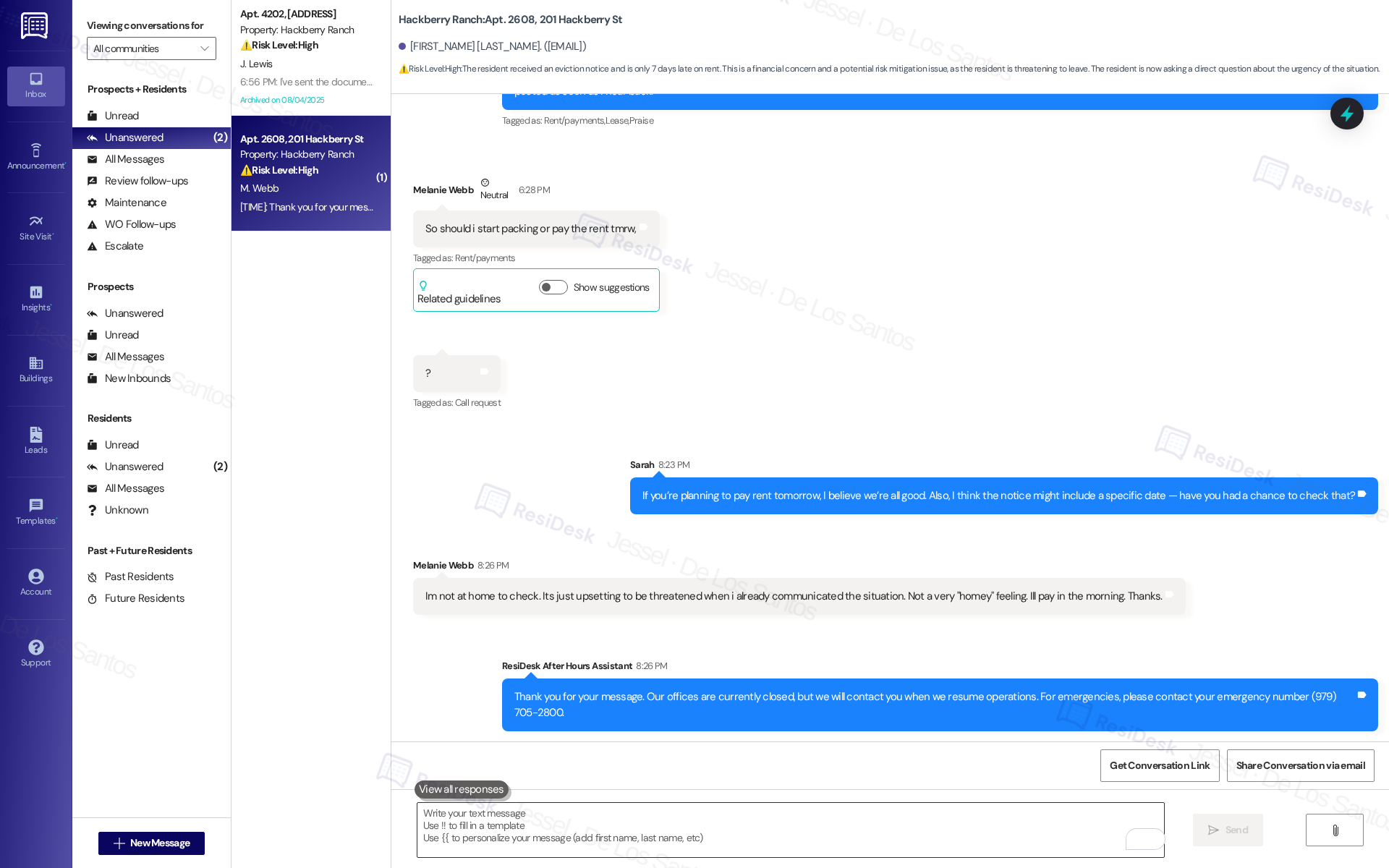 click at bounding box center [791, 830] 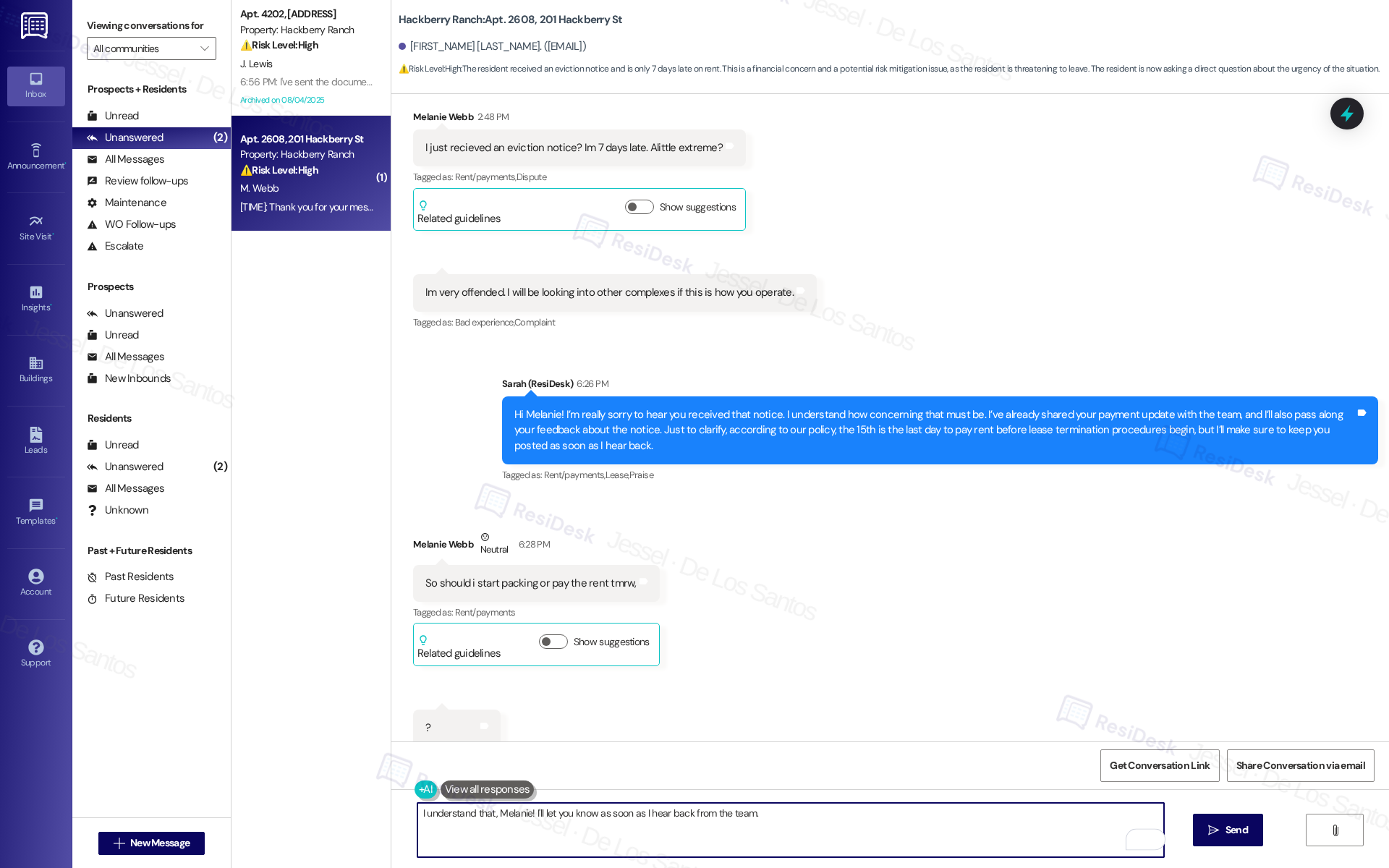 scroll, scrollTop: 3113, scrollLeft: 0, axis: vertical 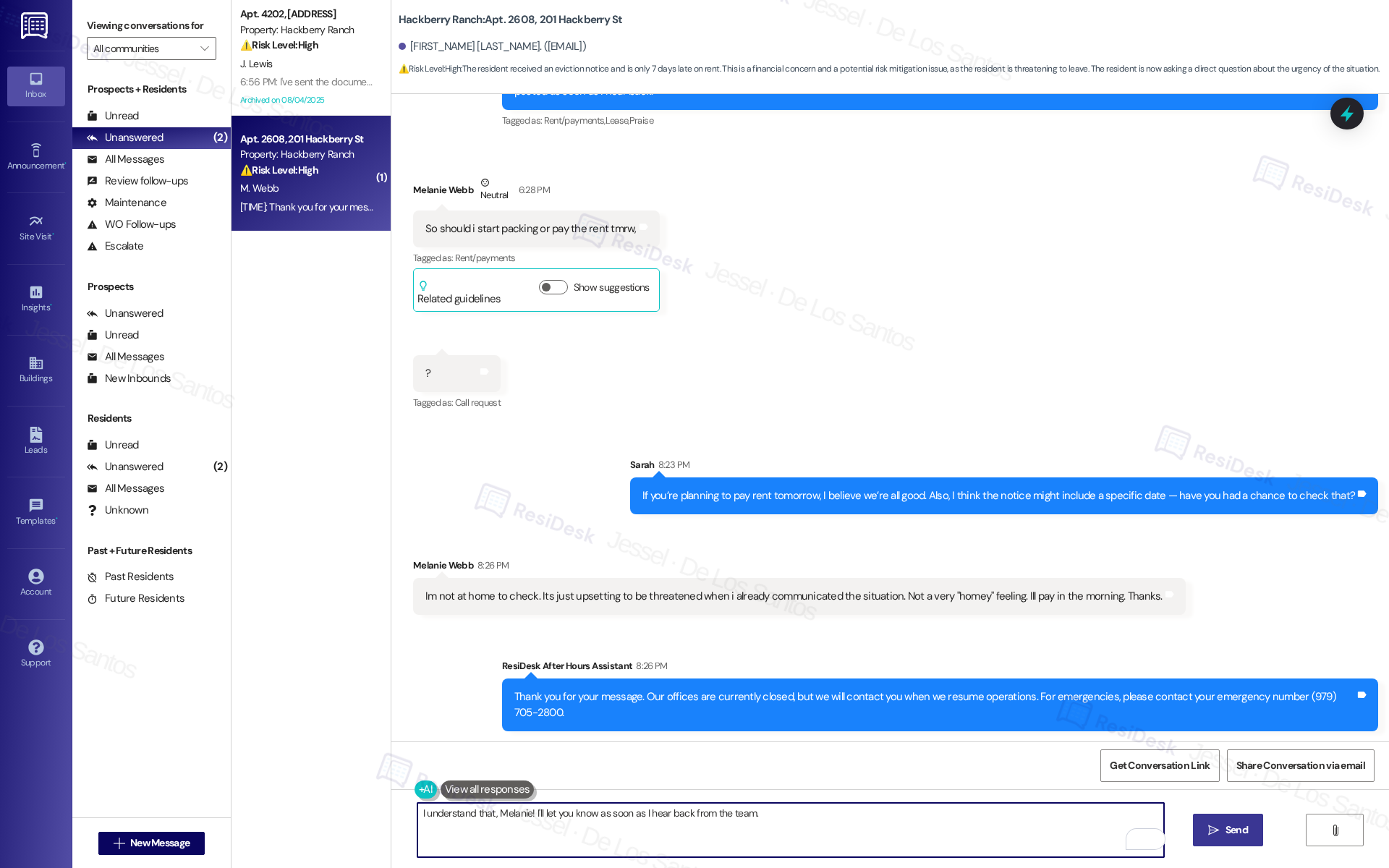 type on "I understand that, Melanie! I'll let you know as soon as I hear back from the team." 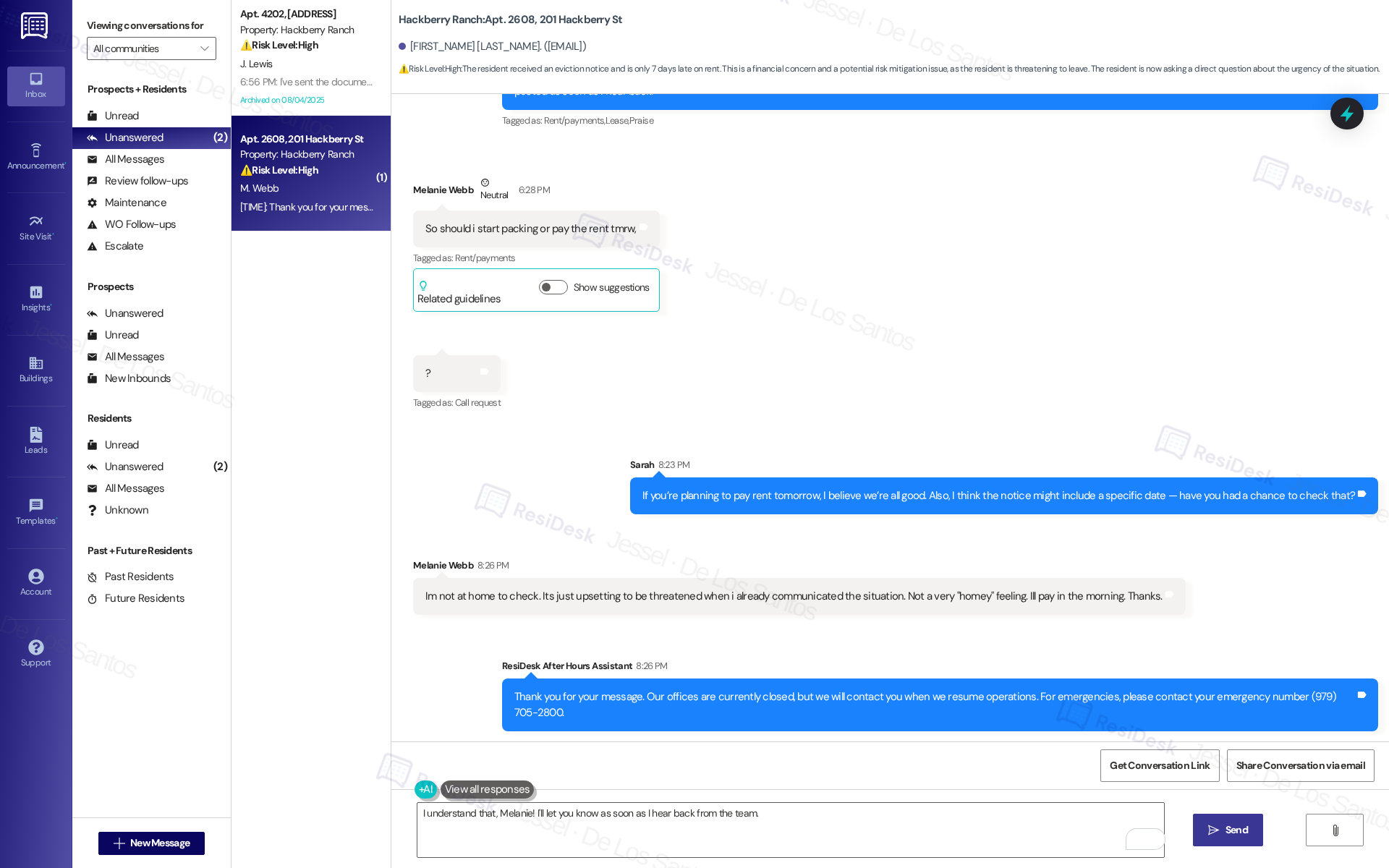 click on "Send" at bounding box center [1236, 830] 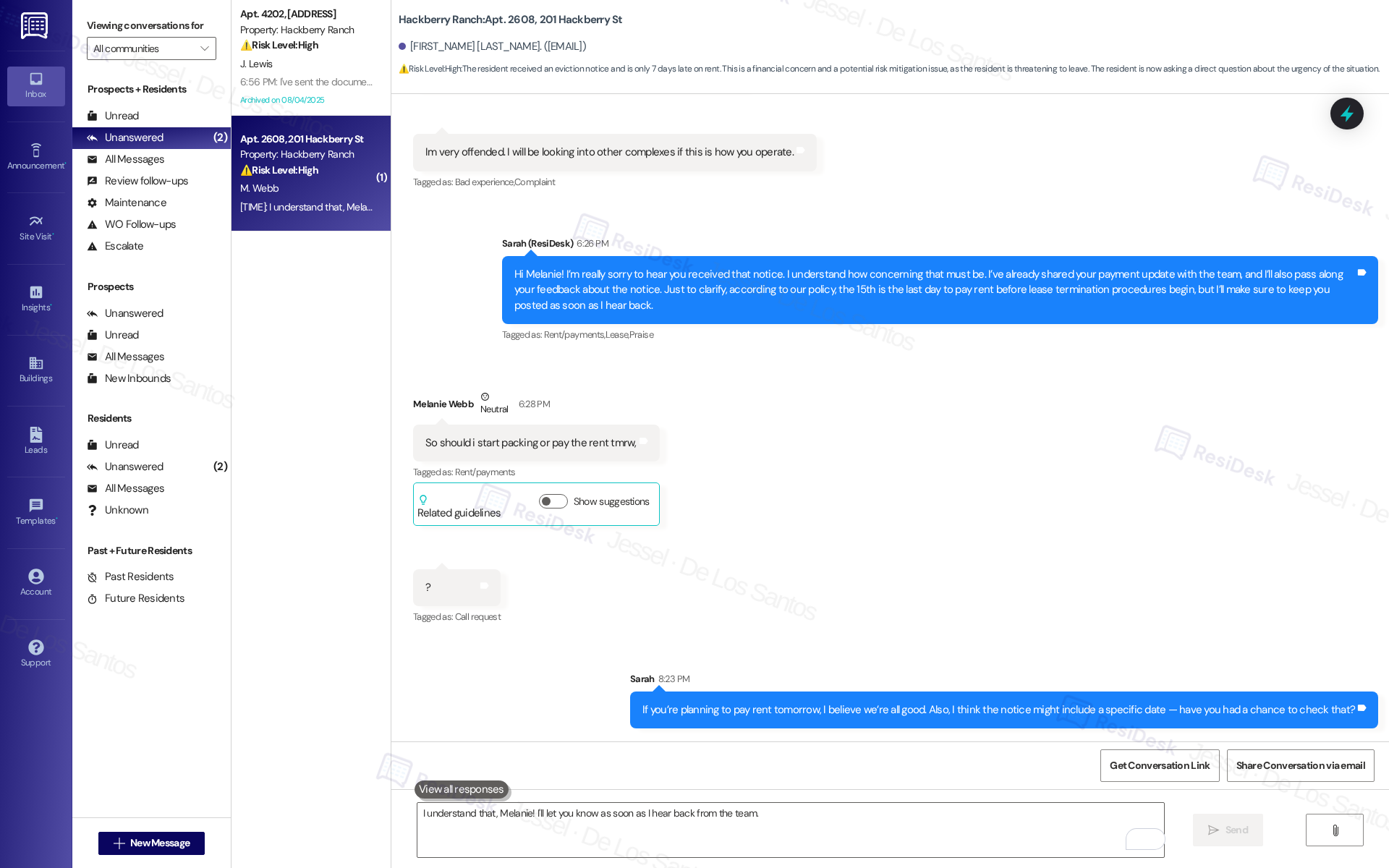 scroll, scrollTop: 2571, scrollLeft: 0, axis: vertical 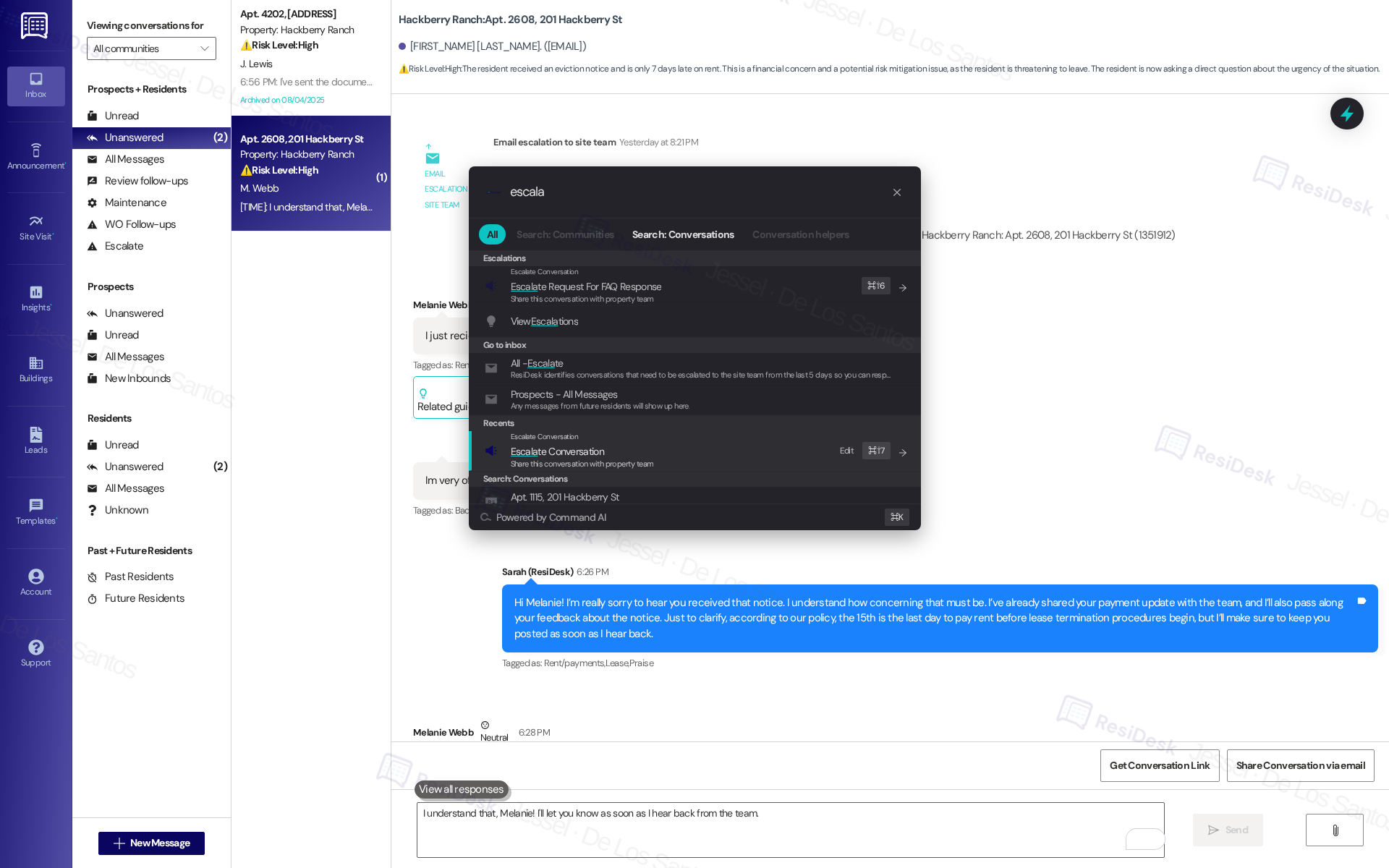 type on "escala" 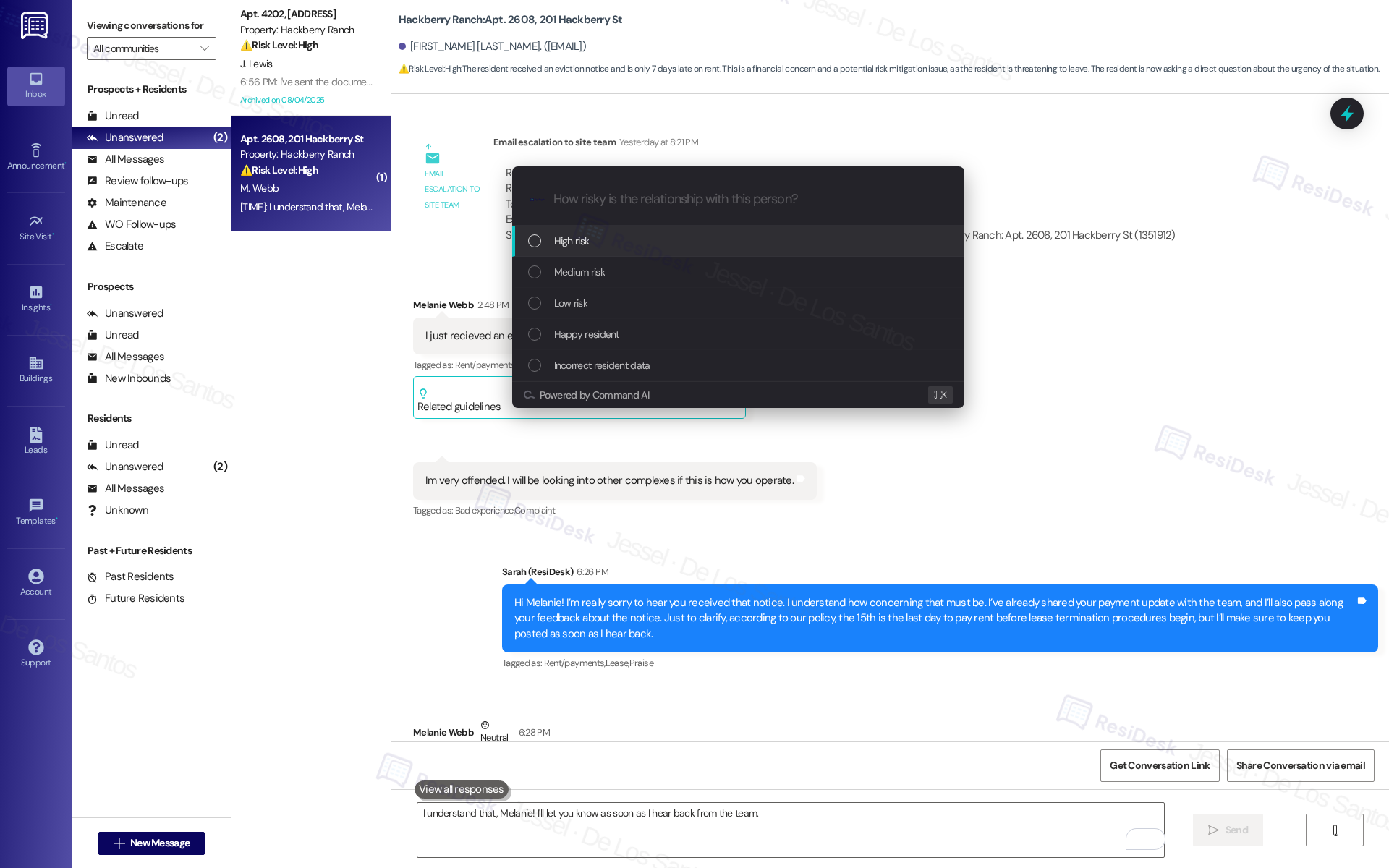 click on "High risk" at bounding box center (739, 241) 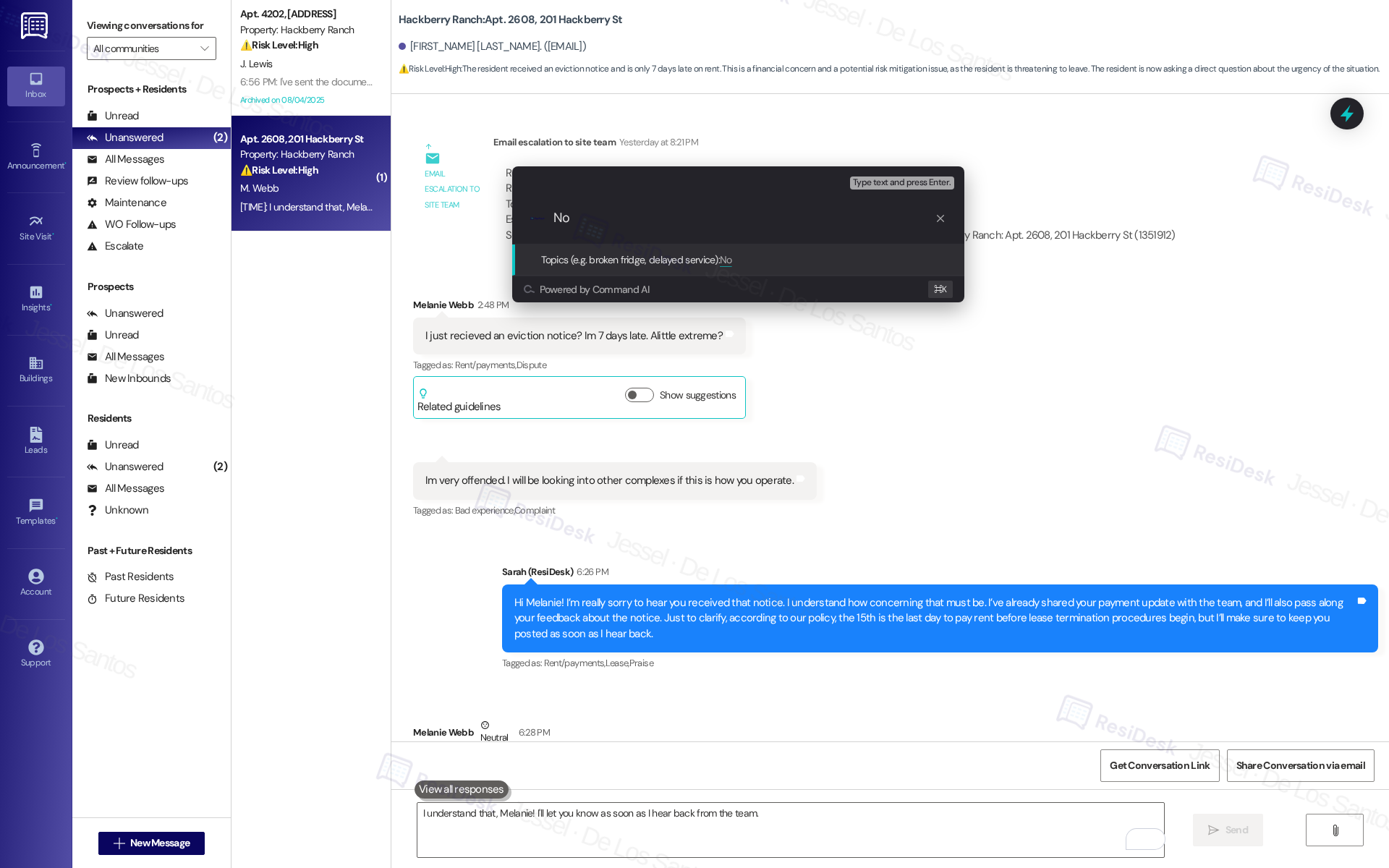 type on "N" 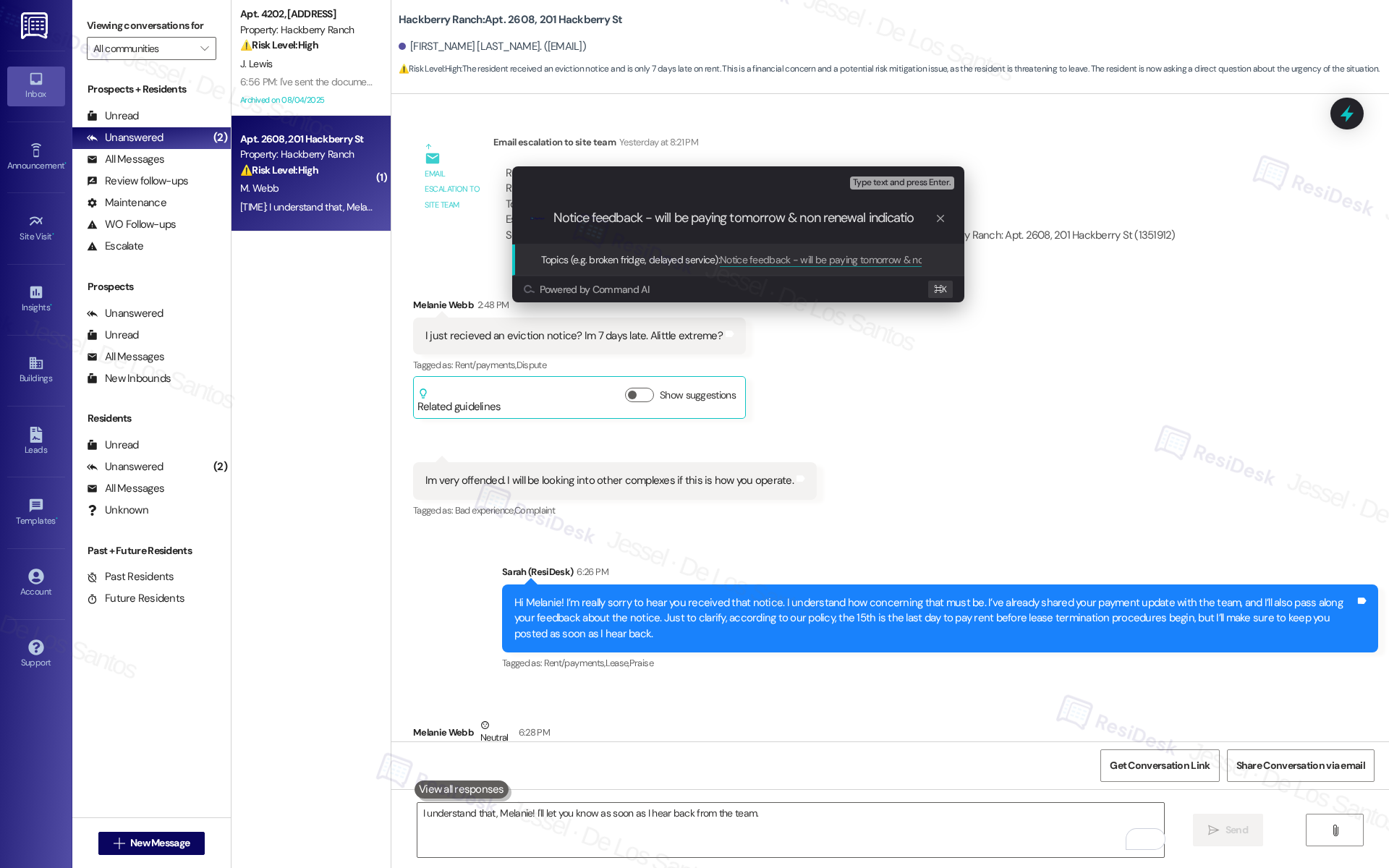 type on "Notice feedback - will be paying tomorrow & non renewal indication" 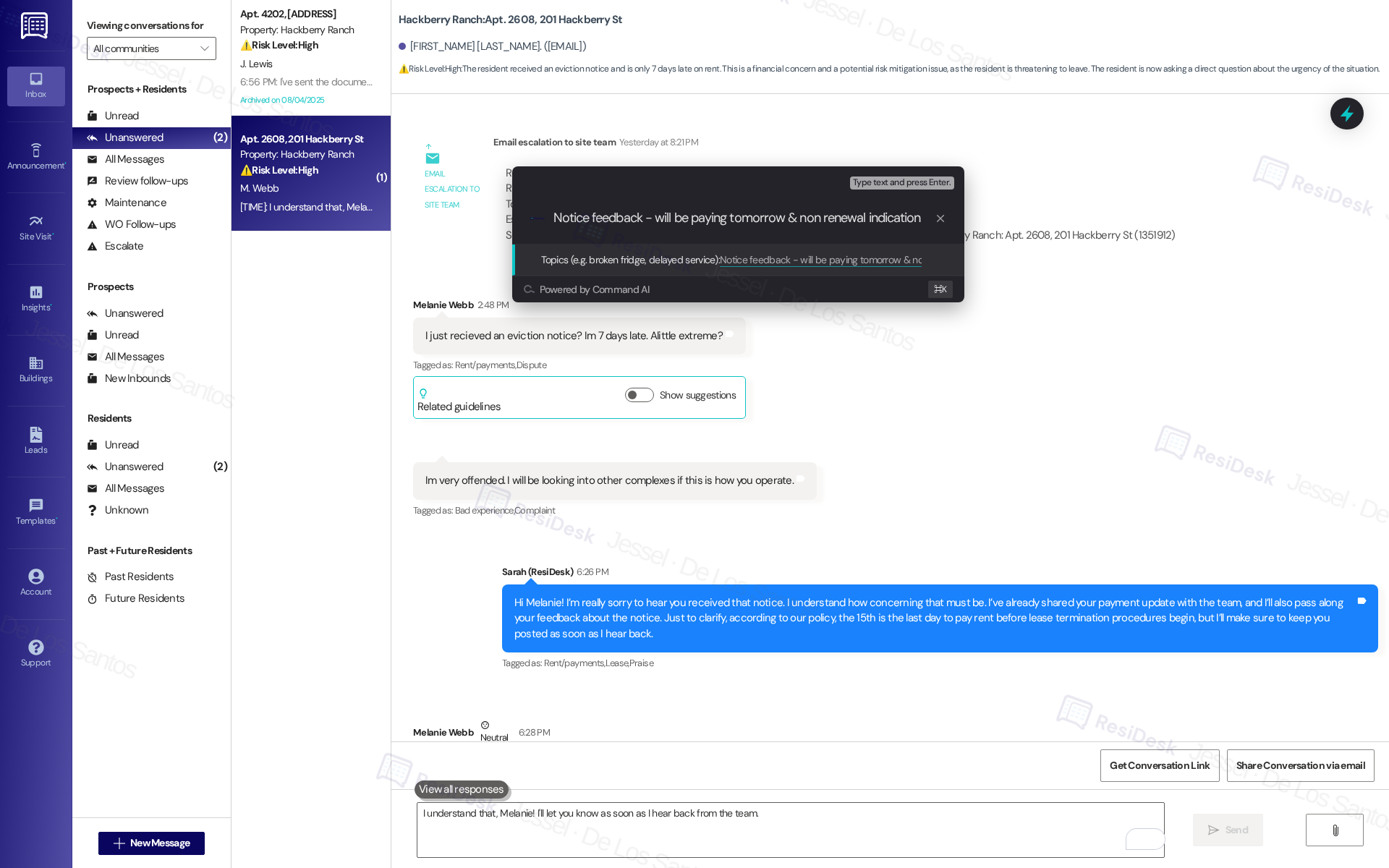 type 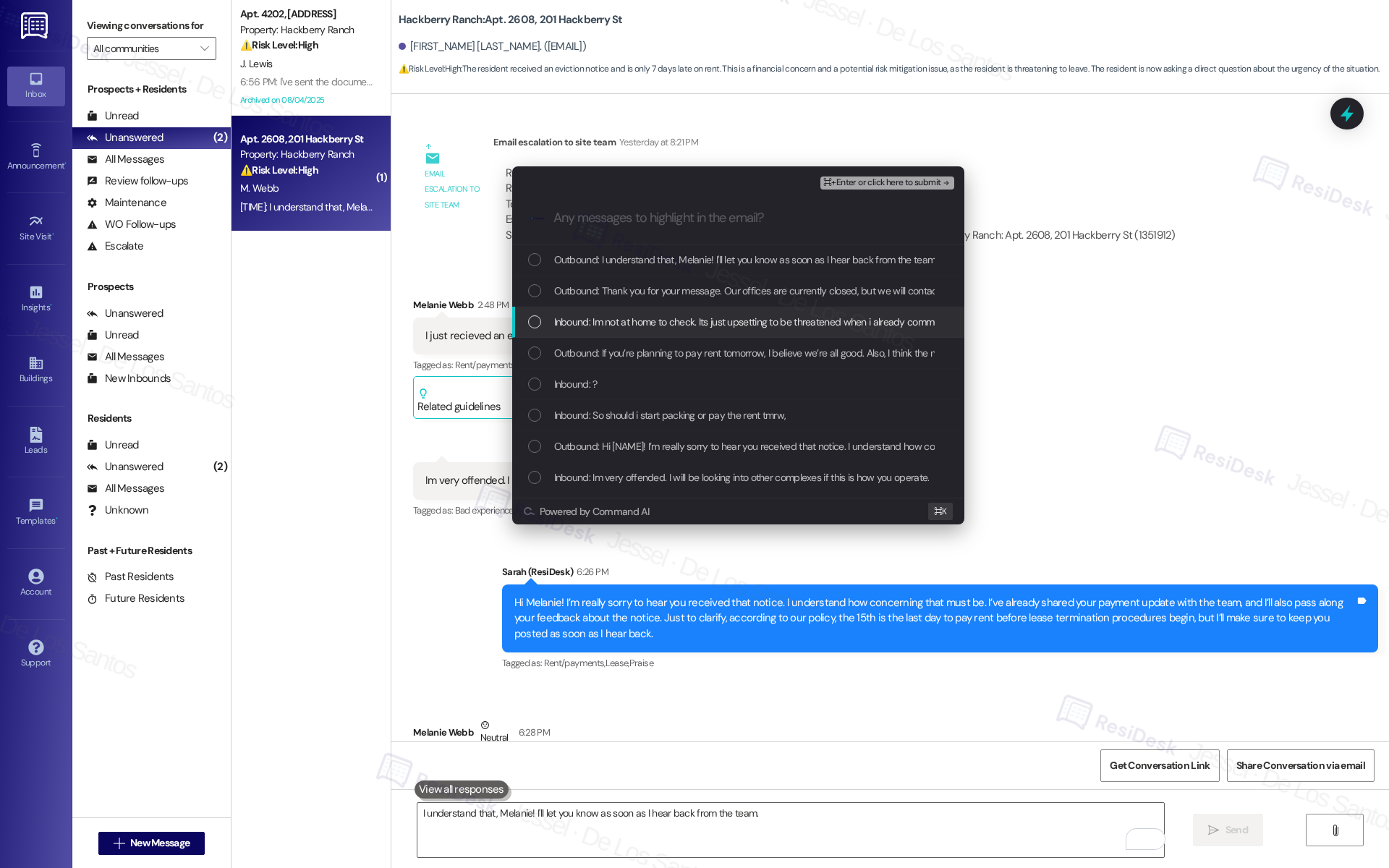 click on "Inbound: Im not at home to check. Its just upsetting to be threatened when i already communicated the situation. Not a very "homey" feeling. Ill pay in the morning. Thanks." at bounding box center (909, 322) 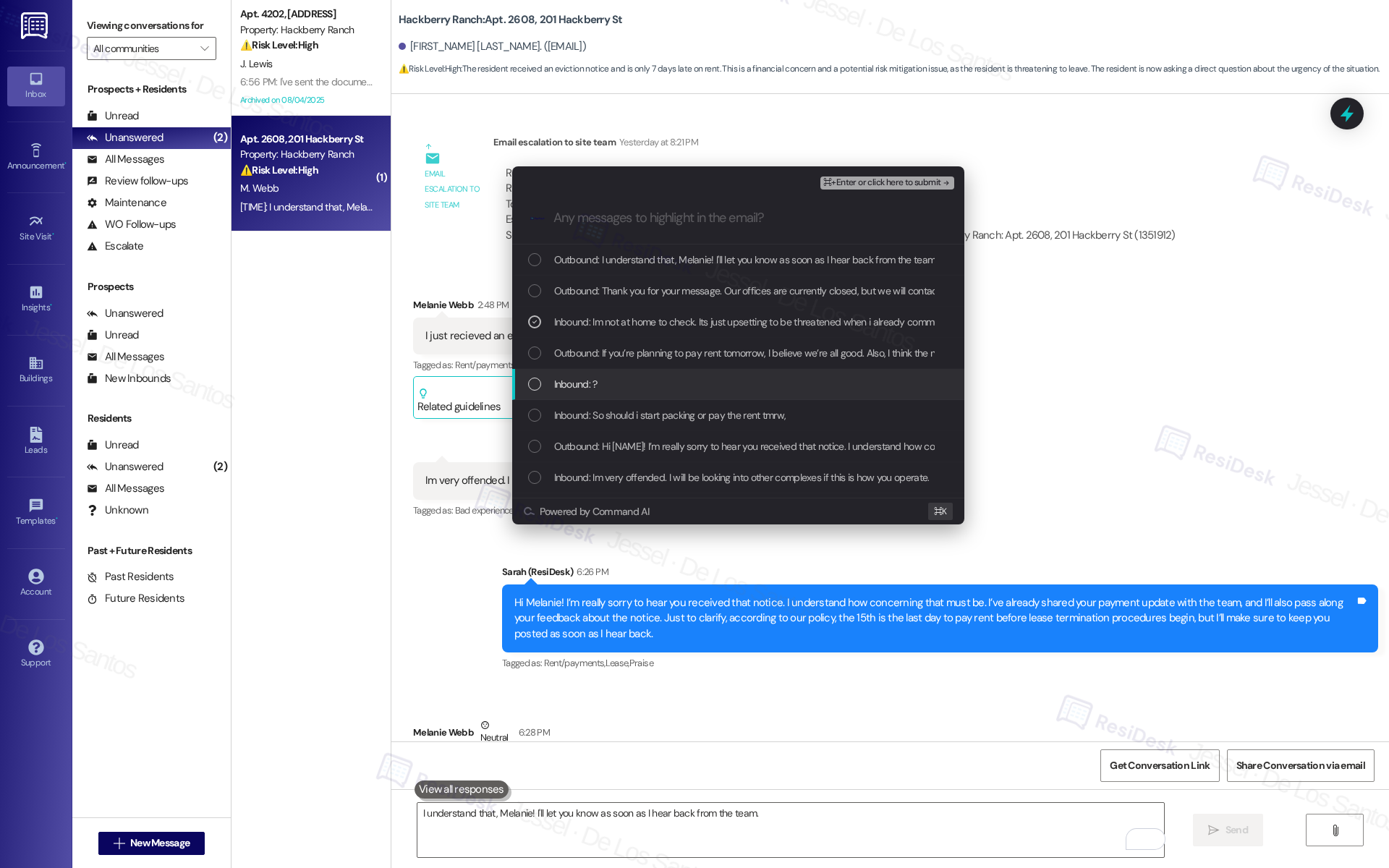 click on "Inbound: ?" at bounding box center (739, 384) 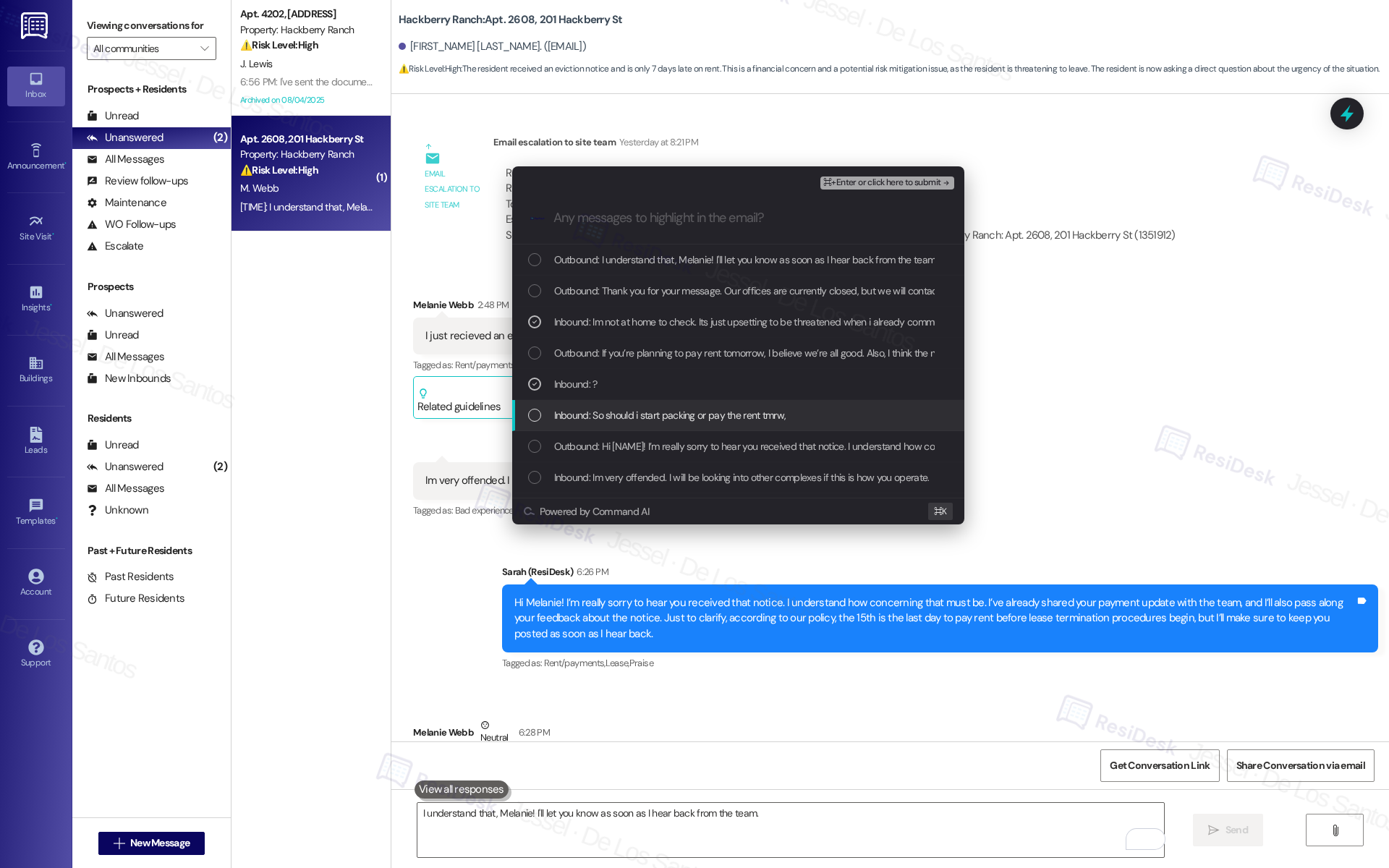 click on "Inbound: So should i start packing or pay the rent tmrw," at bounding box center (670, 415) 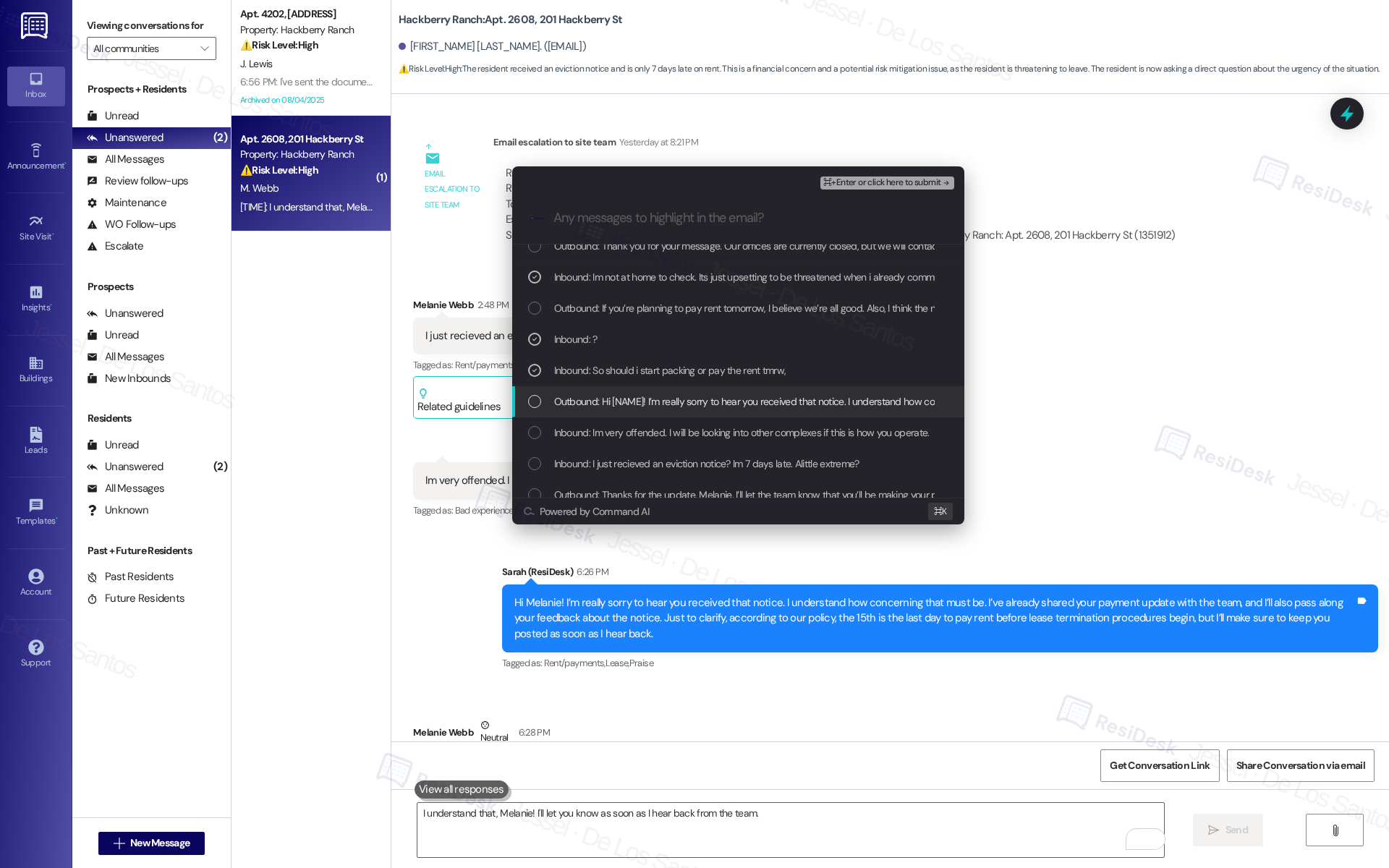 scroll, scrollTop: 46, scrollLeft: 0, axis: vertical 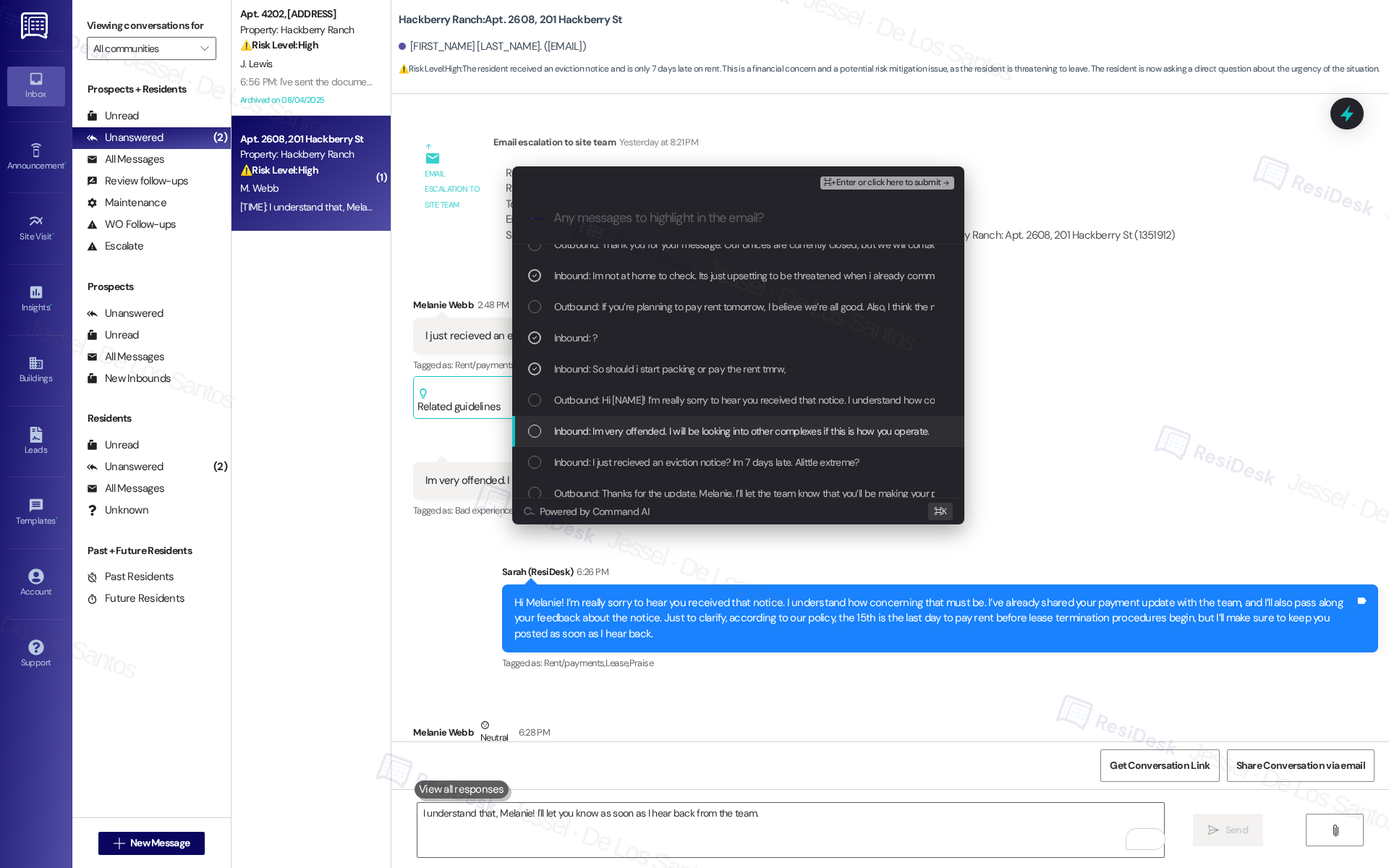 click on "Inbound: Im very offended. I will be looking into other complexes if this is how you operate." at bounding box center (742, 431) 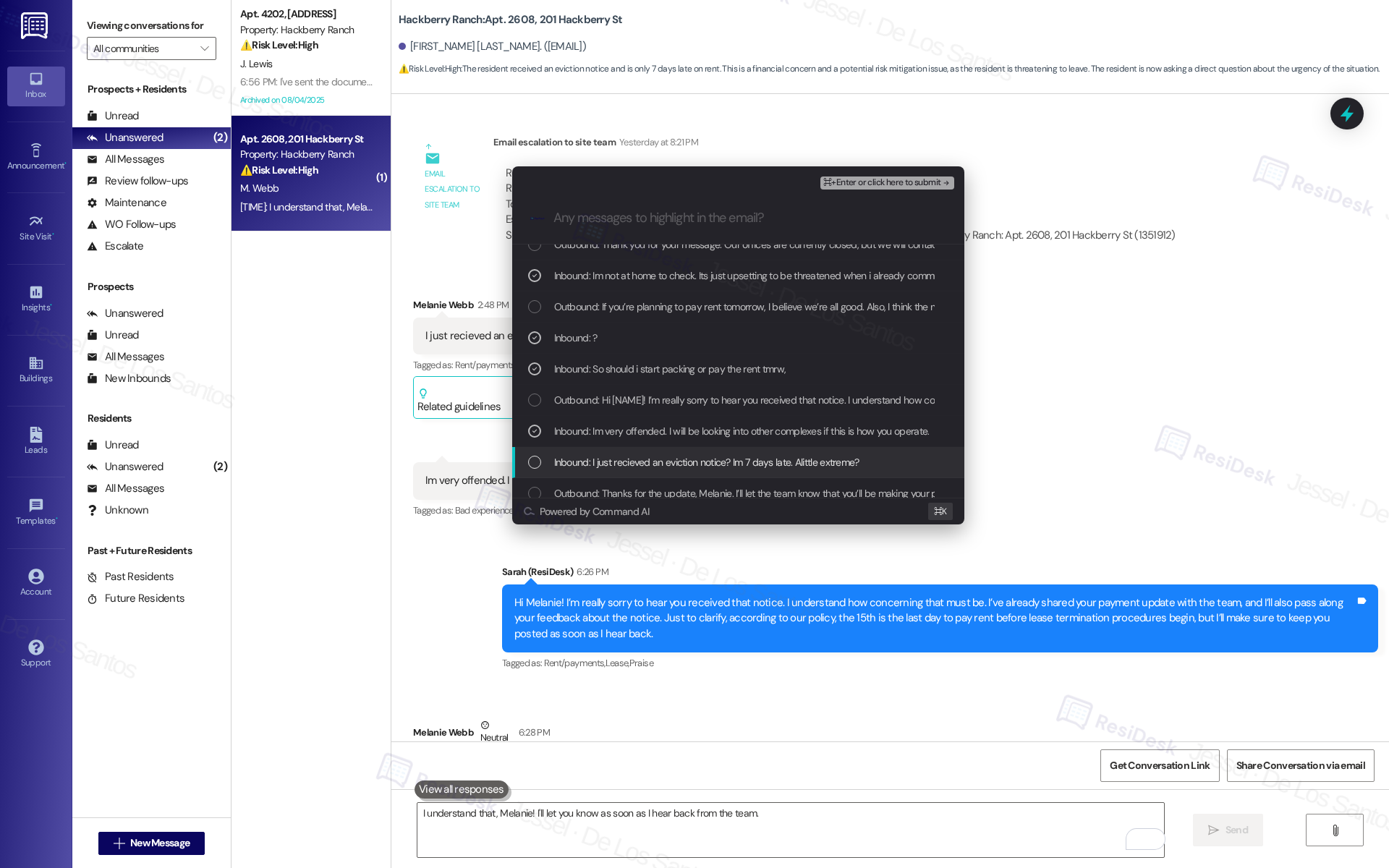 click on "Inbound: I just recieved an eviction notice? Im 7 days late. Alittle extreme?" at bounding box center (707, 462) 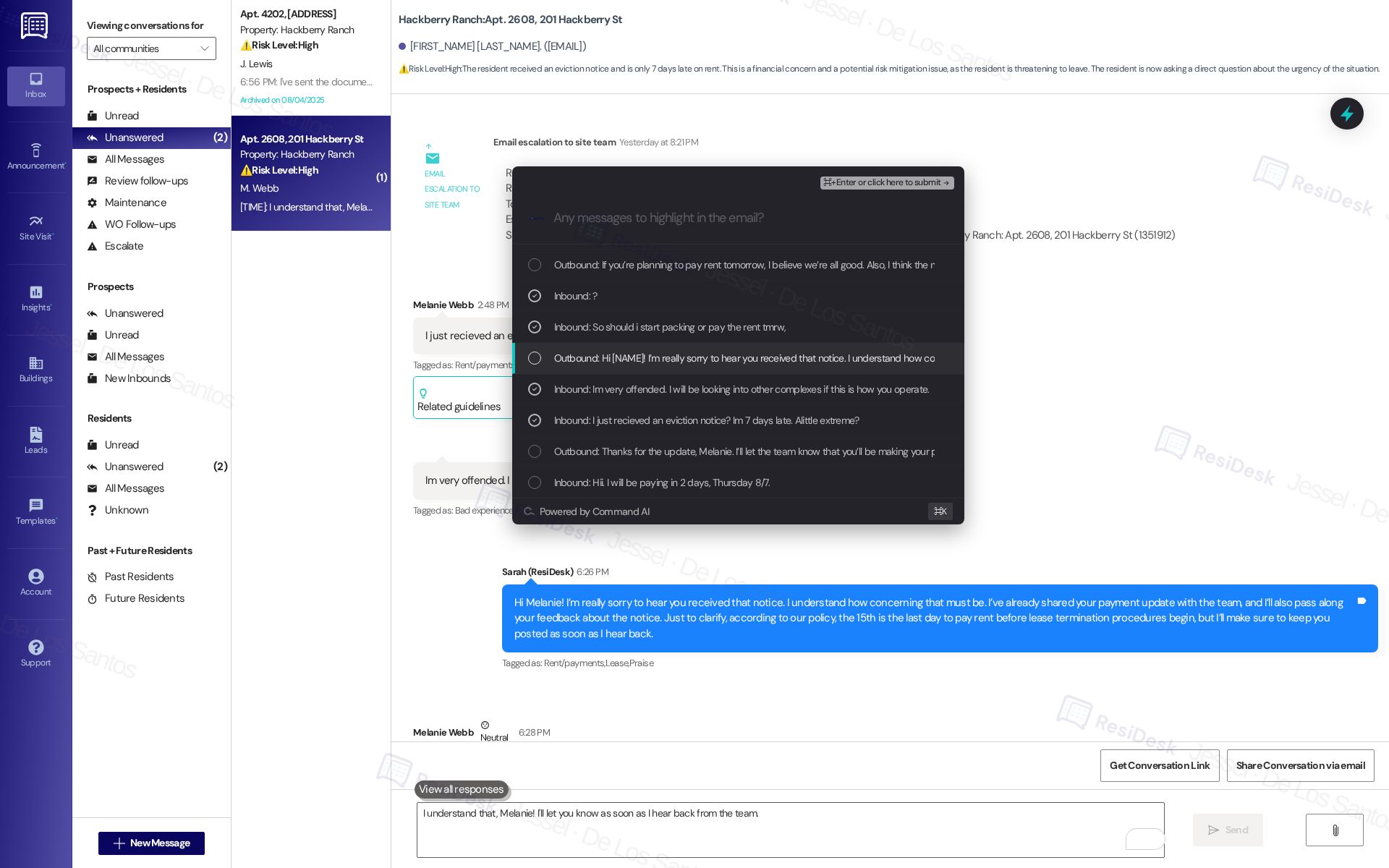 scroll, scrollTop: 88, scrollLeft: 0, axis: vertical 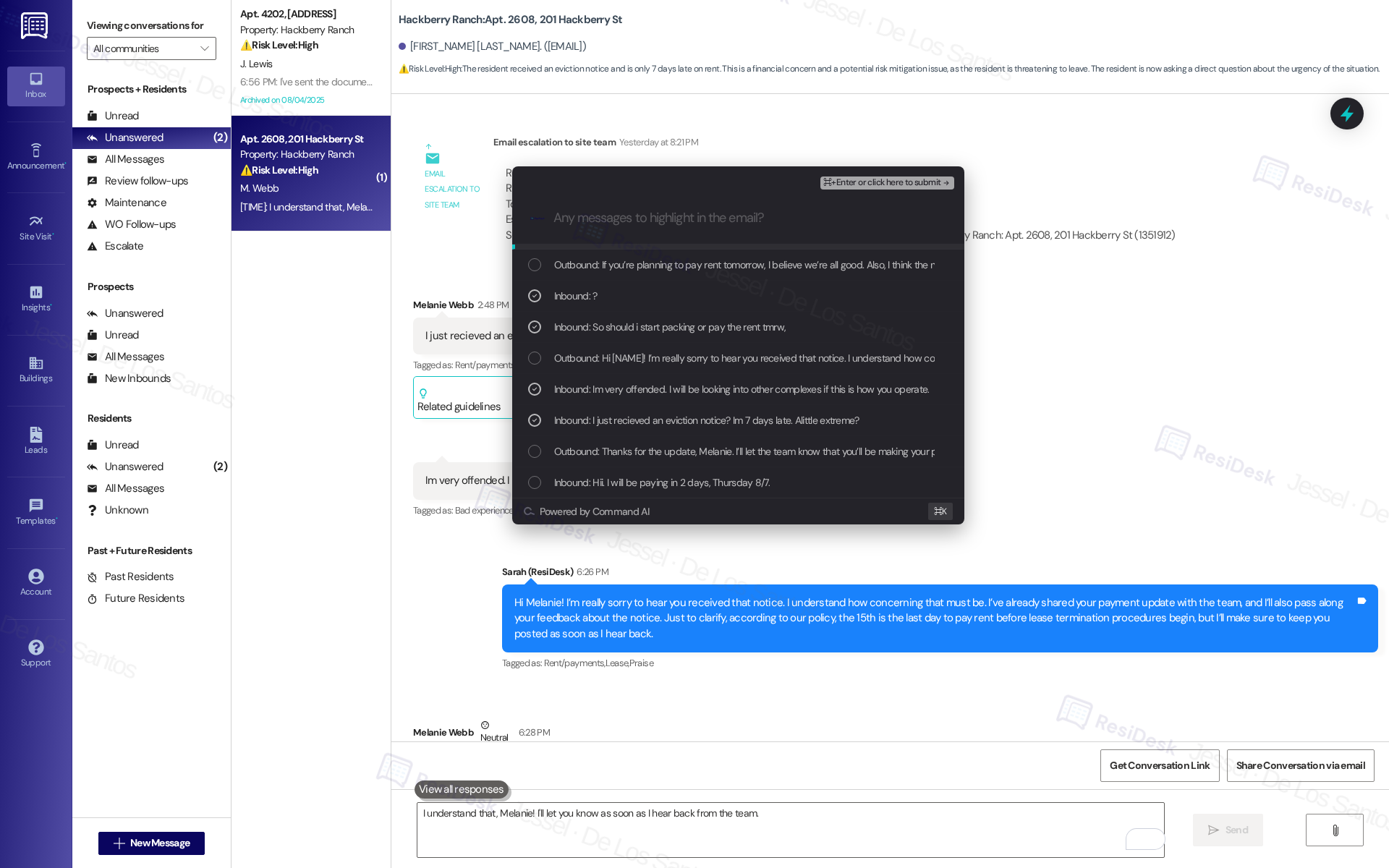 click on "⌘+Enter or click here to submit" at bounding box center [882, 183] 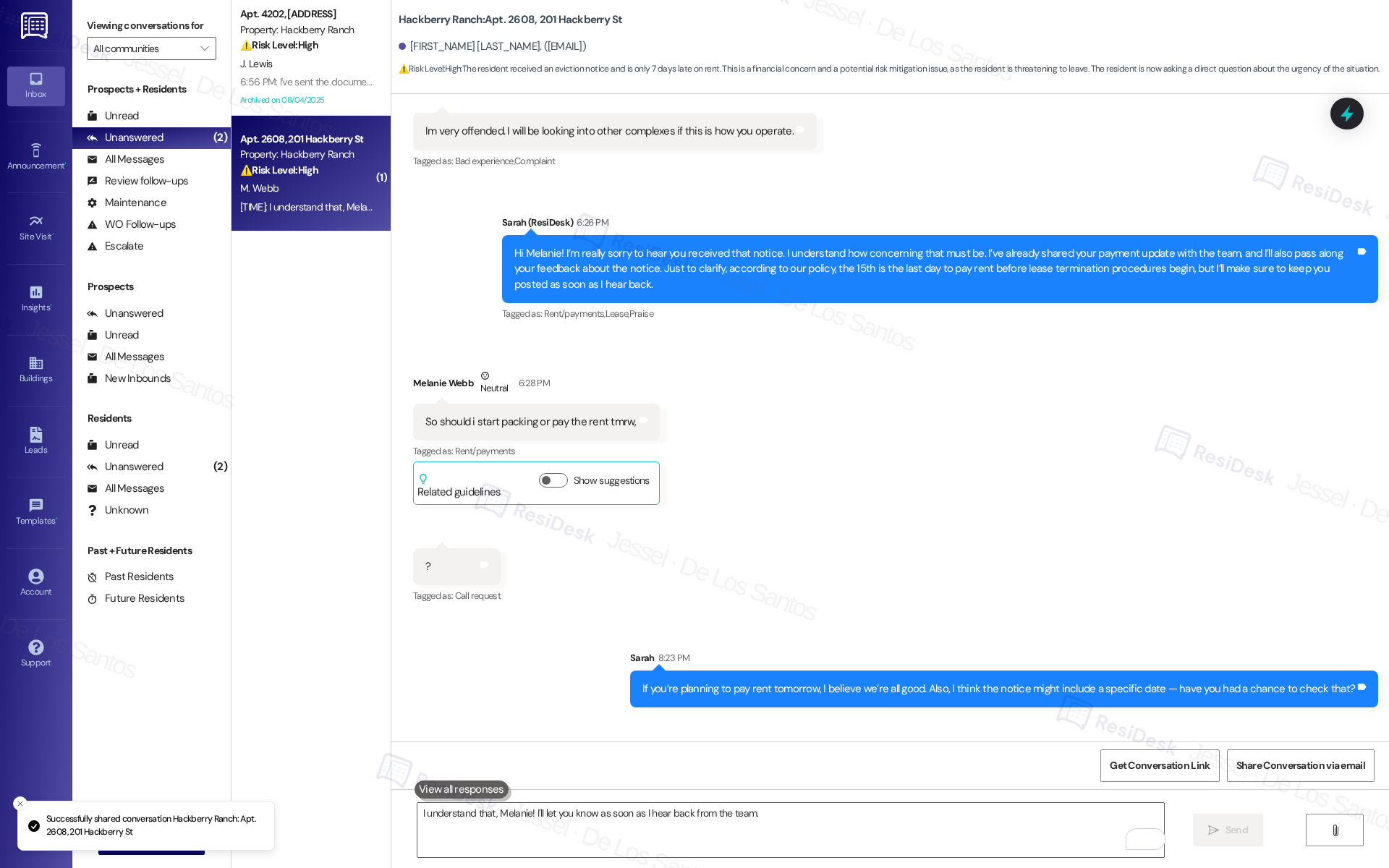 scroll, scrollTop: 0, scrollLeft: 0, axis: both 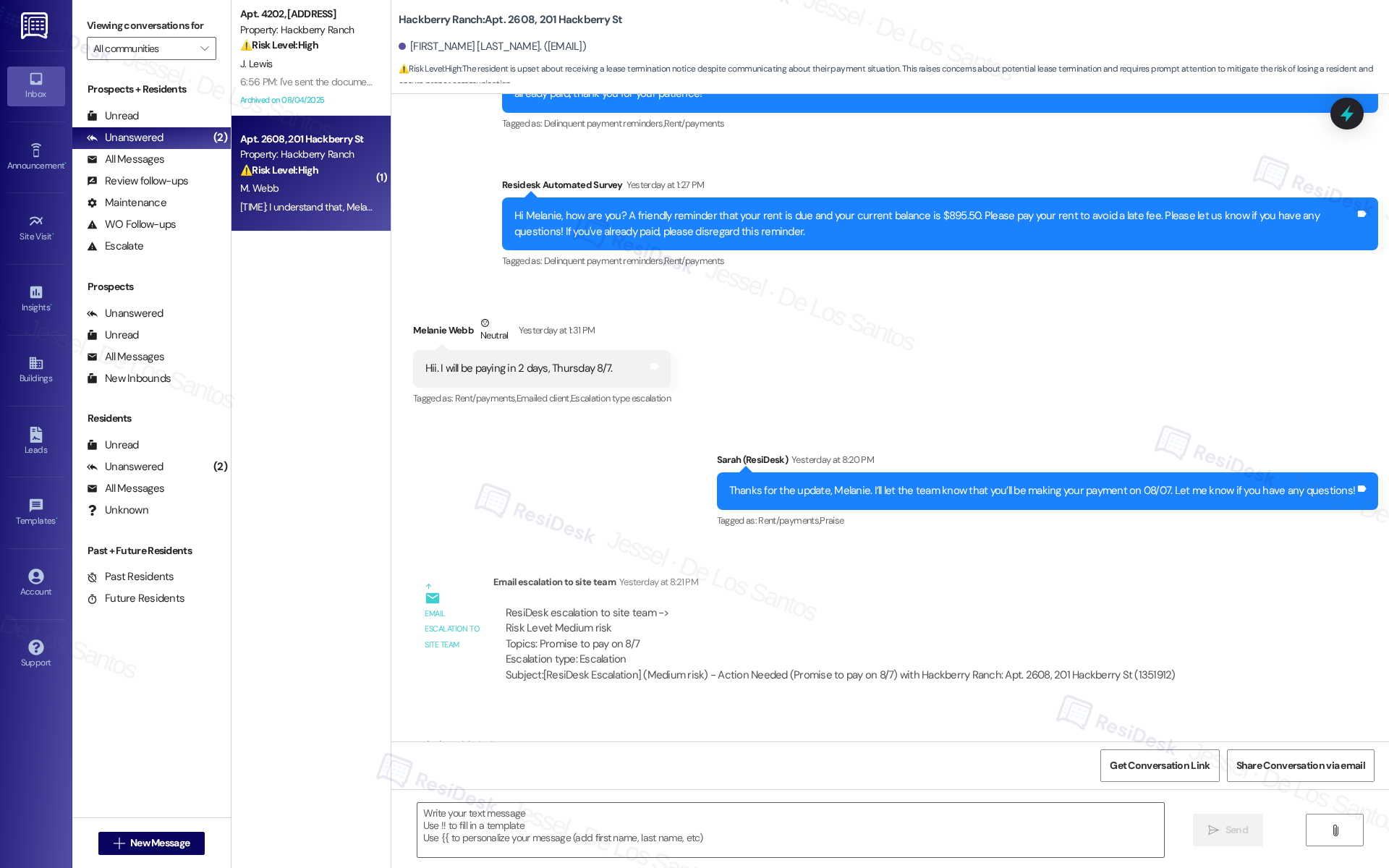 type on "Fetching suggested responses. Please feel free to read through the conversation in the meantime." 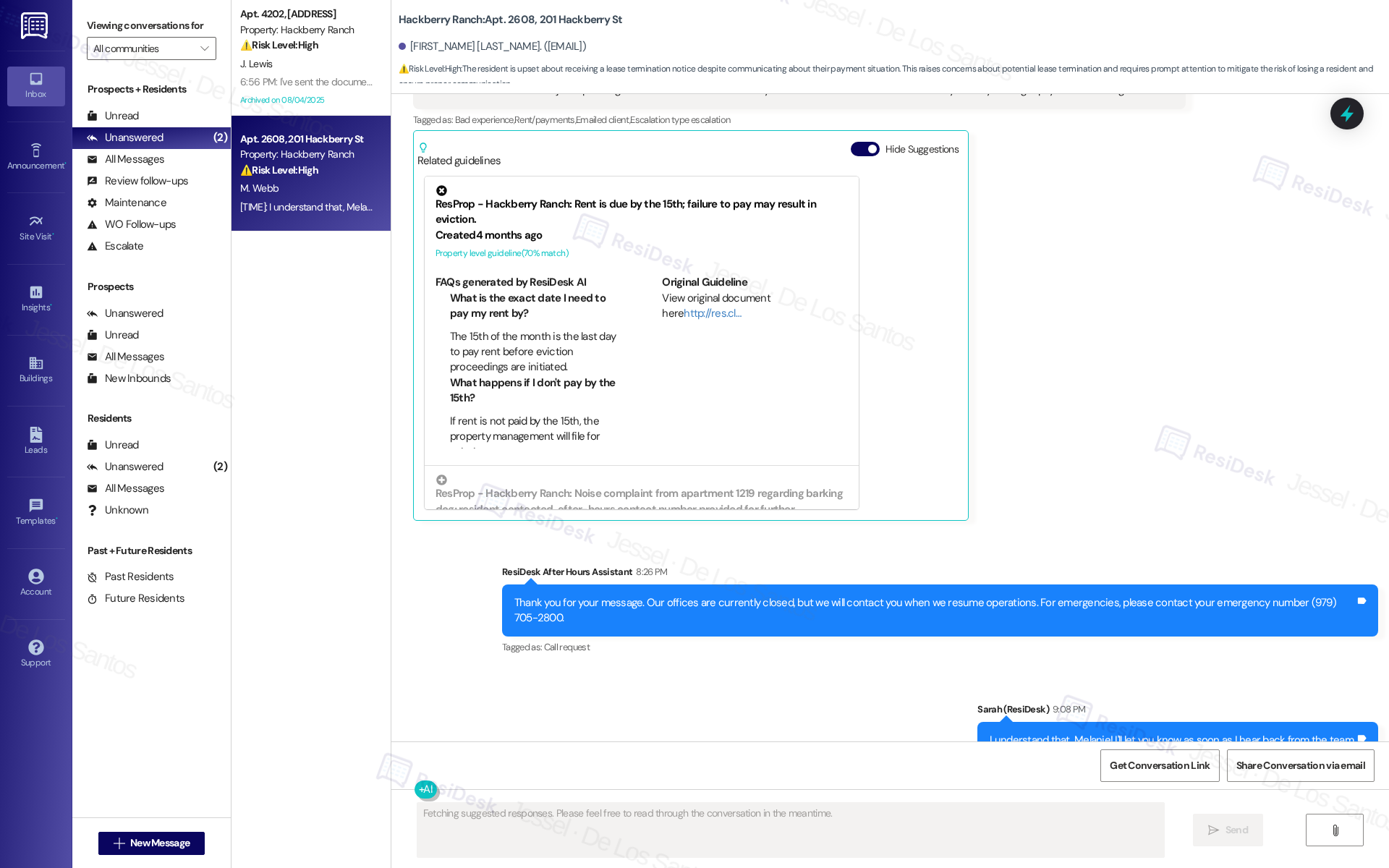 scroll, scrollTop: 3689, scrollLeft: 0, axis: vertical 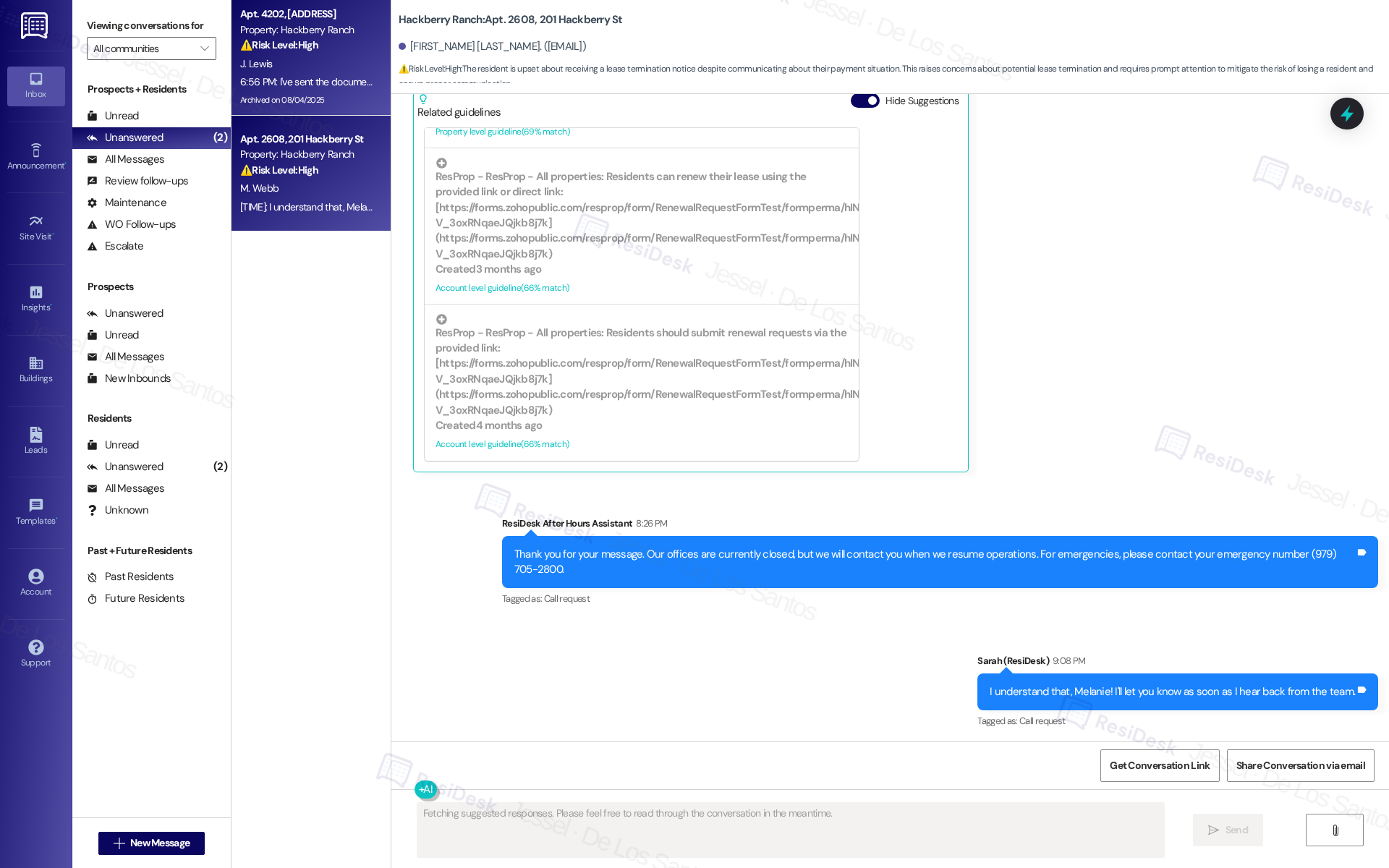 click on "6:56 PM: I've sent the documents over showing where I paid last month rent now just waiting on a response  6:56 PM: I've sent the documents over showing where I paid last month rent now just waiting on a response" at bounding box center (464, 82) 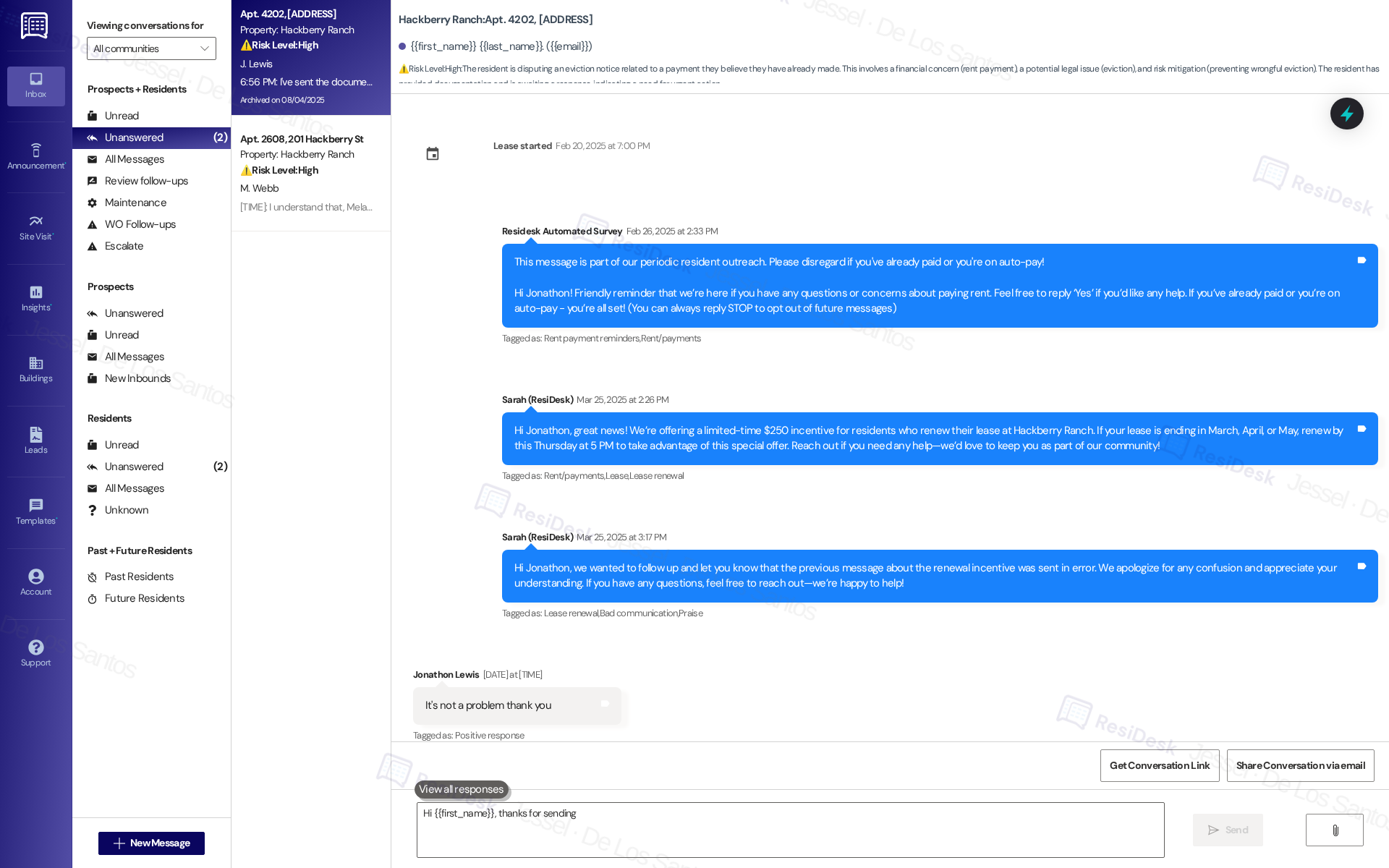scroll, scrollTop: 22570, scrollLeft: 0, axis: vertical 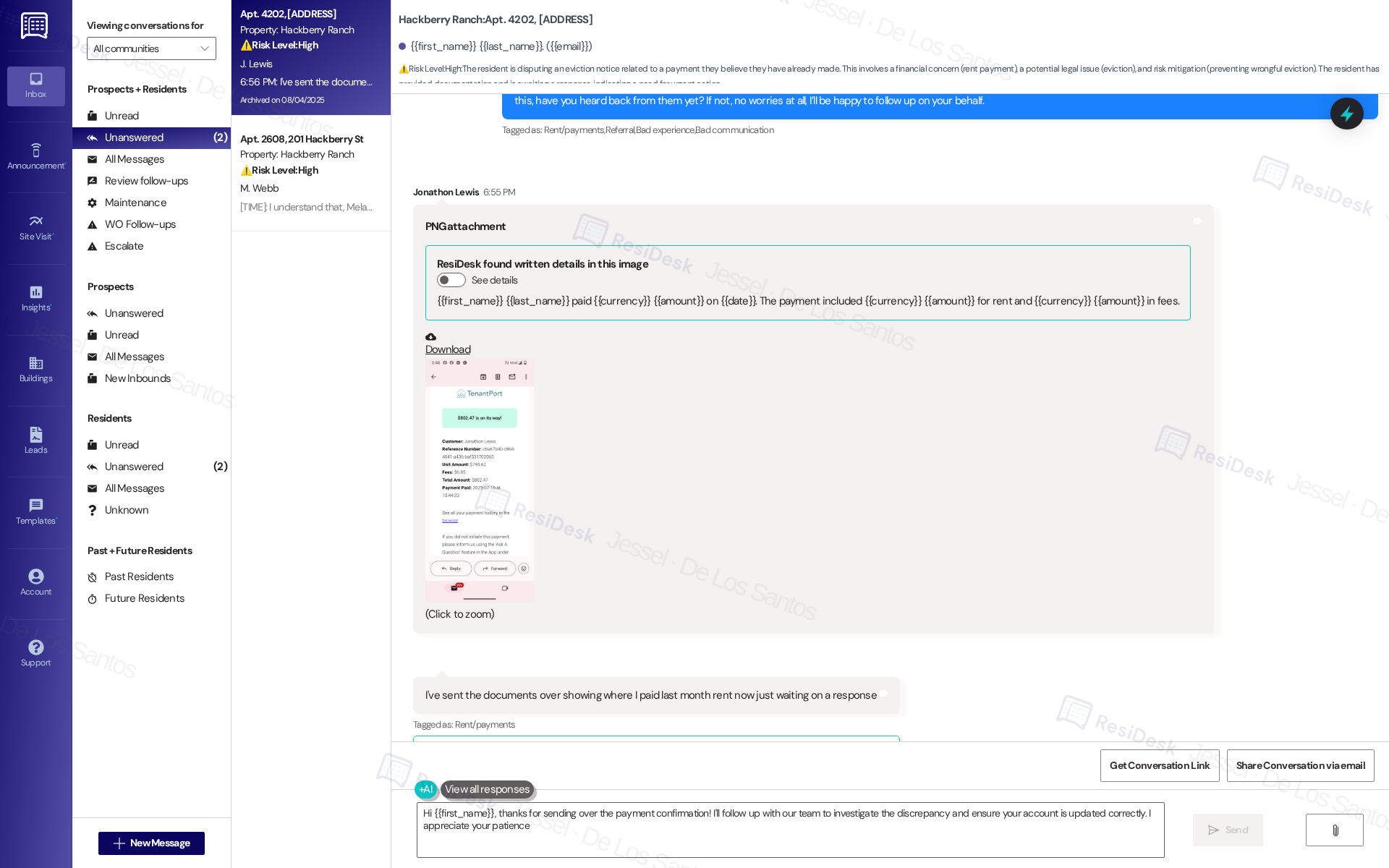 type on "Hi {{first_name}}, thanks for sending over the payment confirmation! I'll follow up with our team to investigate the discrepancy and ensure your account is updated correctly. I appreciate your patience!" 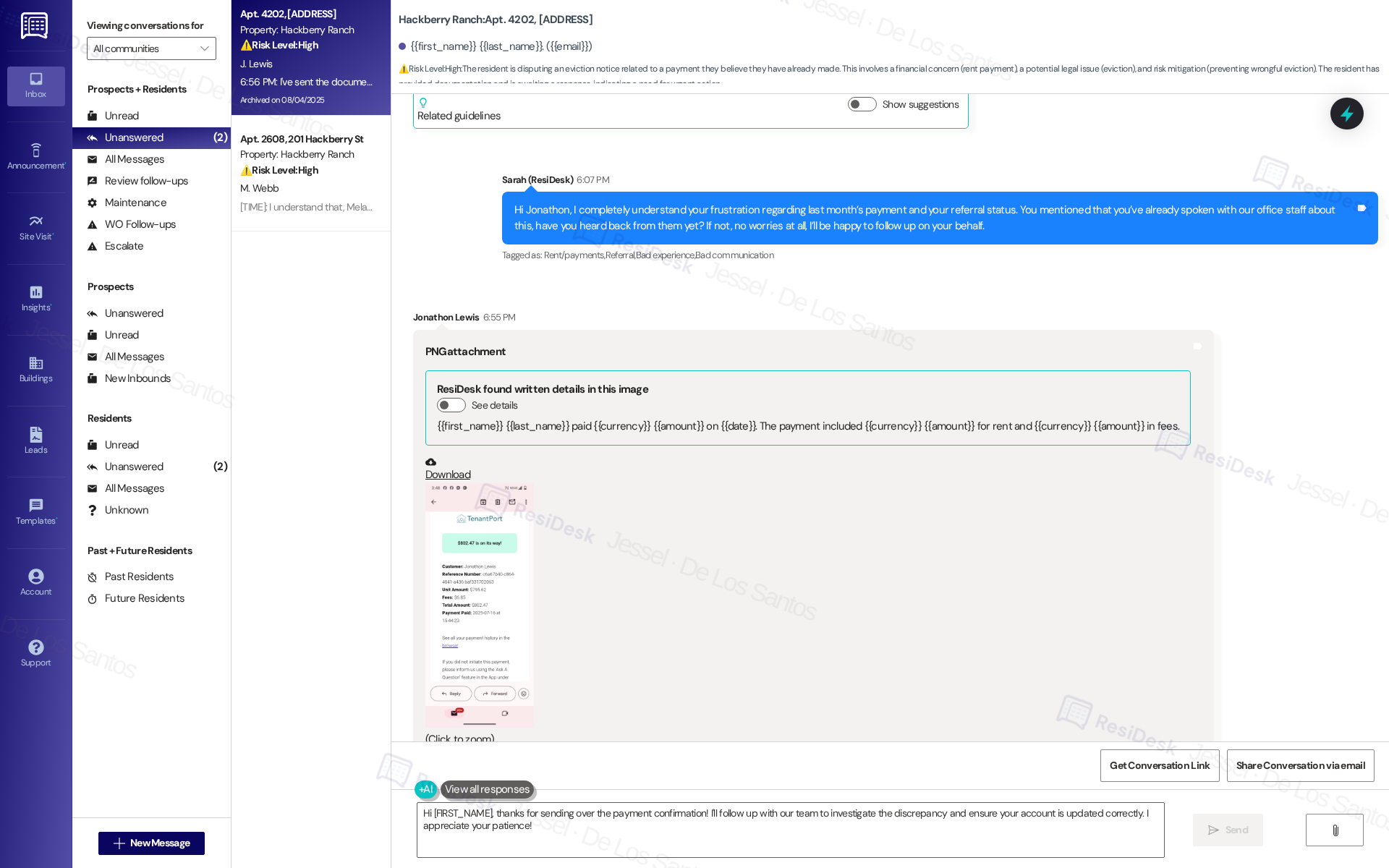 scroll, scrollTop: 22570, scrollLeft: 0, axis: vertical 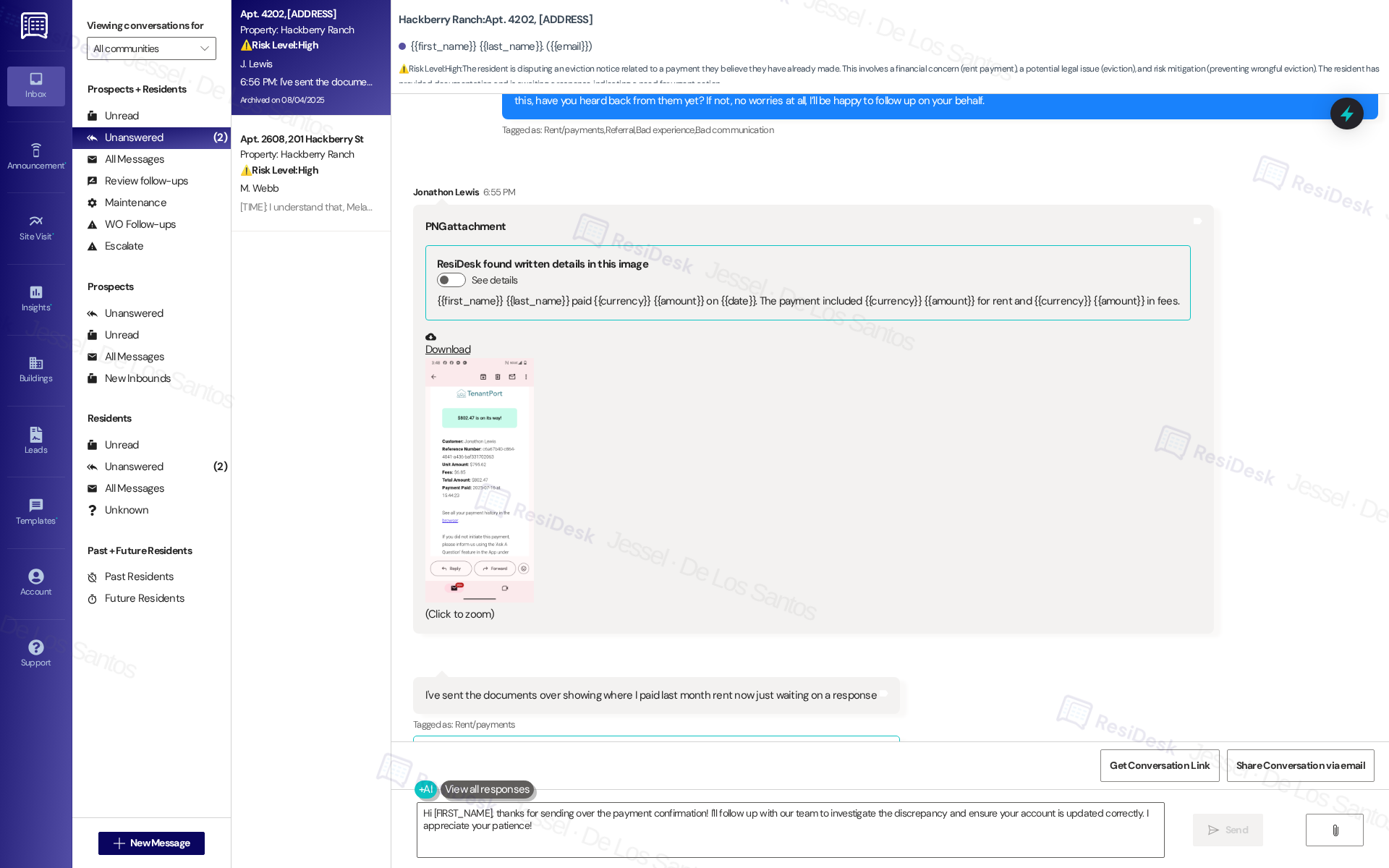 click at bounding box center (480, 480) 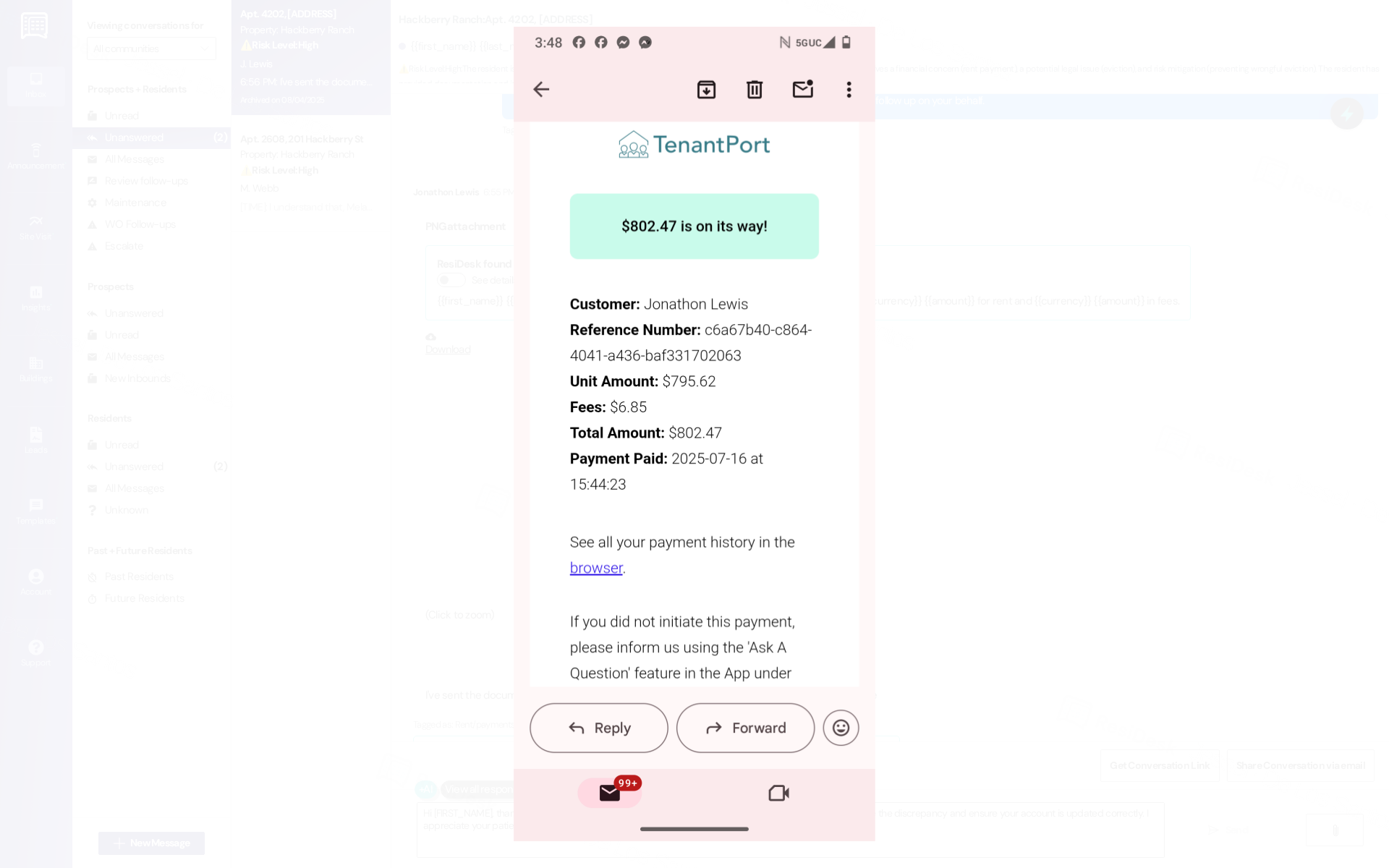 type 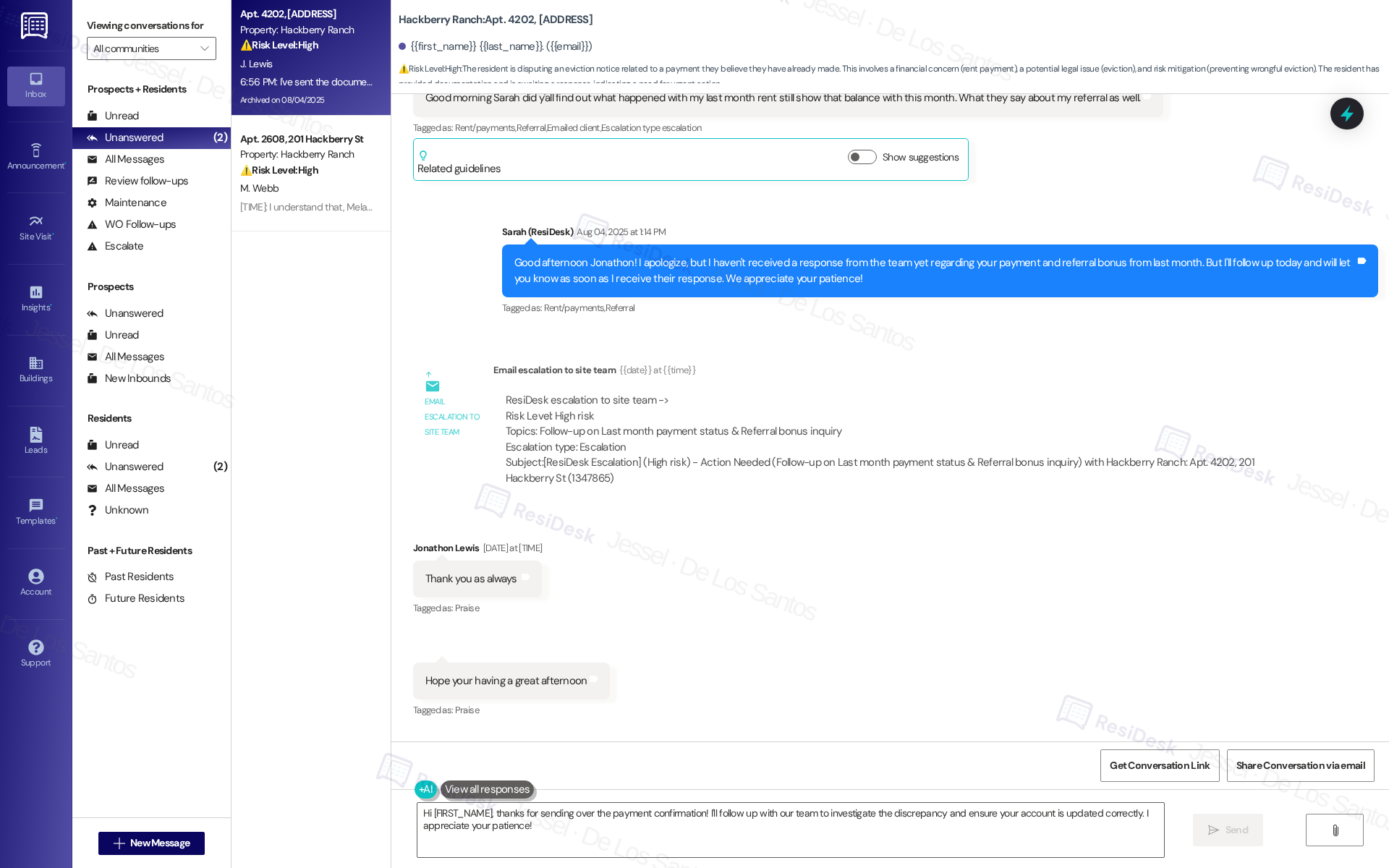 scroll, scrollTop: 18481, scrollLeft: 0, axis: vertical 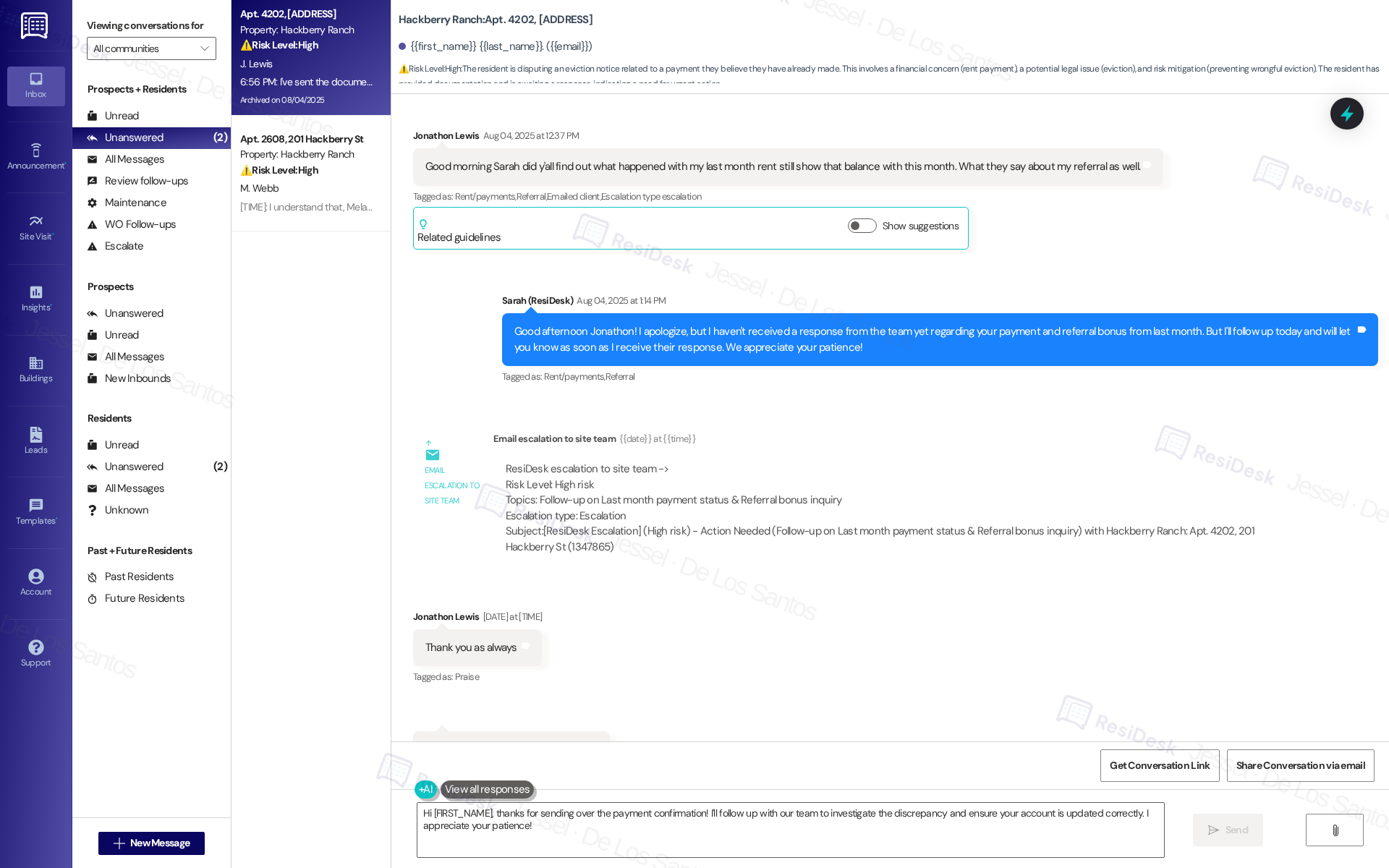 drag, startPoint x: 524, startPoint y: 456, endPoint x: 574, endPoint y: 456, distance: 50 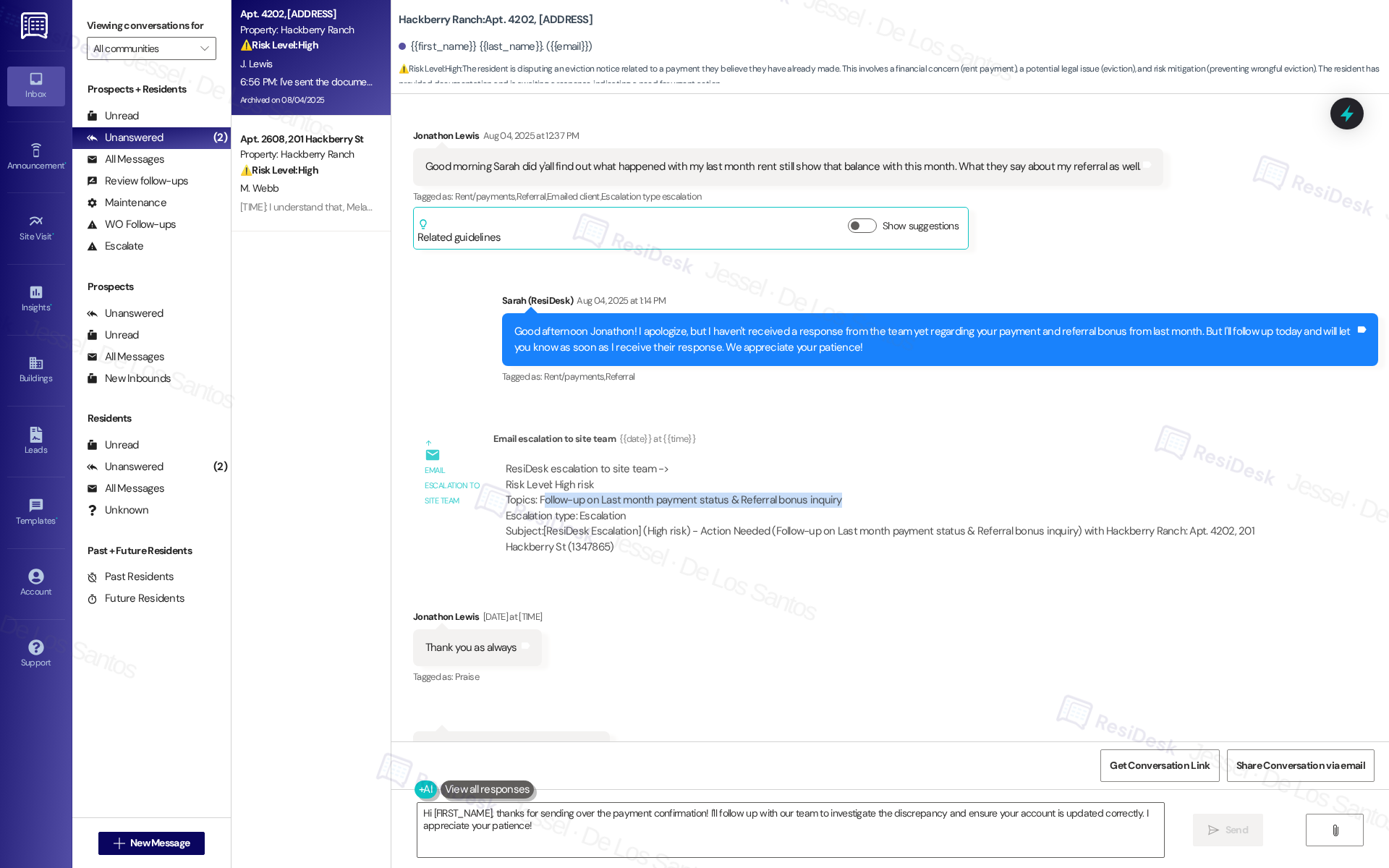 drag, startPoint x: 530, startPoint y: 452, endPoint x: 828, endPoint y: 458, distance: 298.0604 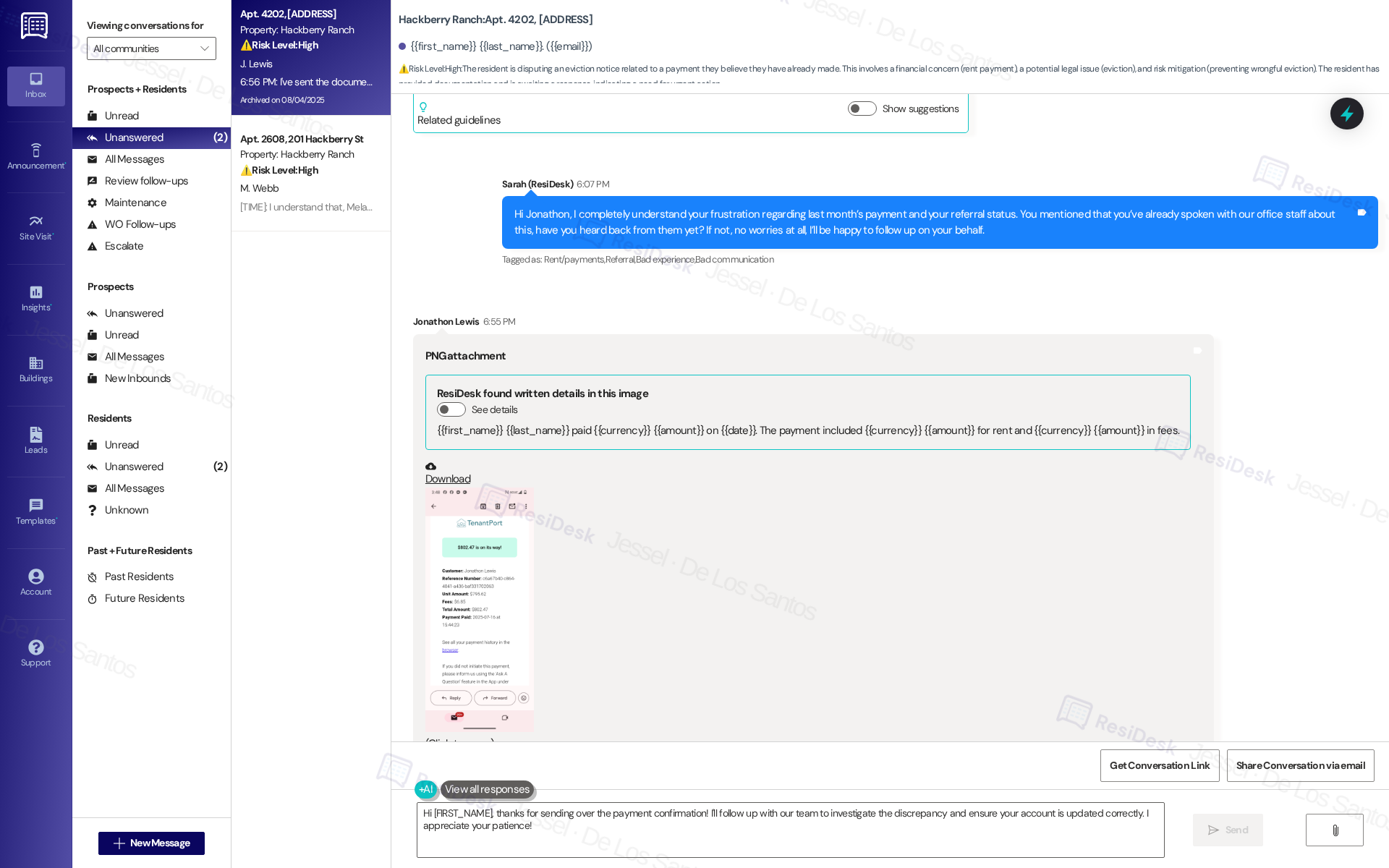 scroll, scrollTop: 22437, scrollLeft: 0, axis: vertical 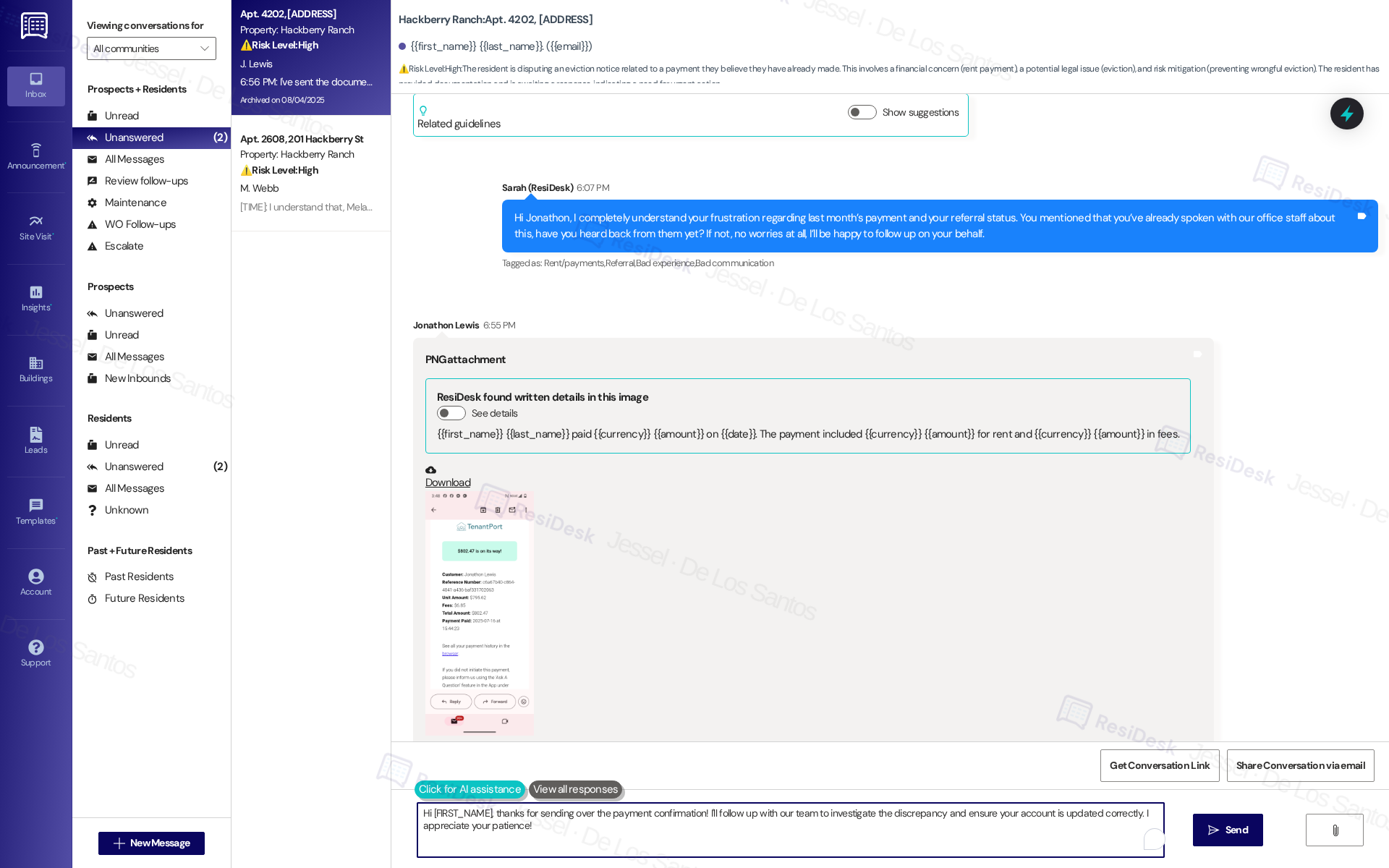 drag, startPoint x: 489, startPoint y: 809, endPoint x: 402, endPoint y: 792, distance: 88.645361 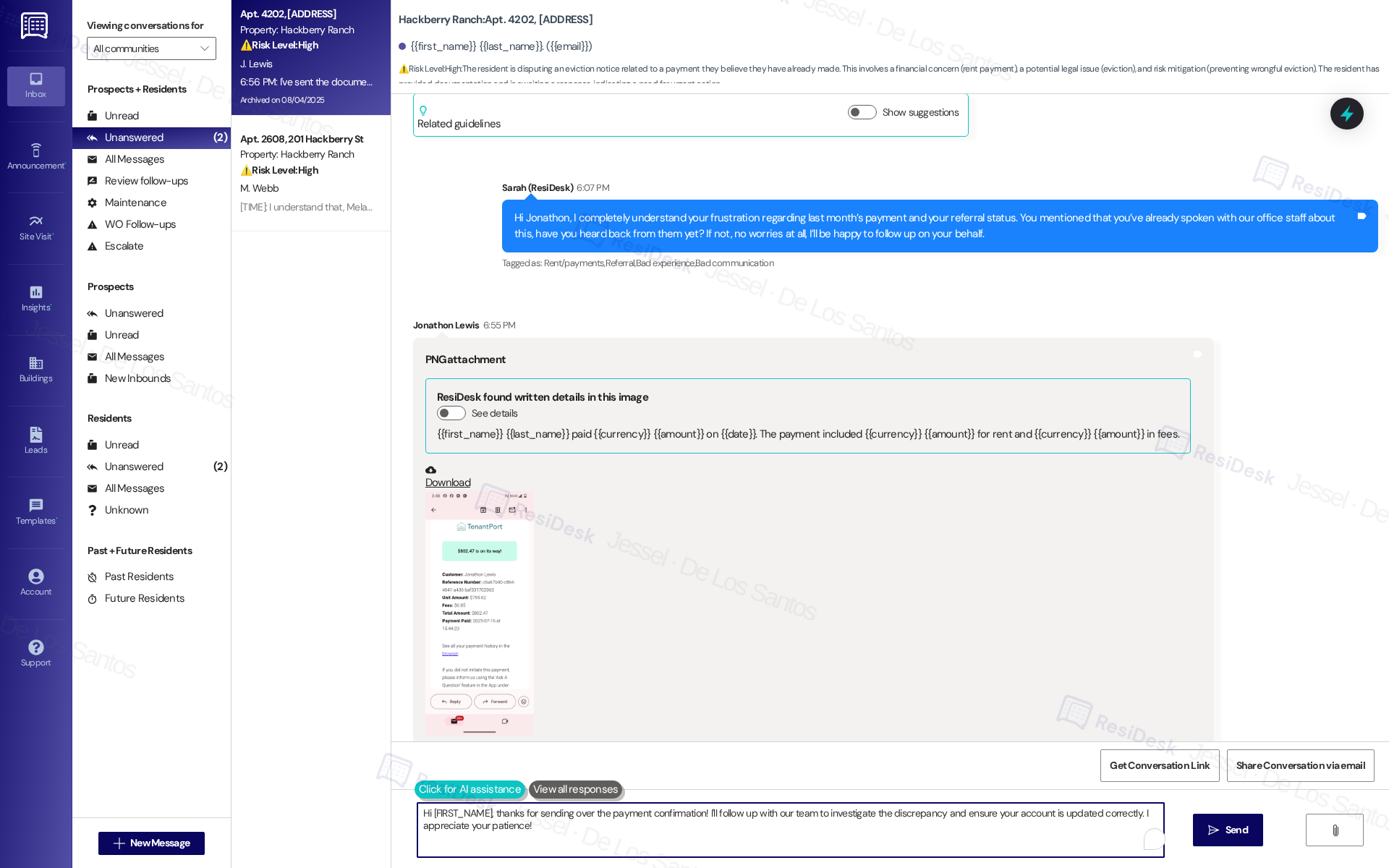click on "Hi {{first_name}}, thanks for sending over the payment confirmation! I'll follow up with our team to investigate the discrepancy and ensure your account is updated correctly. I appreciate your patience!" at bounding box center [783, 830] 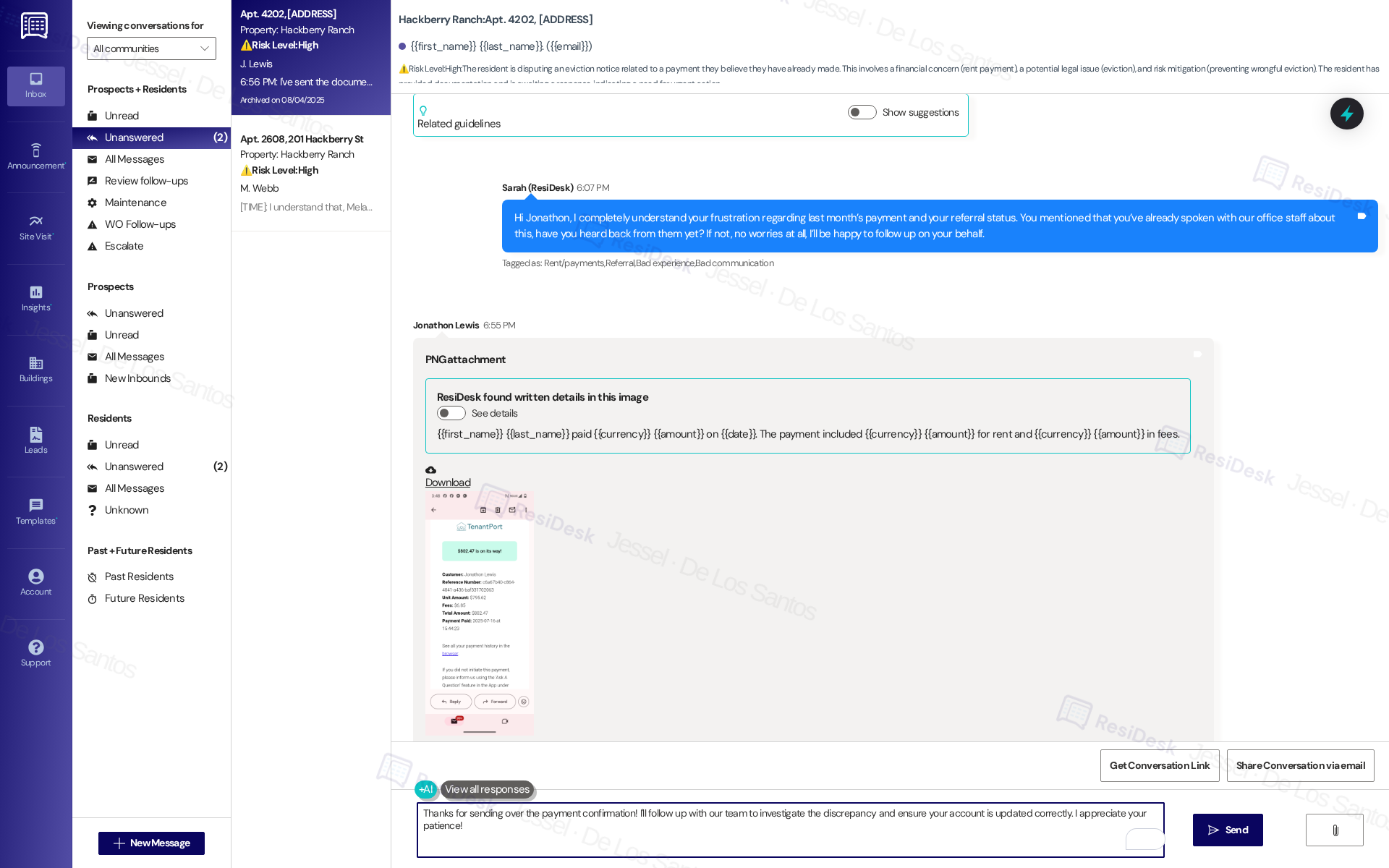 type on "Thanks for sending over the payment confirmation! I'll follow up with our team to investigate the discrepancy and ensure your account is updated correctly. I appreciate your patience!" 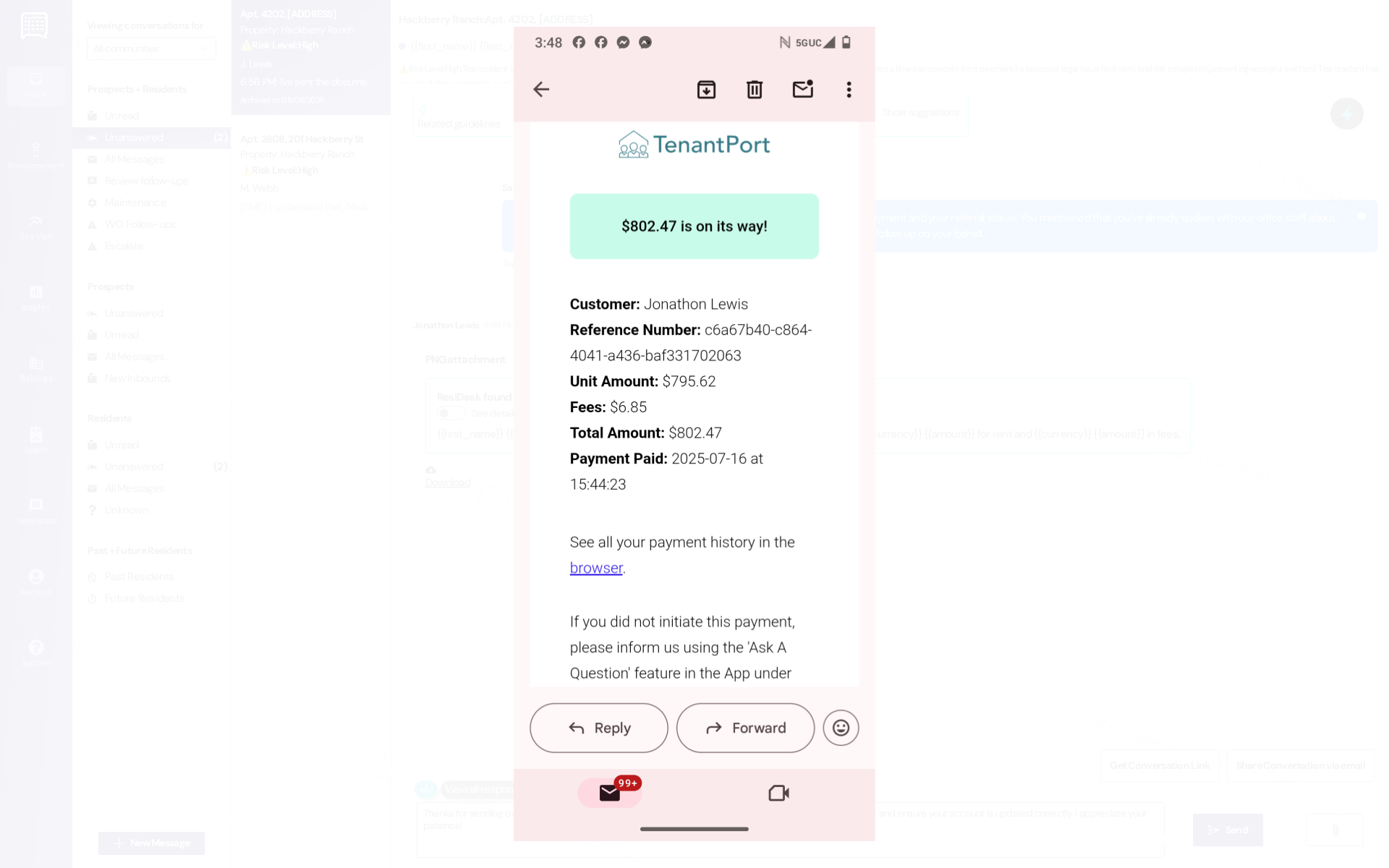type 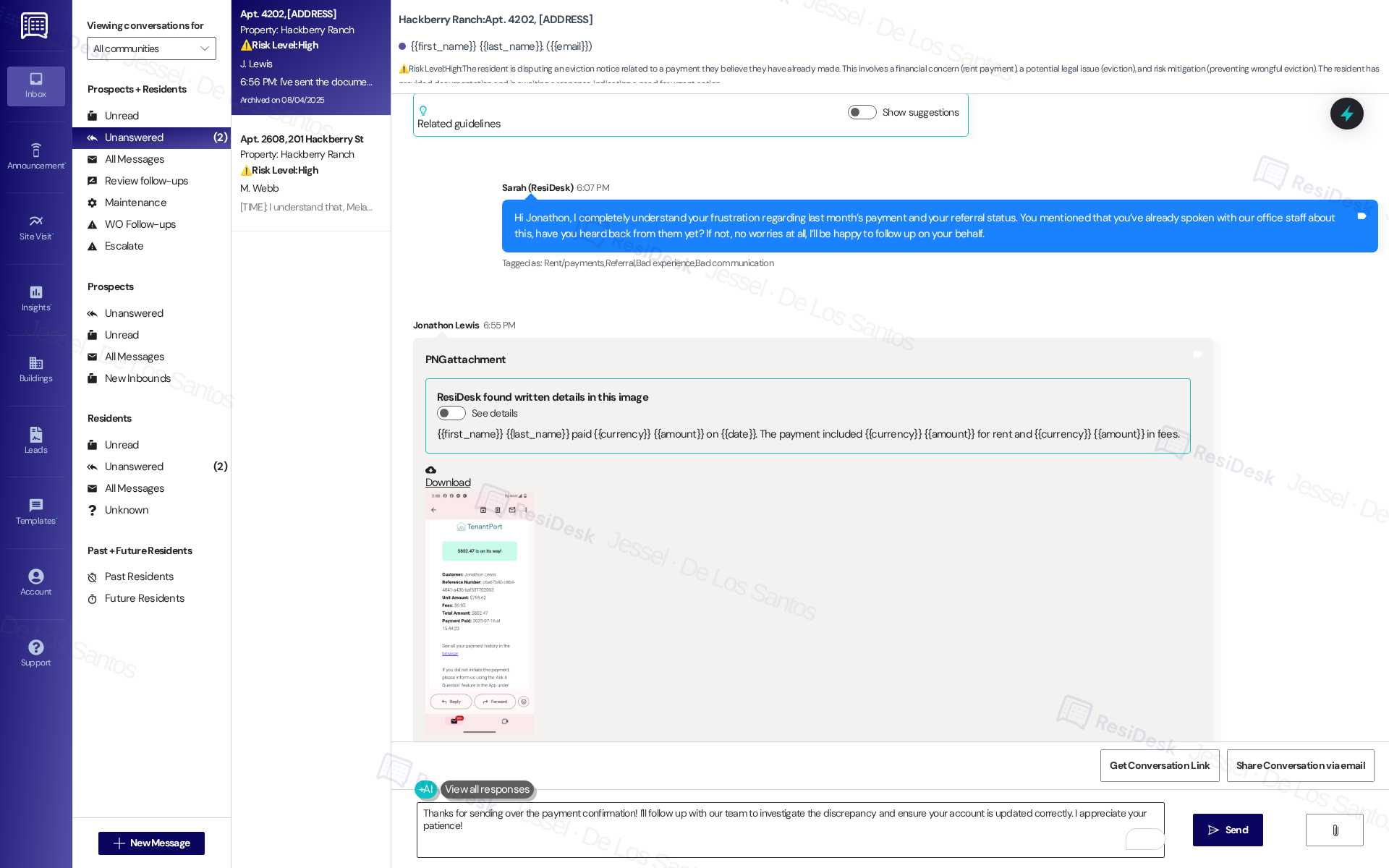 click on "Thanks for sending over the payment confirmation! I'll follow up with our team to investigate the discrepancy and ensure your account is updated correctly. I appreciate your patience!" at bounding box center [791, 830] 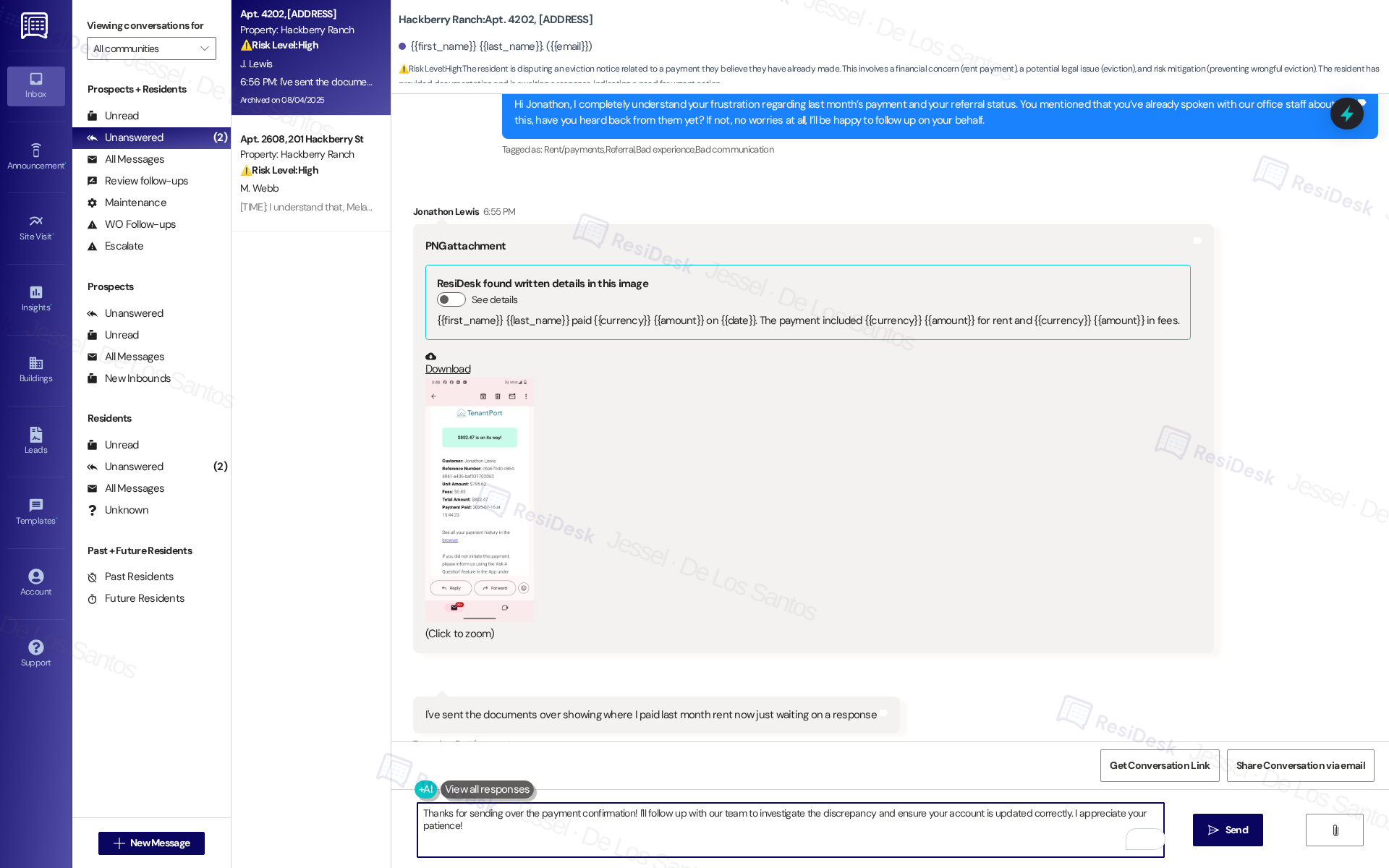 scroll, scrollTop: 22570, scrollLeft: 0, axis: vertical 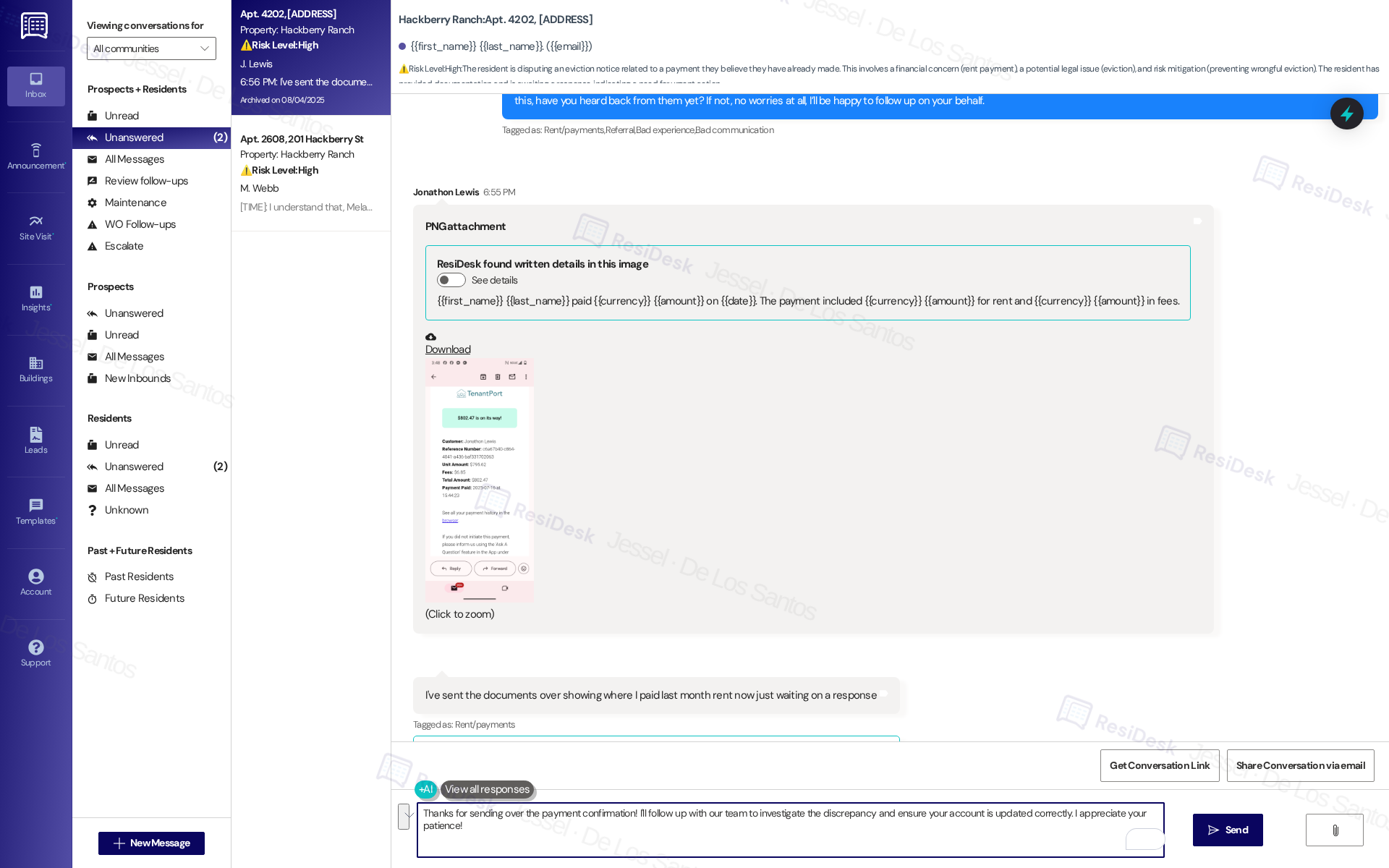 drag, startPoint x: 638, startPoint y: 812, endPoint x: 660, endPoint y: 830, distance: 28.42534 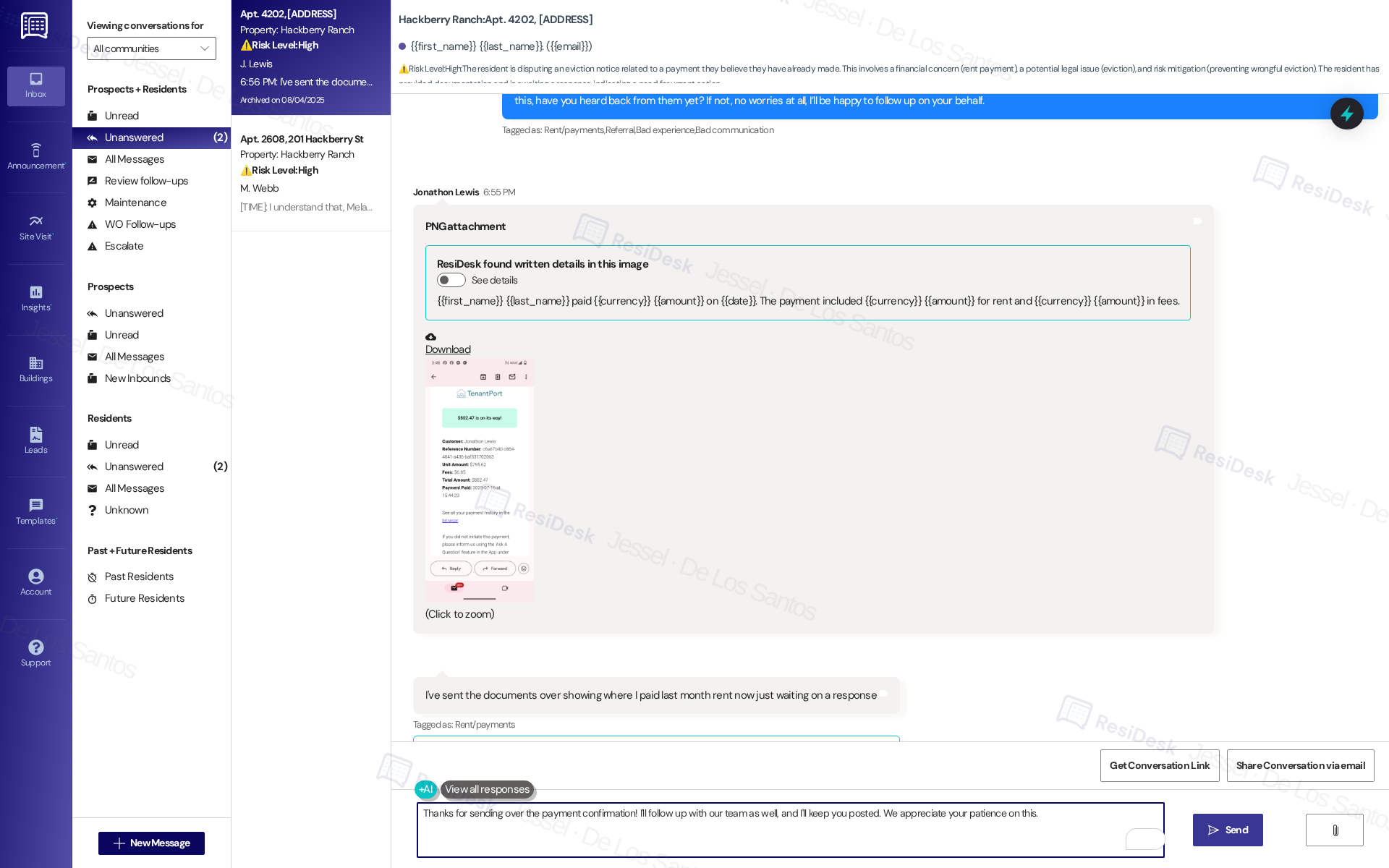 type on "Thanks for sending over the payment confirmation! I'll follow up with our team as well, and I'll keep you posted. We appreciate your patience on this." 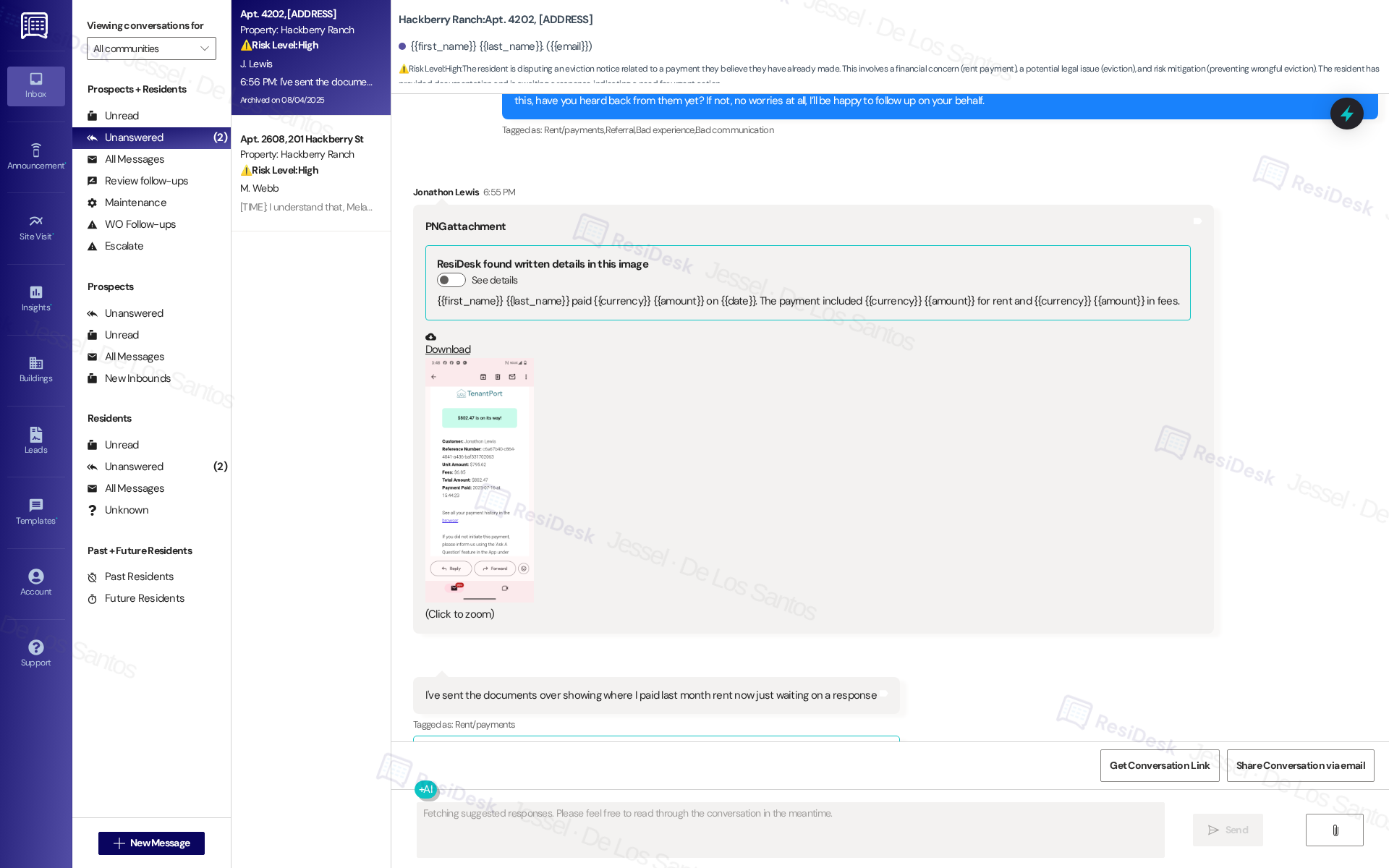 scroll, scrollTop: 22569, scrollLeft: 0, axis: vertical 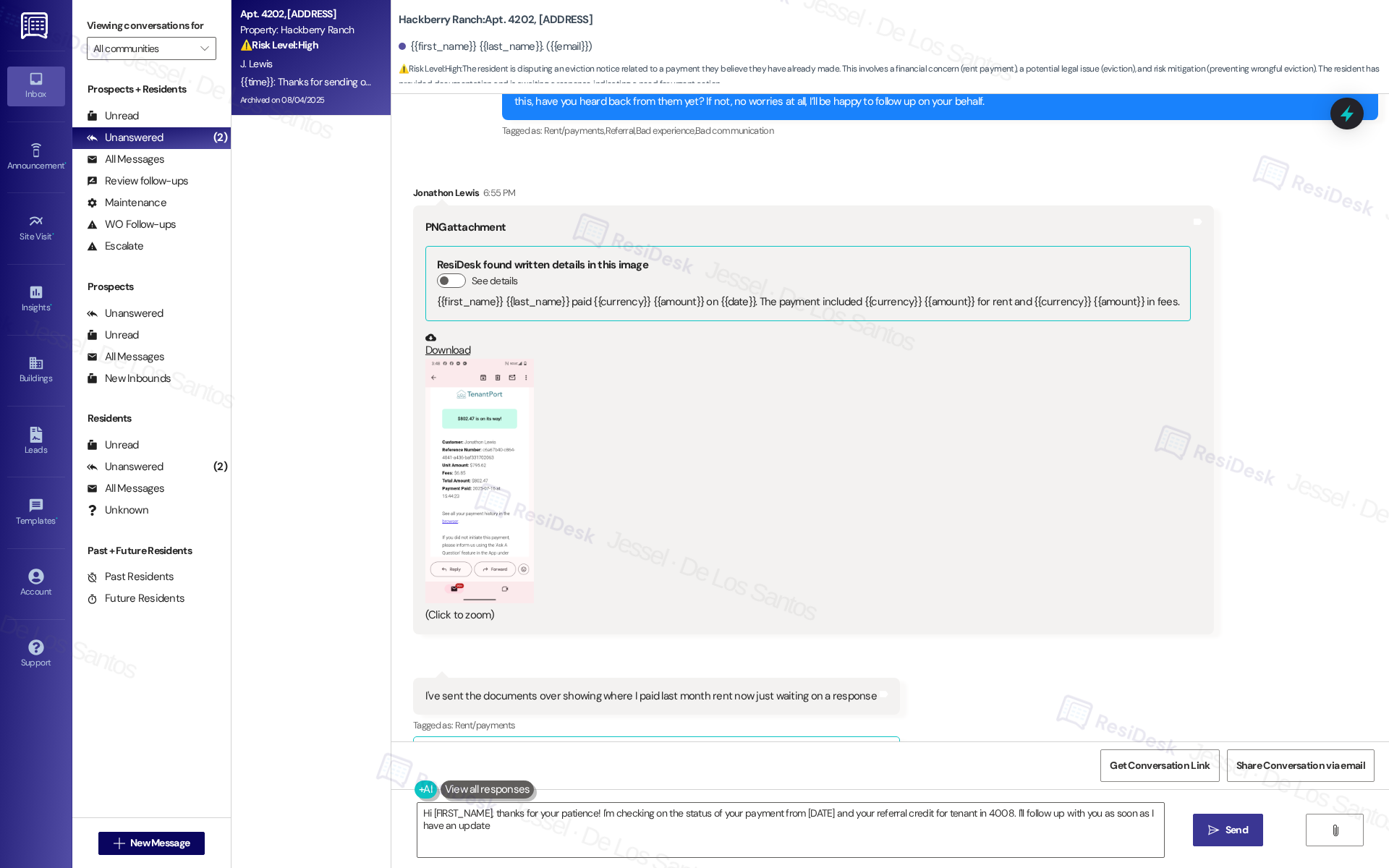type on "Hi {{first_name}}, thanks for your patience! I'm checking on the status of your payment from July 16th and your referral credit for tenant in 4008. I'll follow up with you as soon as I have an update!" 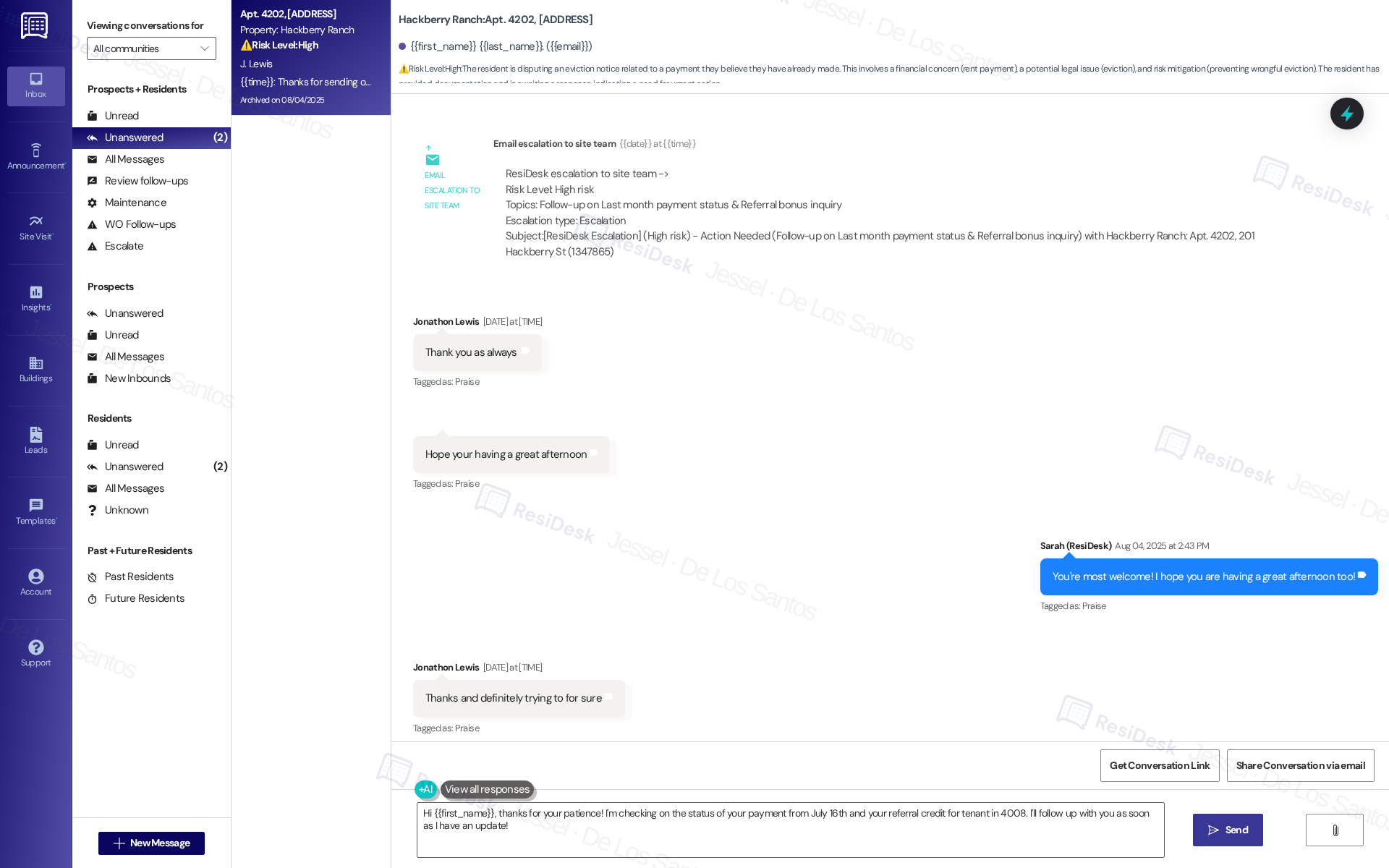 scroll, scrollTop: 18606, scrollLeft: 0, axis: vertical 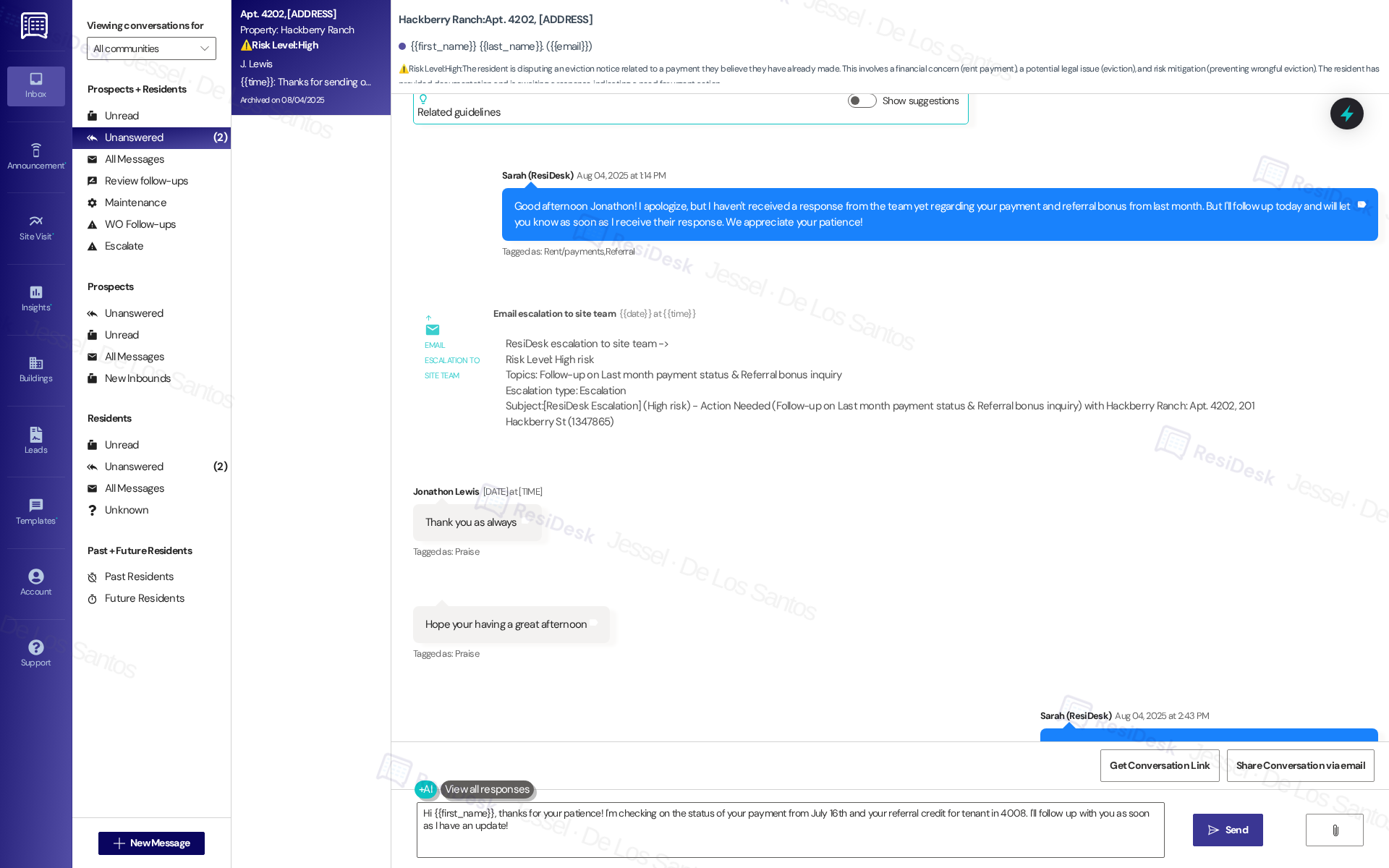 click on "ResiDesk escalation to site team ->
Risk Level: High risk
Topics: Follow-up on Last month payment status & Referral bonus inquiry
Escalation type: Escalation" at bounding box center (891, 367) 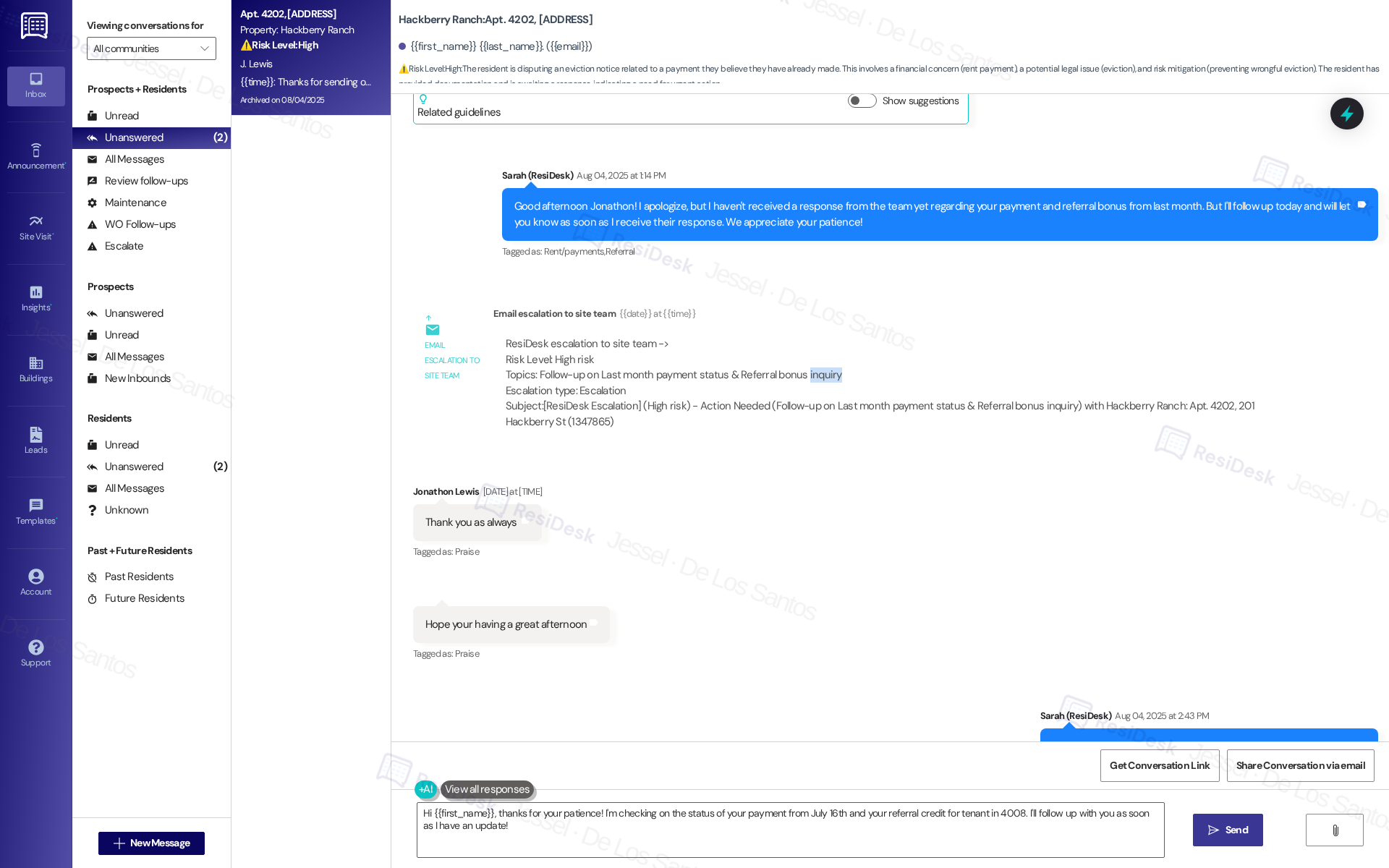 click on "ResiDesk escalation to site team ->
Risk Level: High risk
Topics: Follow-up on Last month payment status & Referral bonus inquiry
Escalation type: Escalation" at bounding box center [891, 367] 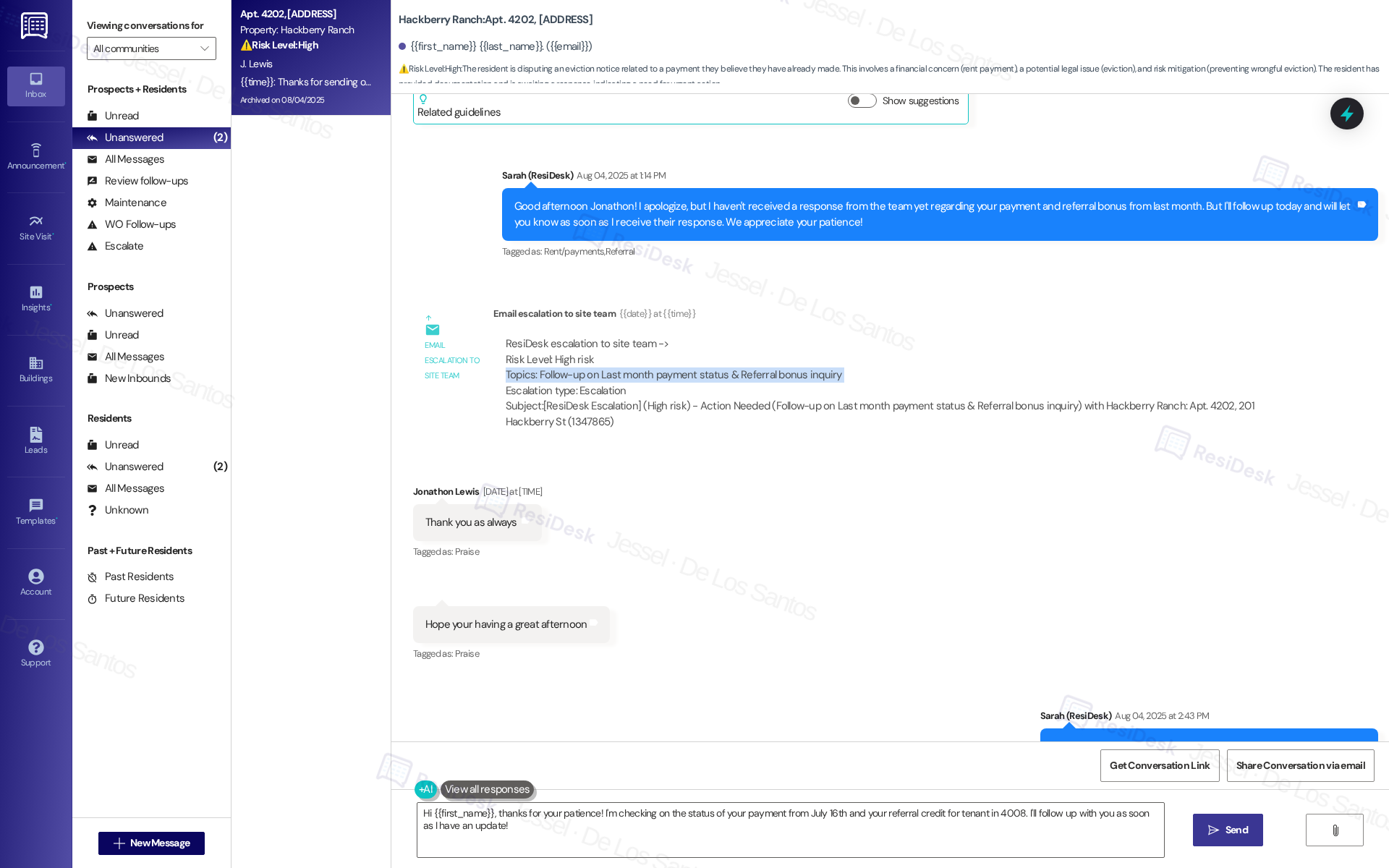 click on "ResiDesk escalation to site team ->
Risk Level: High risk
Topics: Follow-up on Last month payment status & Referral bonus inquiry
Escalation type: Escalation" at bounding box center [891, 367] 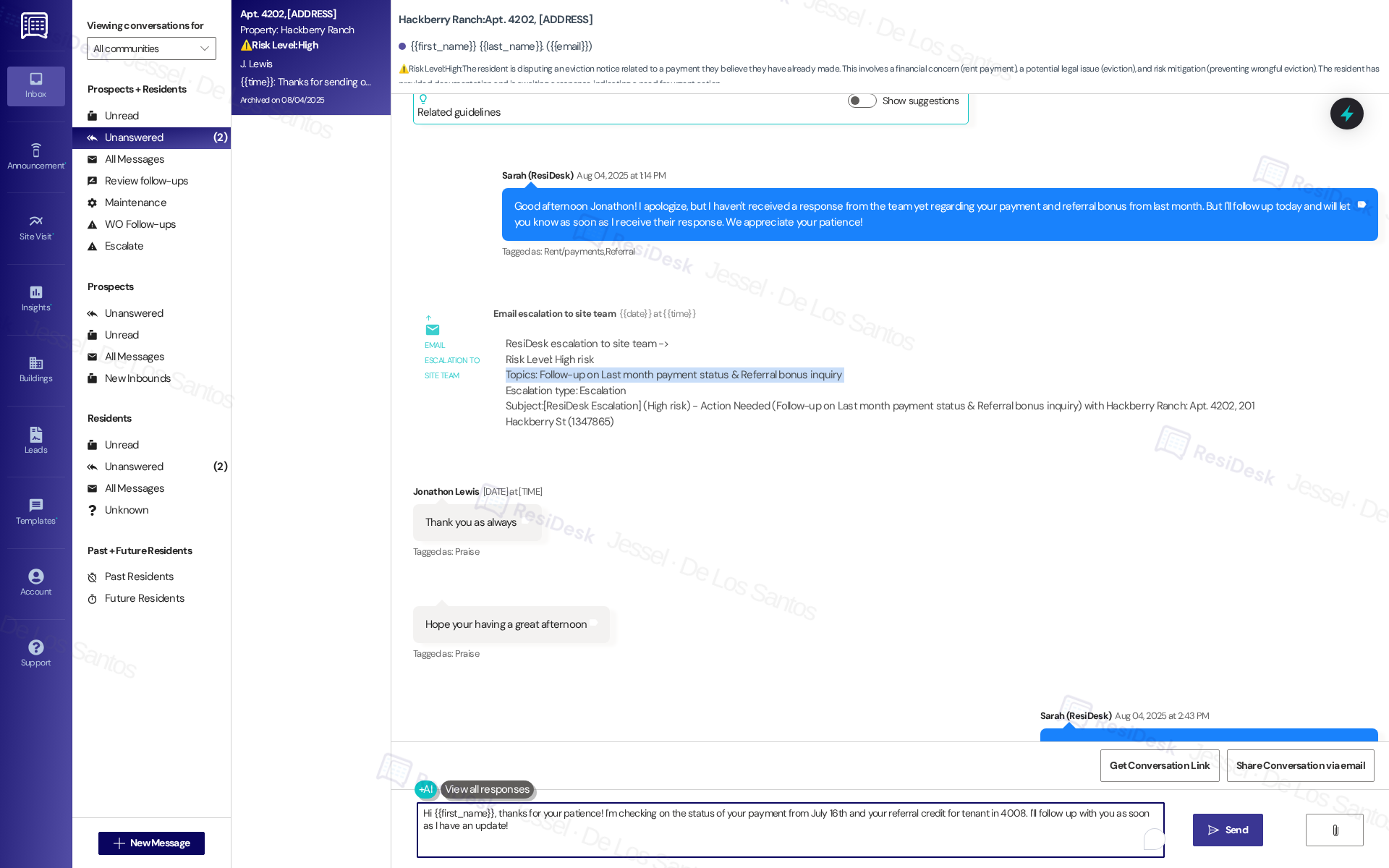 click on "Hi {{first_name}}, thanks for your patience! I'm checking on the status of your payment from July 16th and your referral credit for tenant in 4008. I'll follow up with you as soon as I have an update!" at bounding box center [791, 830] 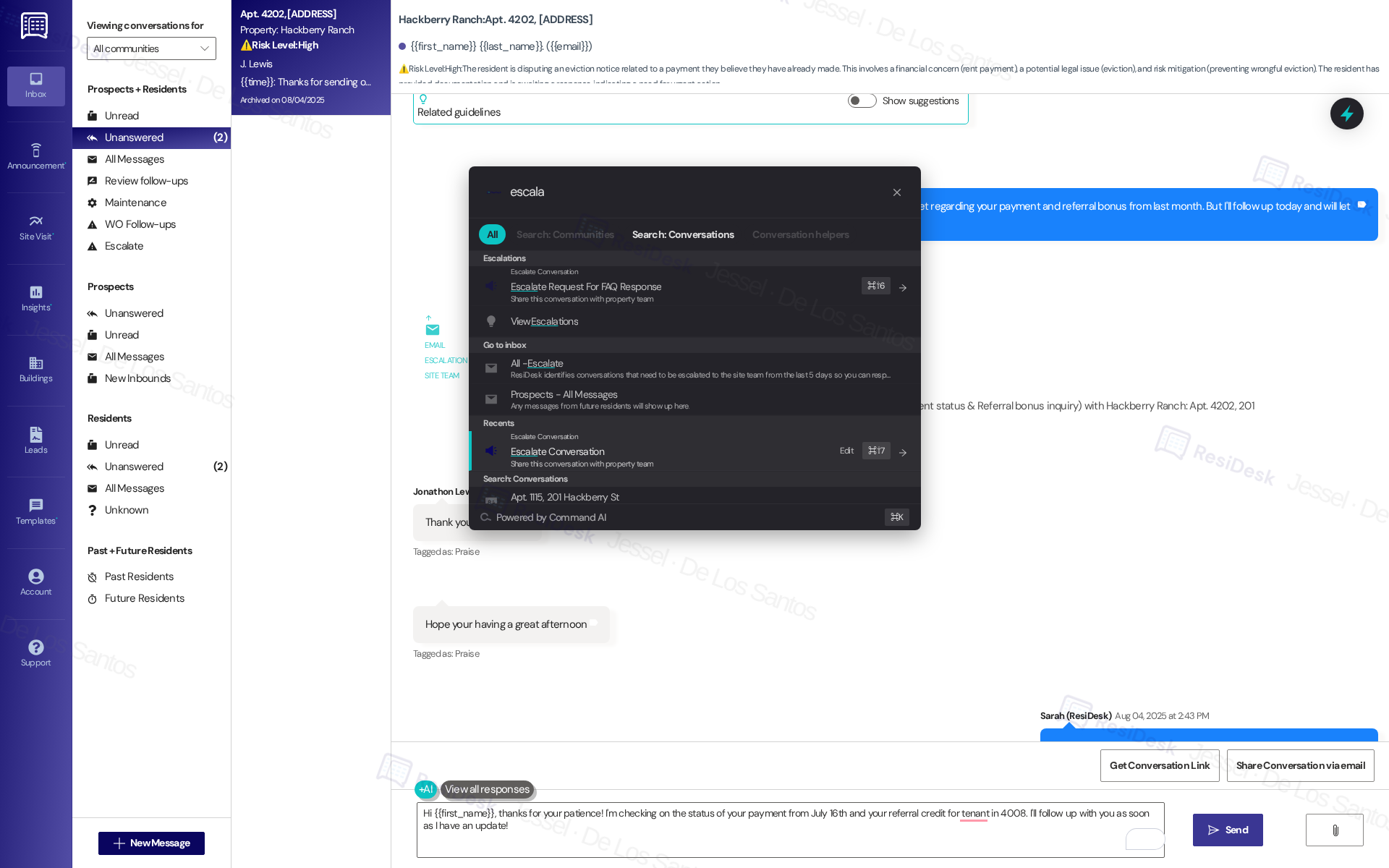 type on "escala" 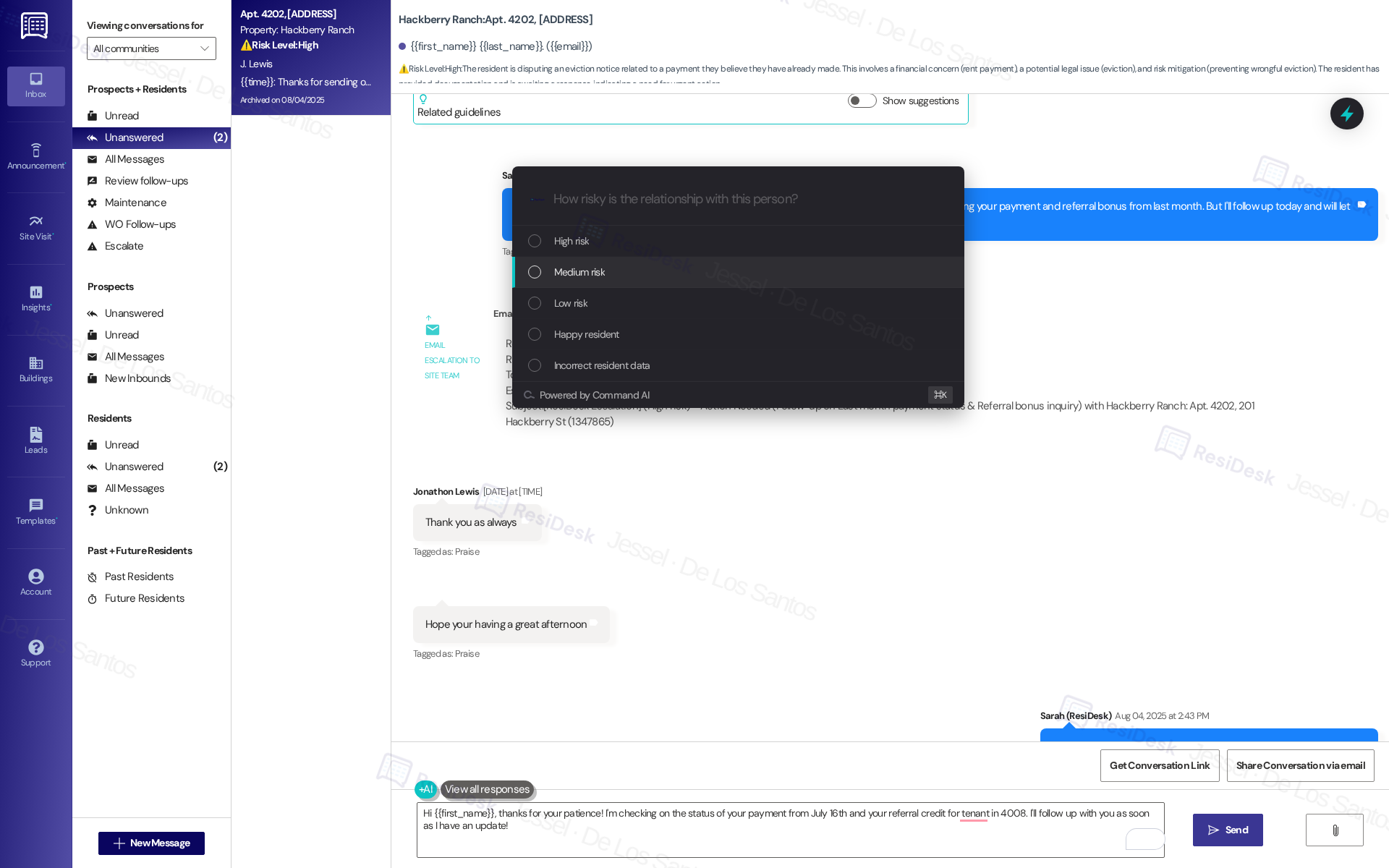click on "Medium risk" at bounding box center [739, 272] 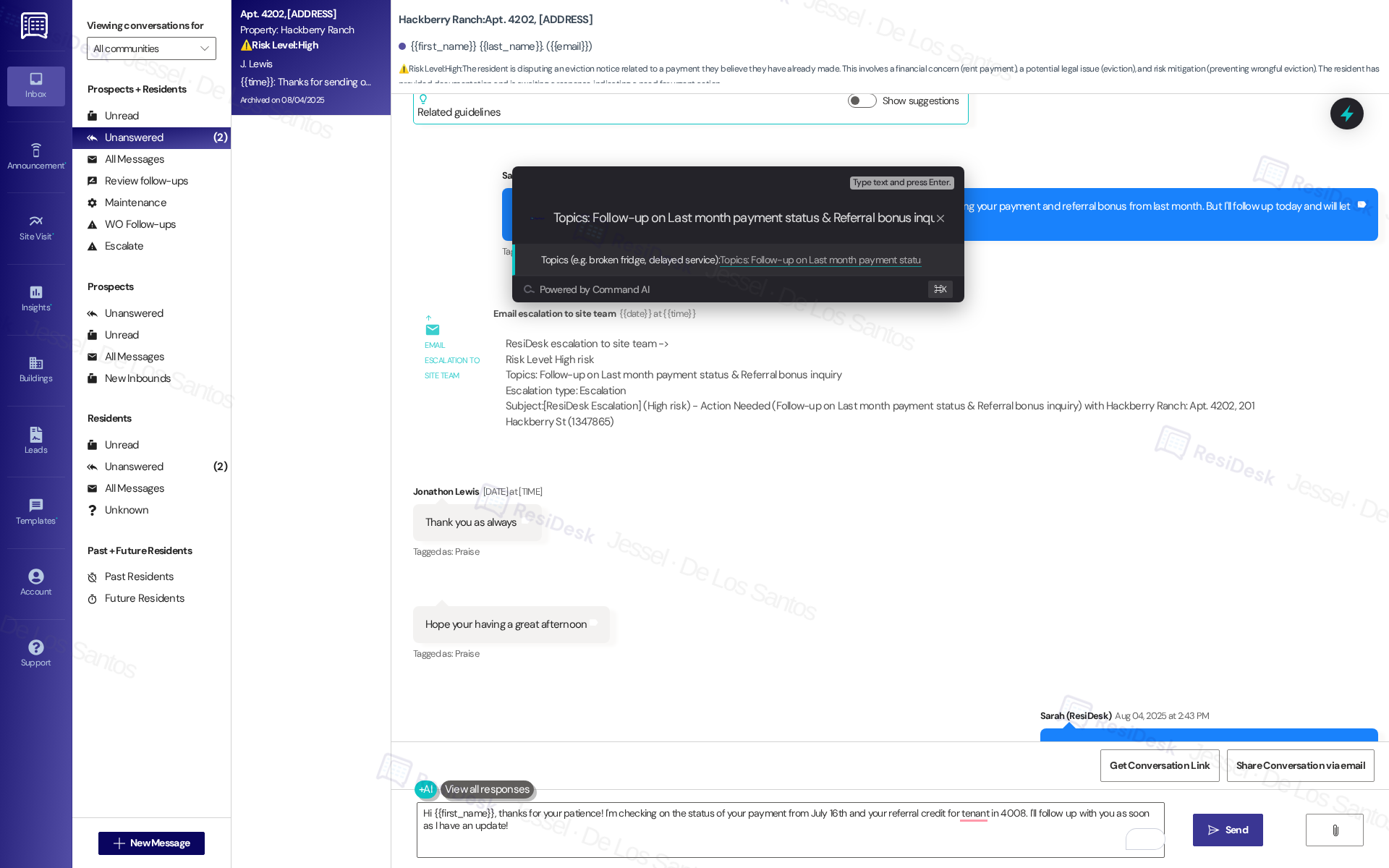 scroll, scrollTop: 0, scrollLeft: 19, axis: horizontal 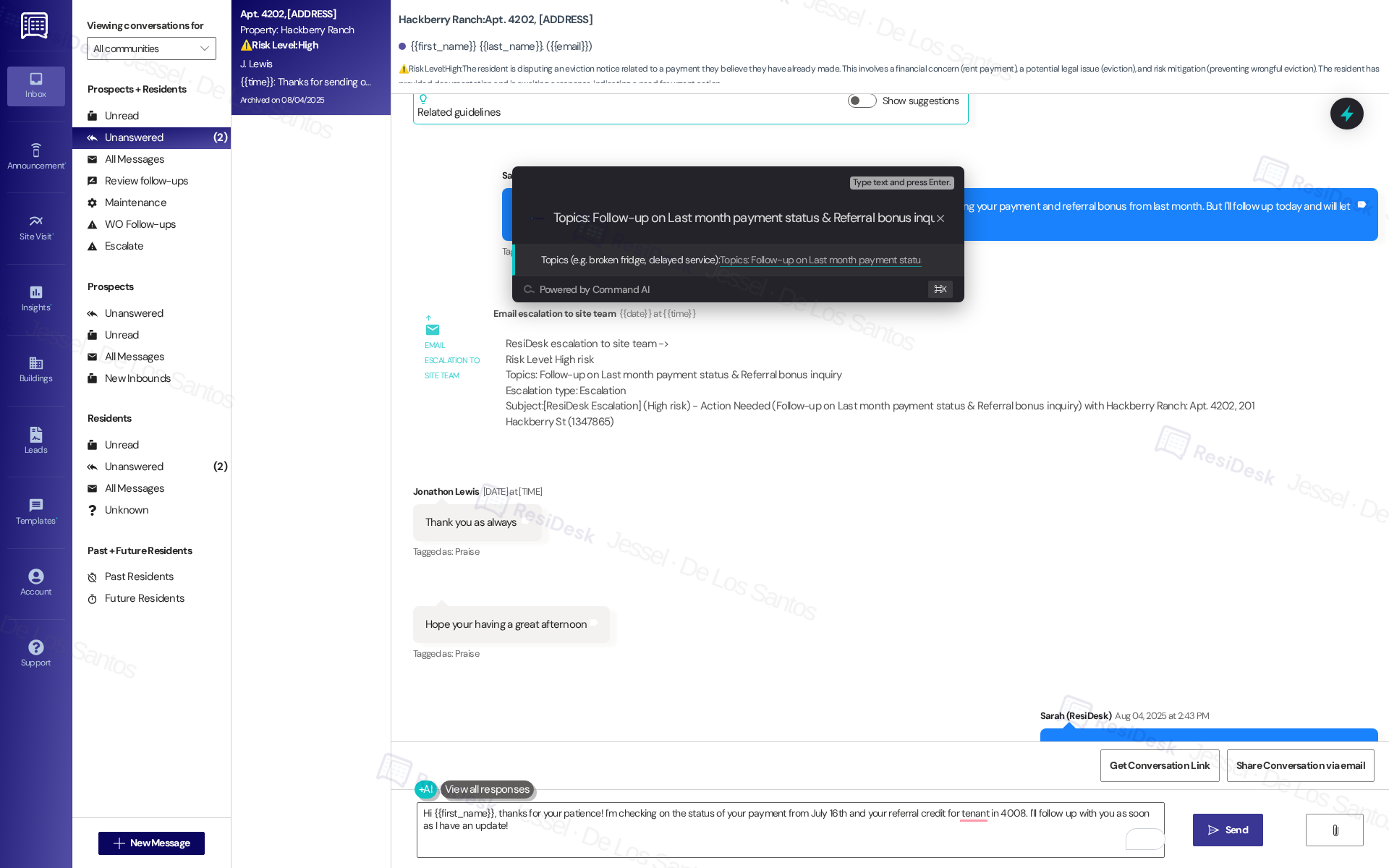 drag, startPoint x: 575, startPoint y: 213, endPoint x: 478, endPoint y: 184, distance: 101.24228 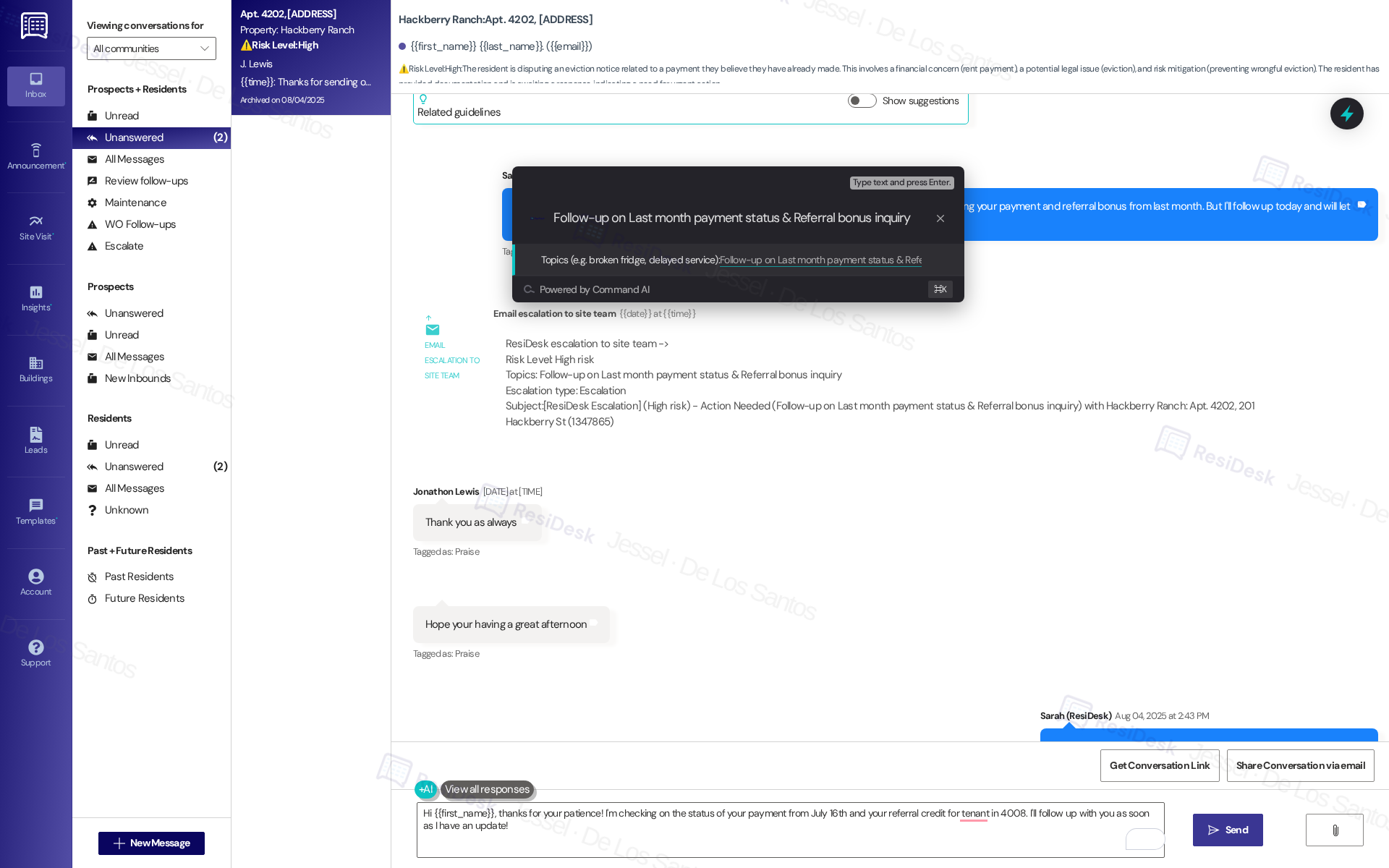click on "Follow-up on Last month payment status & Referral bonus inquiry" at bounding box center (744, 218) 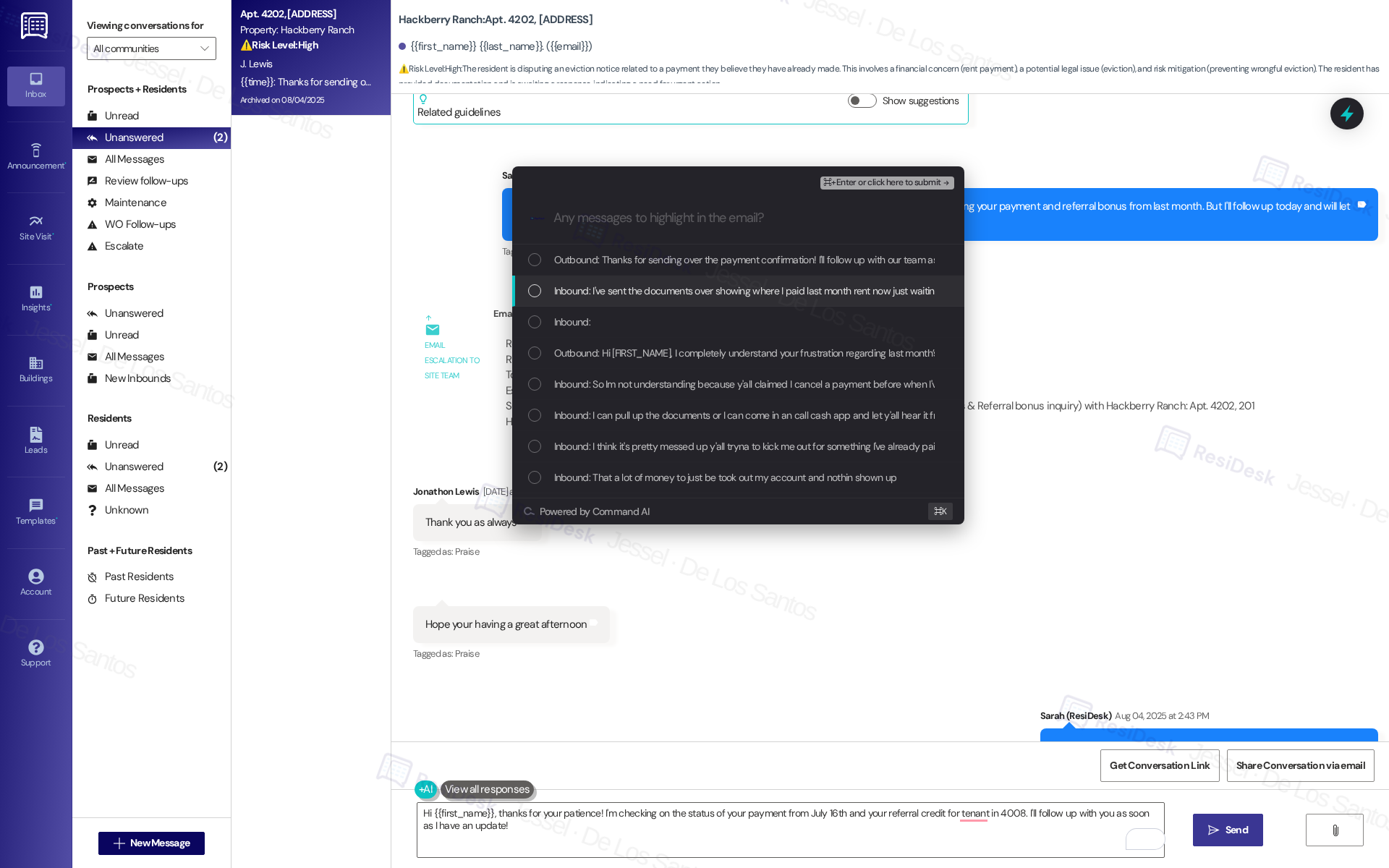 drag, startPoint x: 801, startPoint y: 290, endPoint x: 760, endPoint y: 305, distance: 43.65776 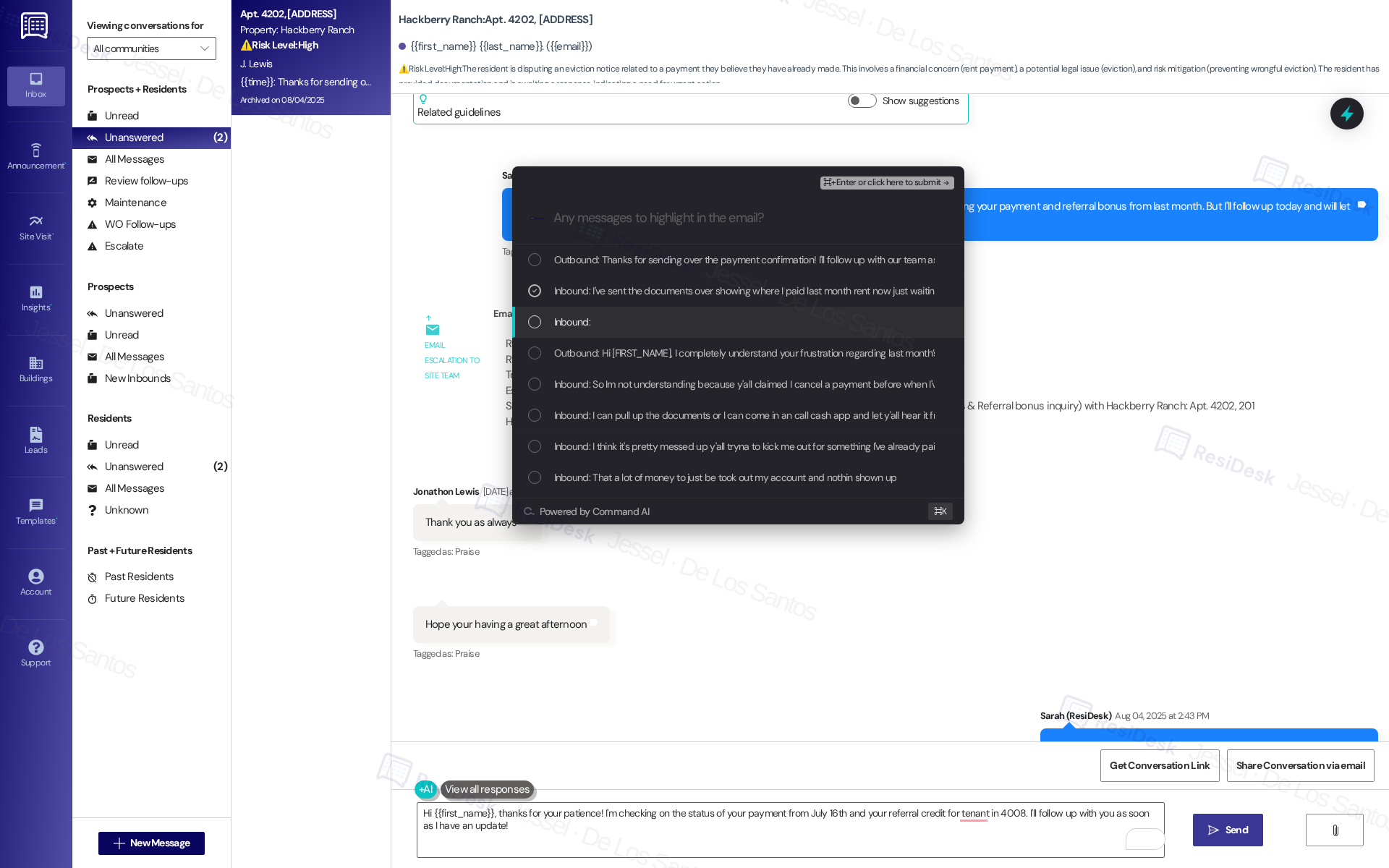 click on "Inbound:" at bounding box center (739, 322) 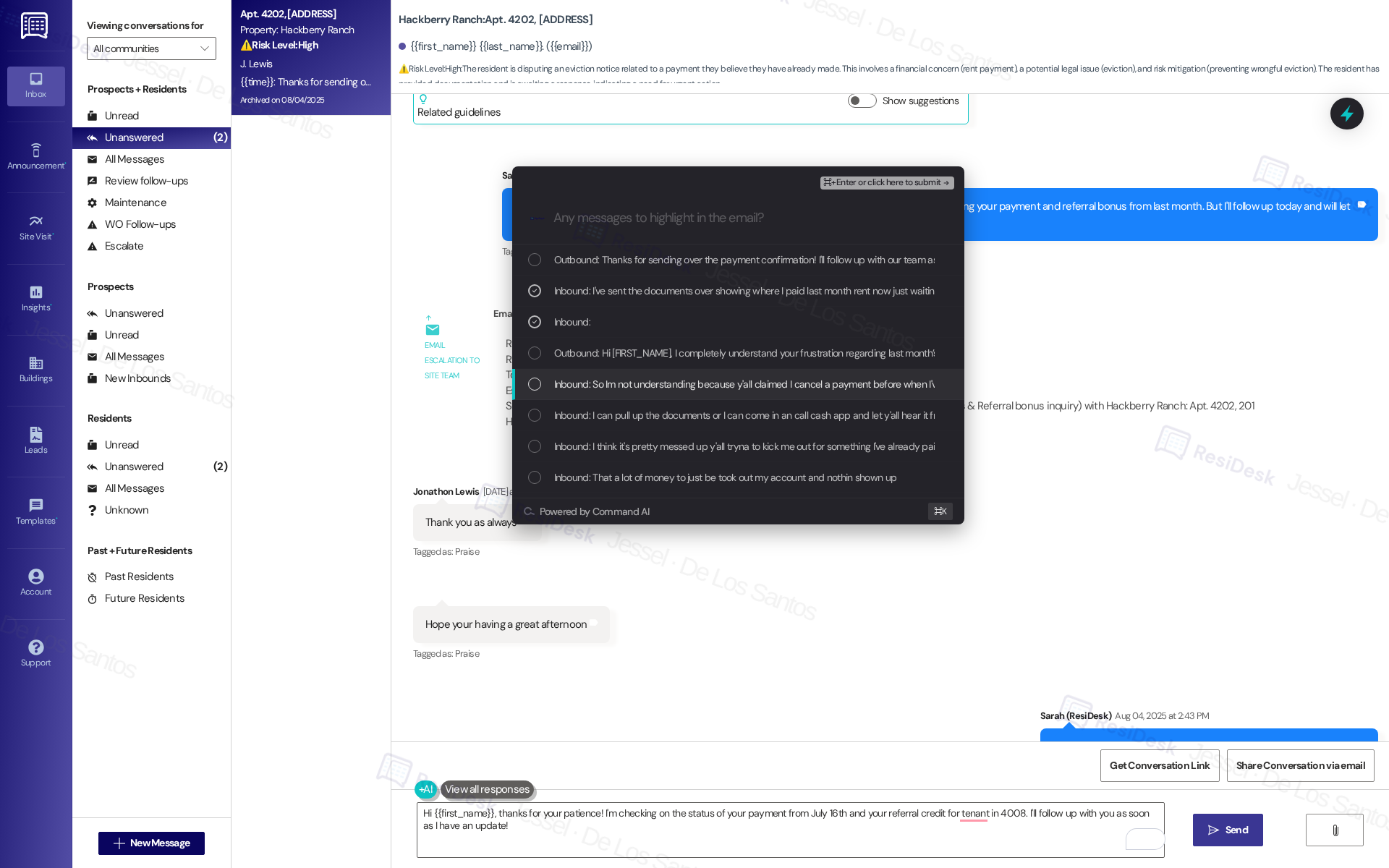 click on "Inbound: So Im not understanding because y'all claimed I cancel a payment before when I've never sent a payment to y'all on July 1 and I told y'all it was gonna be paid late on the 16th . So it has be a issue on y'all end" at bounding box center (1011, 384) 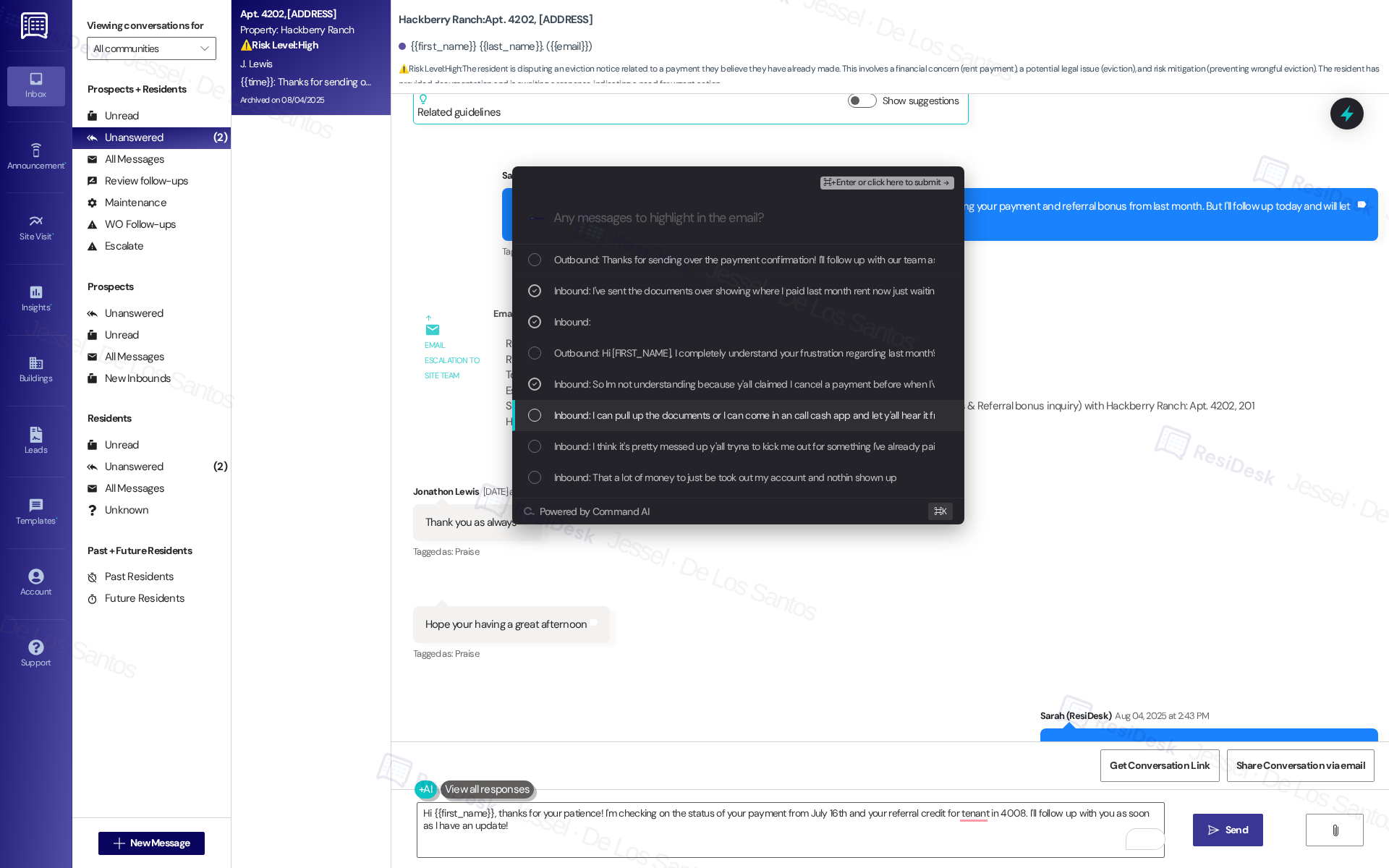 drag, startPoint x: 740, startPoint y: 409, endPoint x: 734, endPoint y: 417, distance: 10 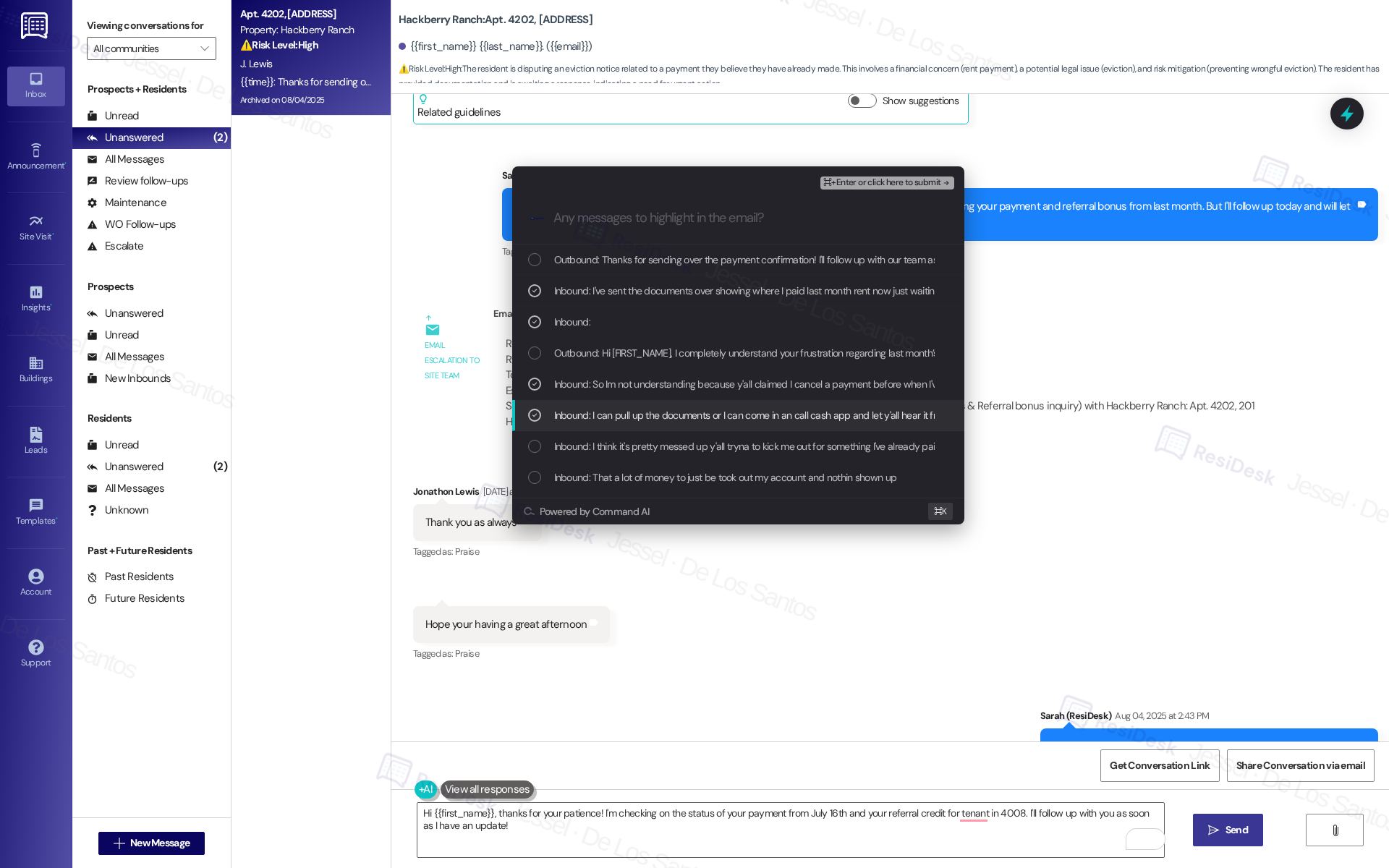 click on "Inbound: I can pull up the documents or I can come in an call cash app and let y'all hear it from them as well" at bounding box center (738, 415) 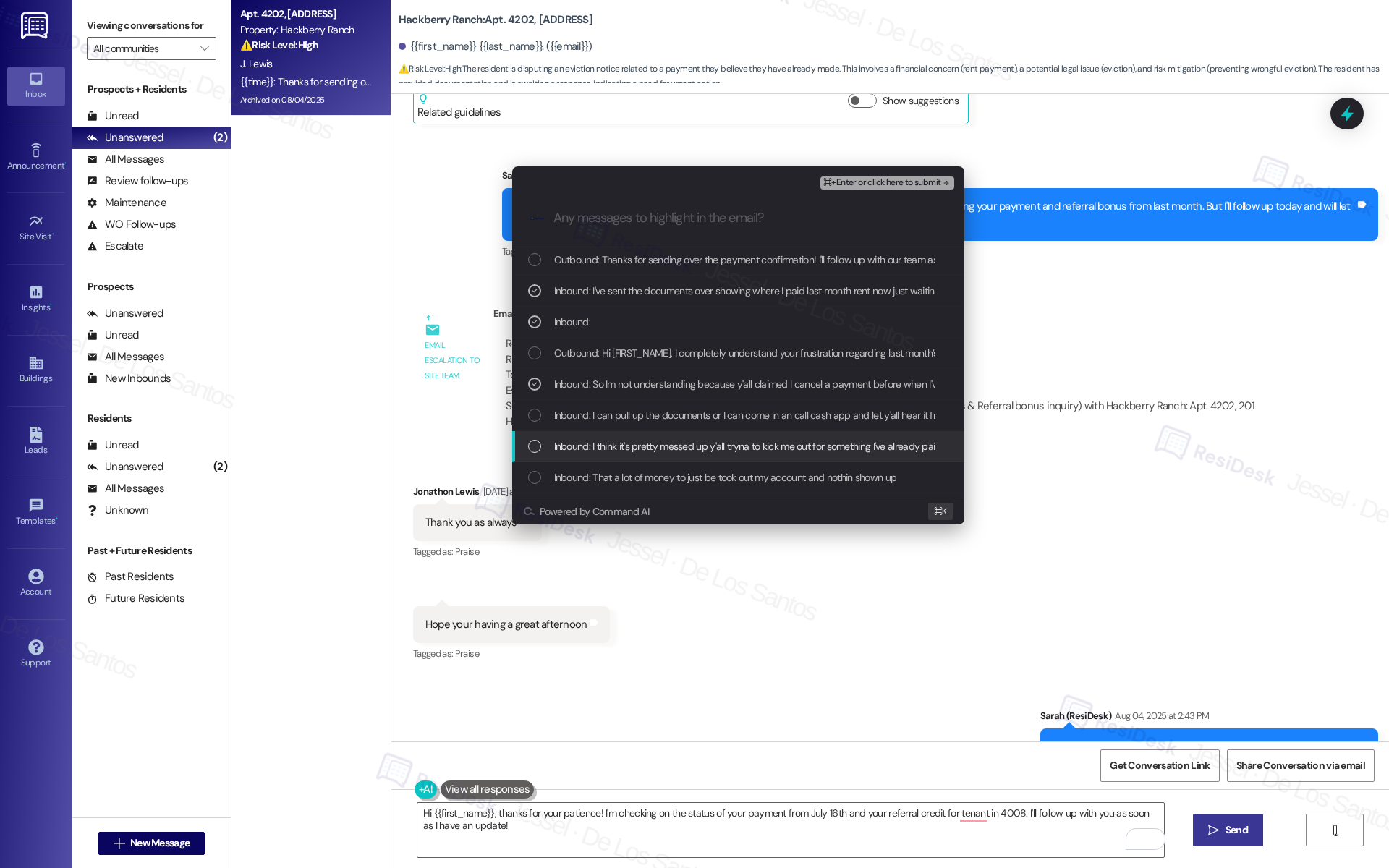 drag, startPoint x: 715, startPoint y: 449, endPoint x: 715, endPoint y: 433, distance: 16 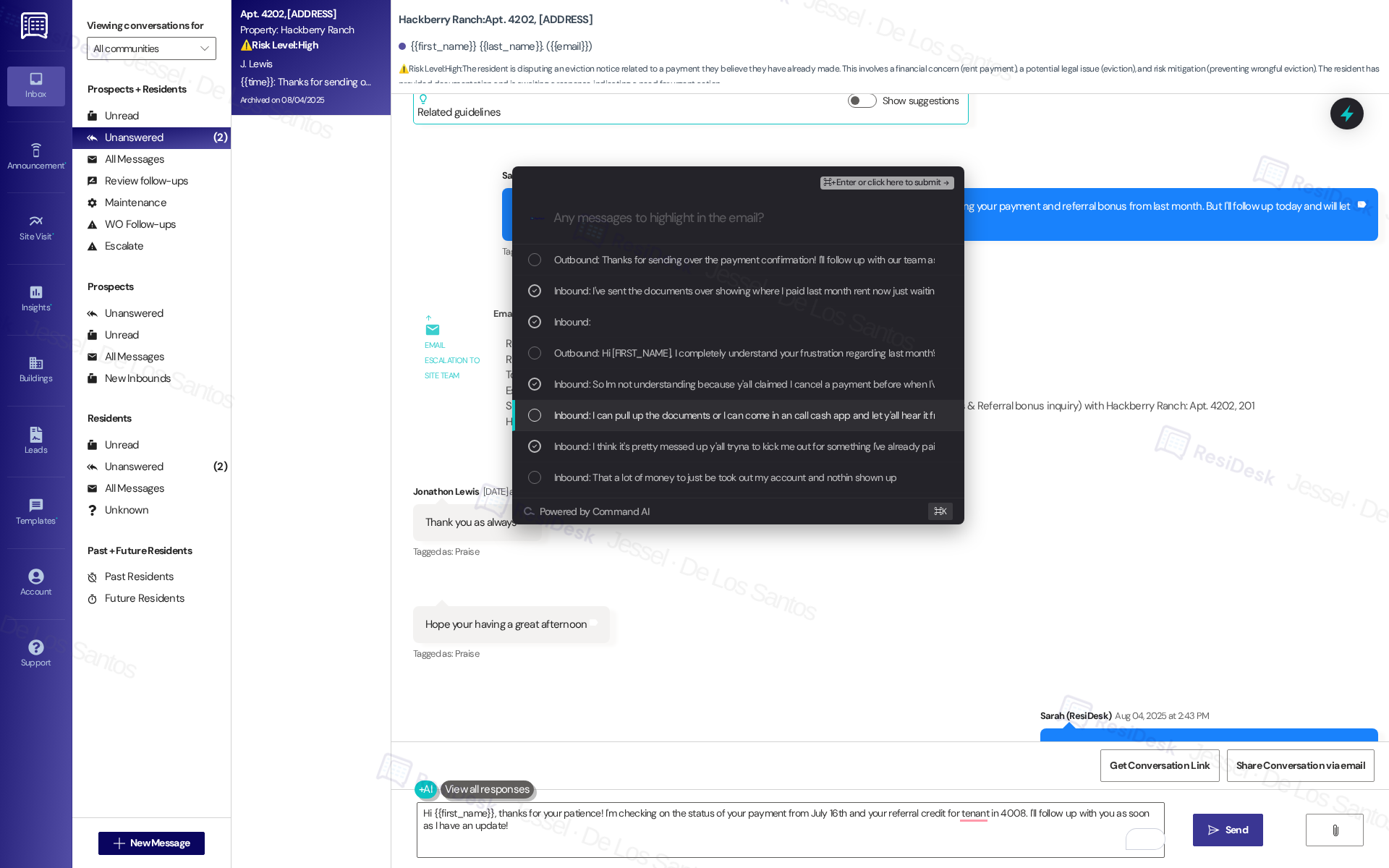 click on "Inbound: I can pull up the documents or I can come in an call cash app and let y'all hear it from them as well" at bounding box center [779, 415] 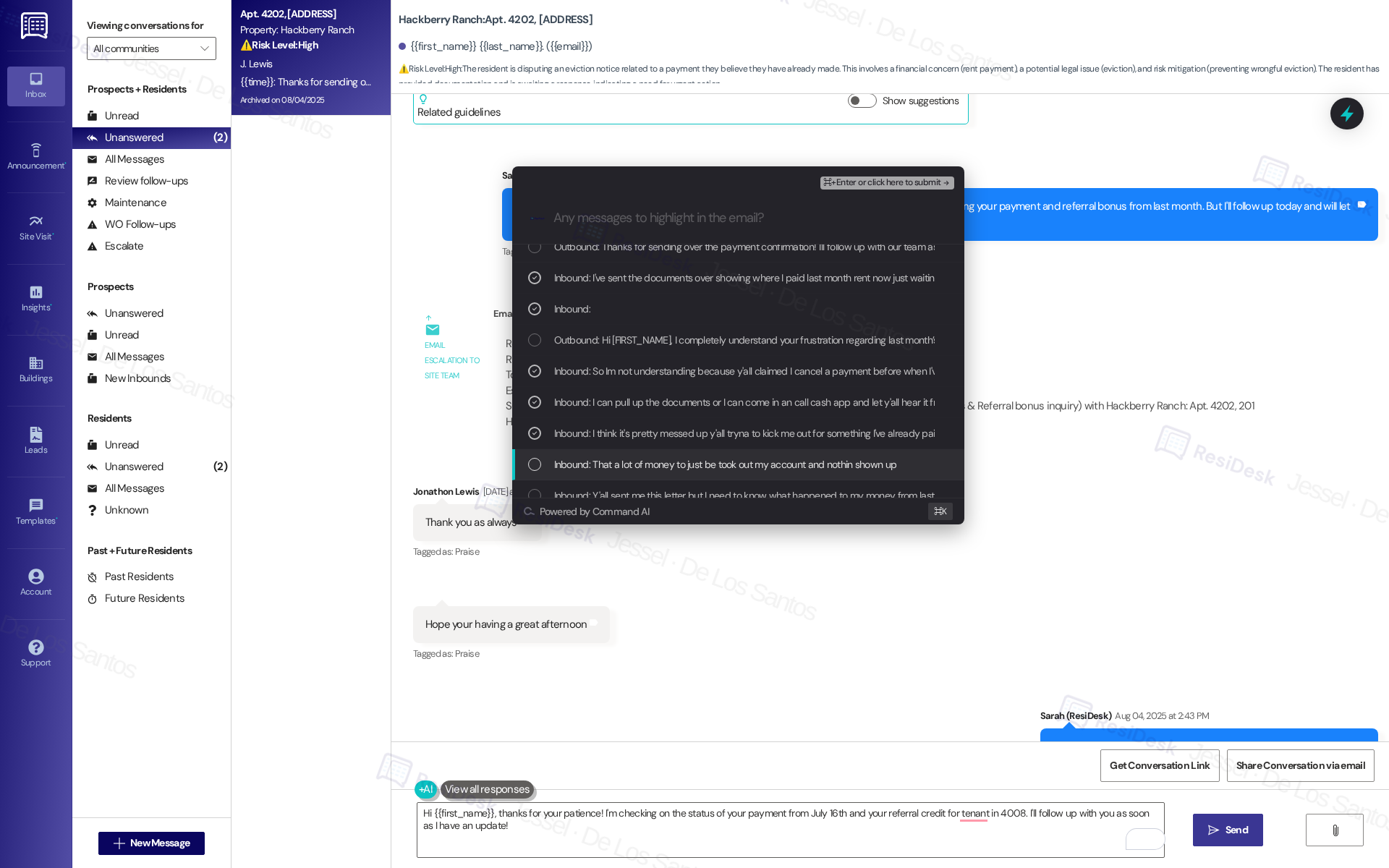 click on "Inbound: That a lot of money to just be took out my account and nothin shown up" at bounding box center (726, 464) 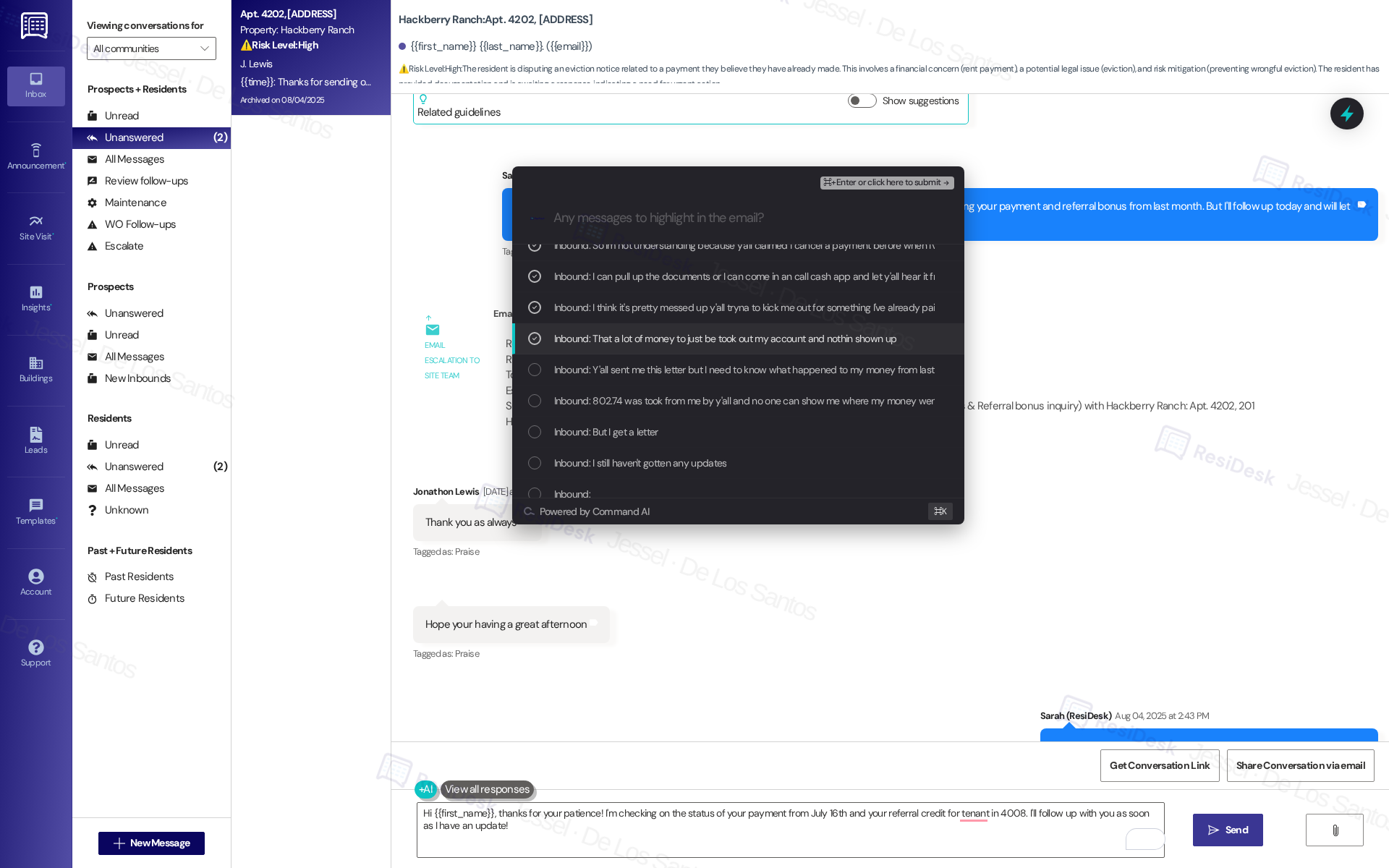 scroll, scrollTop: 140, scrollLeft: 0, axis: vertical 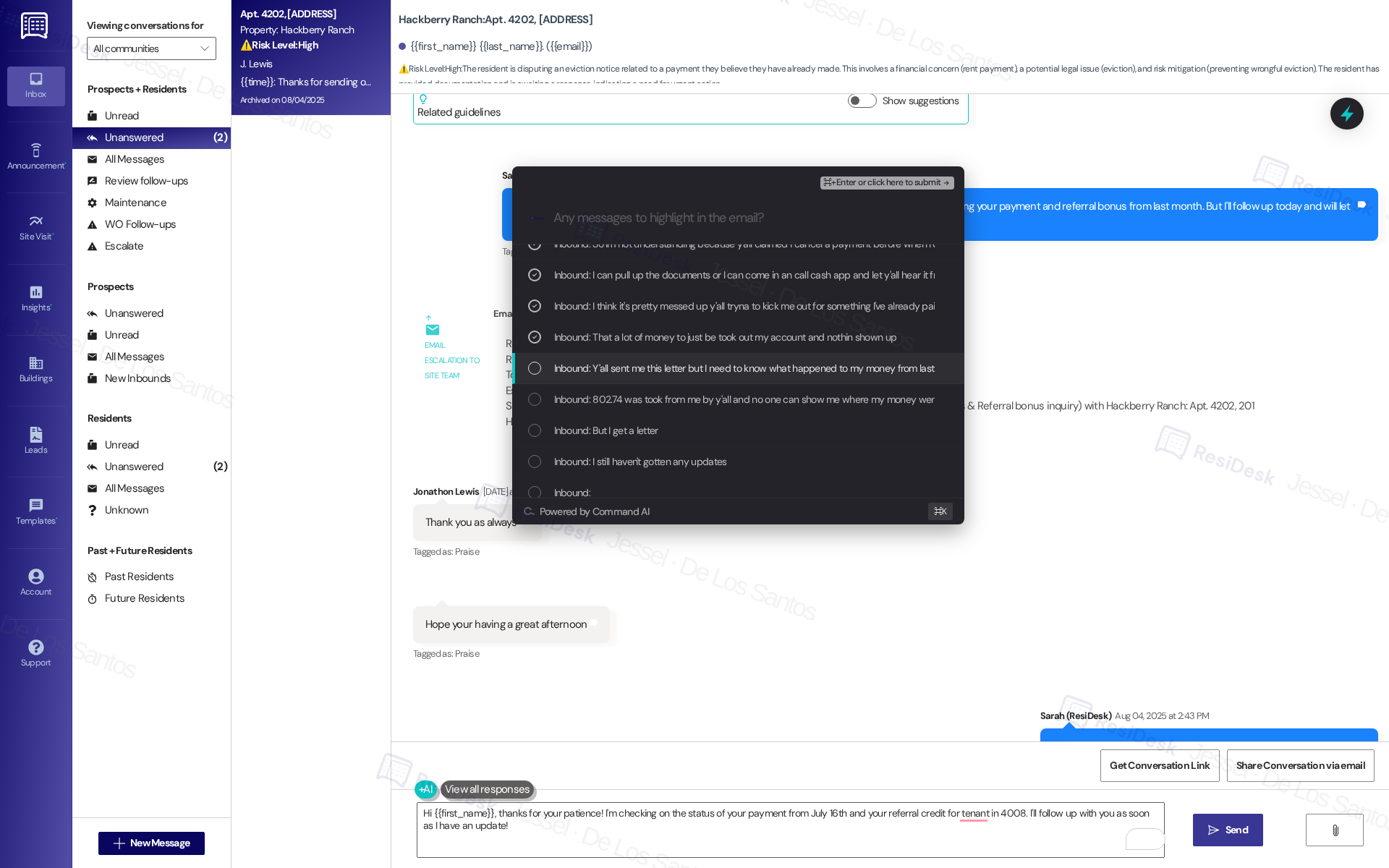 drag, startPoint x: 658, startPoint y: 367, endPoint x: 652, endPoint y: 399, distance: 32.557641 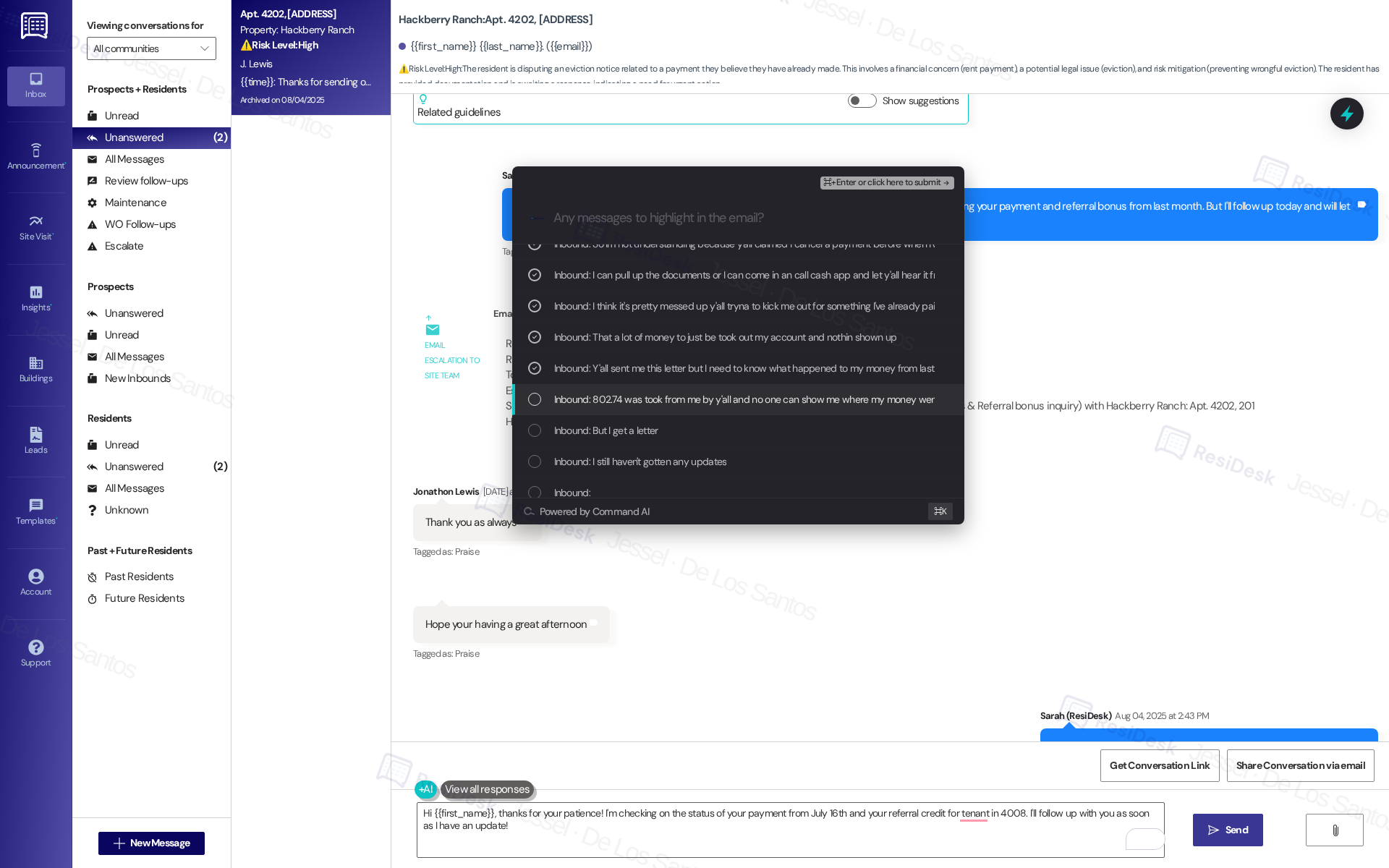 click on "Inbound: 802.74 was took from me by y'all and no one can show me where my money went" at bounding box center [747, 399] 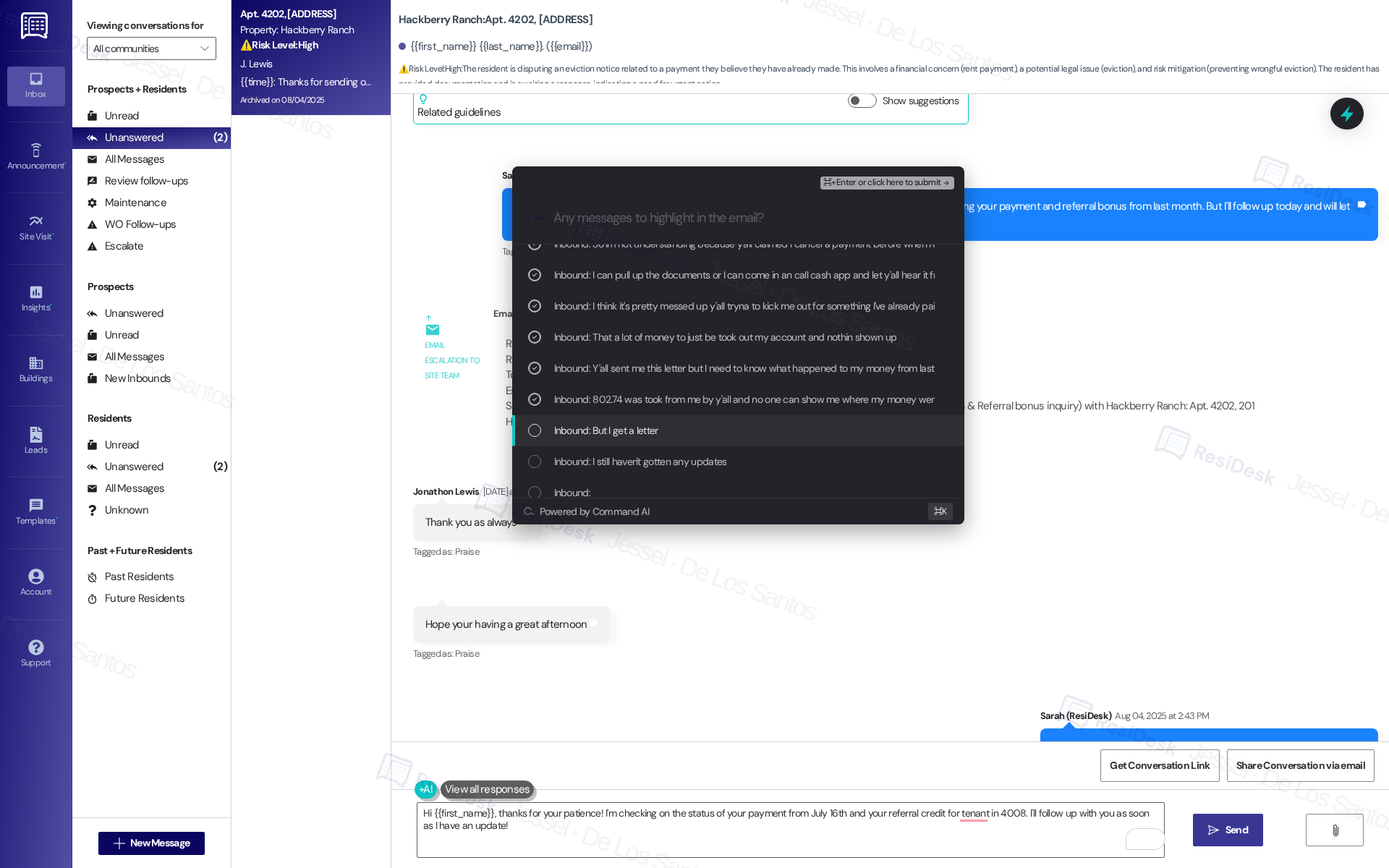 click on "Inbound: But I get a letter" at bounding box center [738, 430] 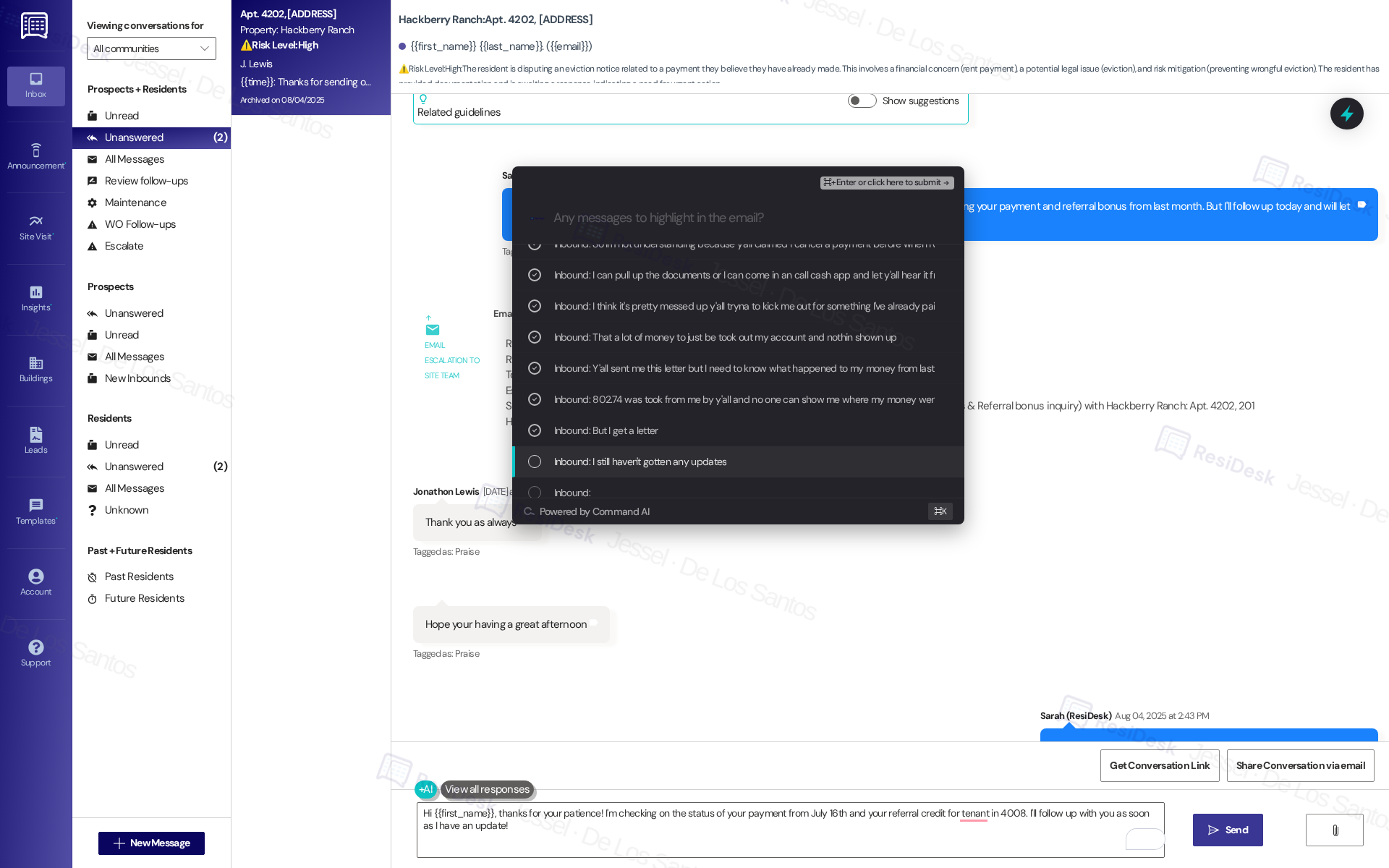 click on "Inbound: I still haven't gotten any updates" at bounding box center [640, 461] 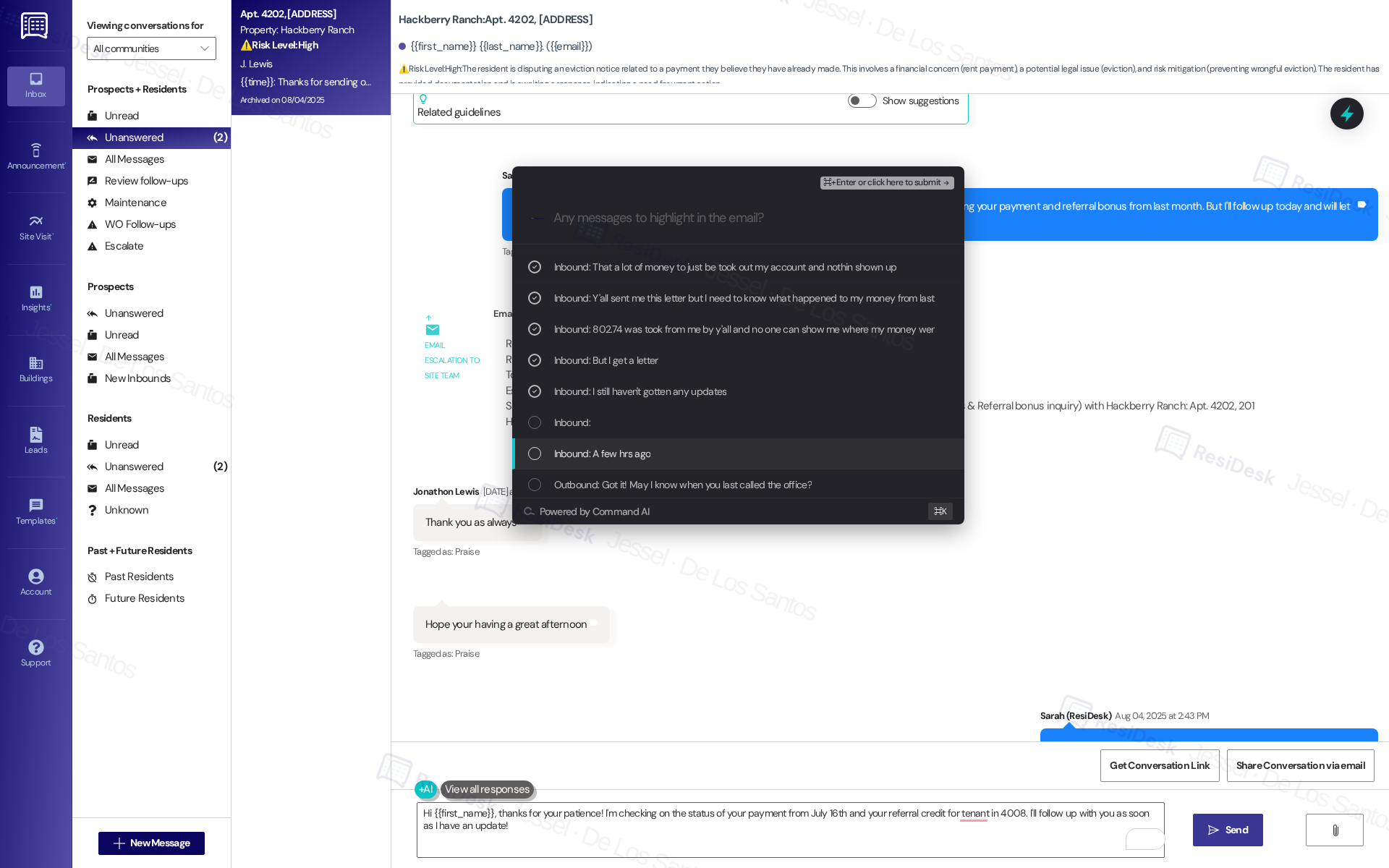 scroll, scrollTop: 212, scrollLeft: 0, axis: vertical 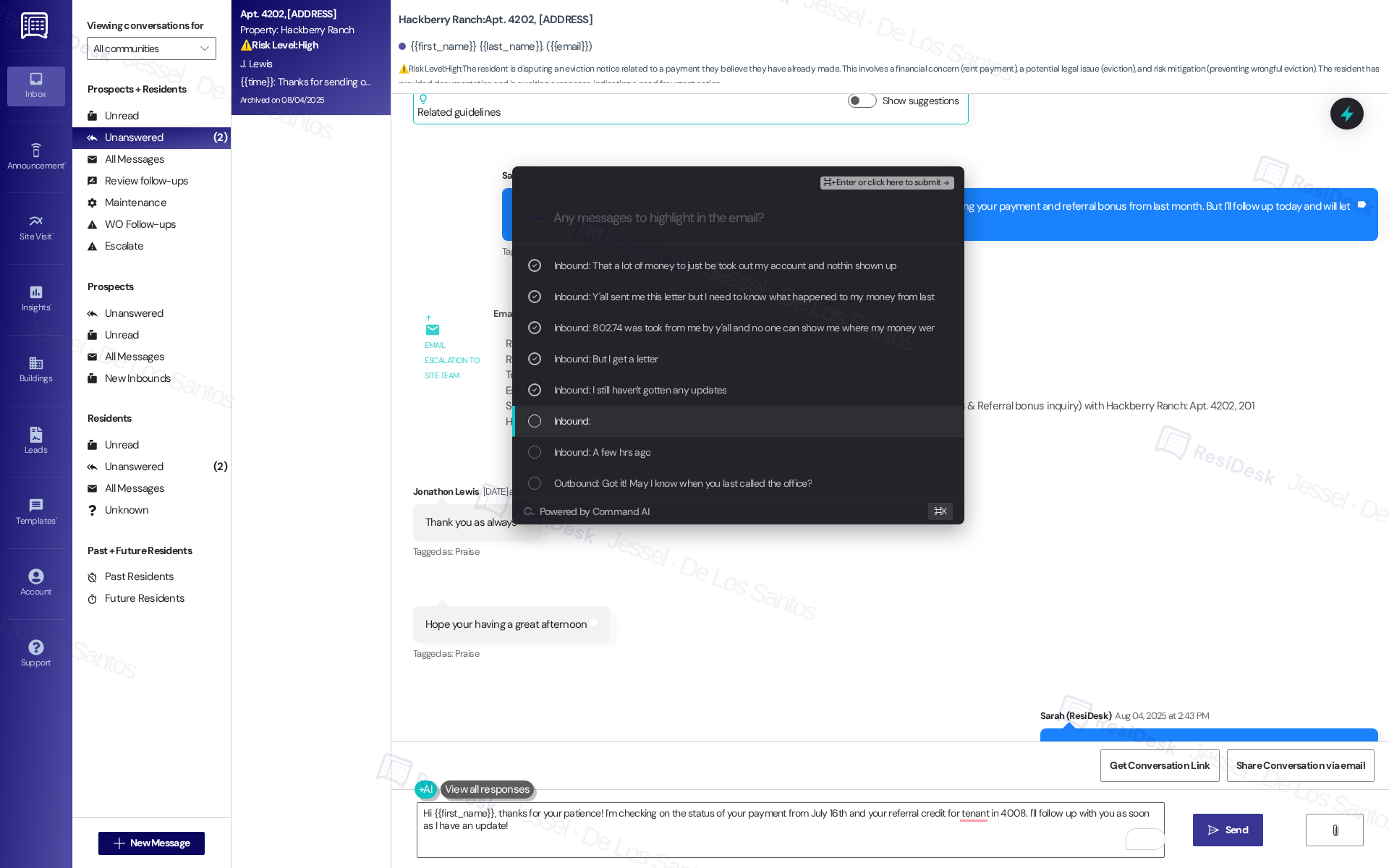 drag, startPoint x: 759, startPoint y: 431, endPoint x: 751, endPoint y: 446, distance: 17 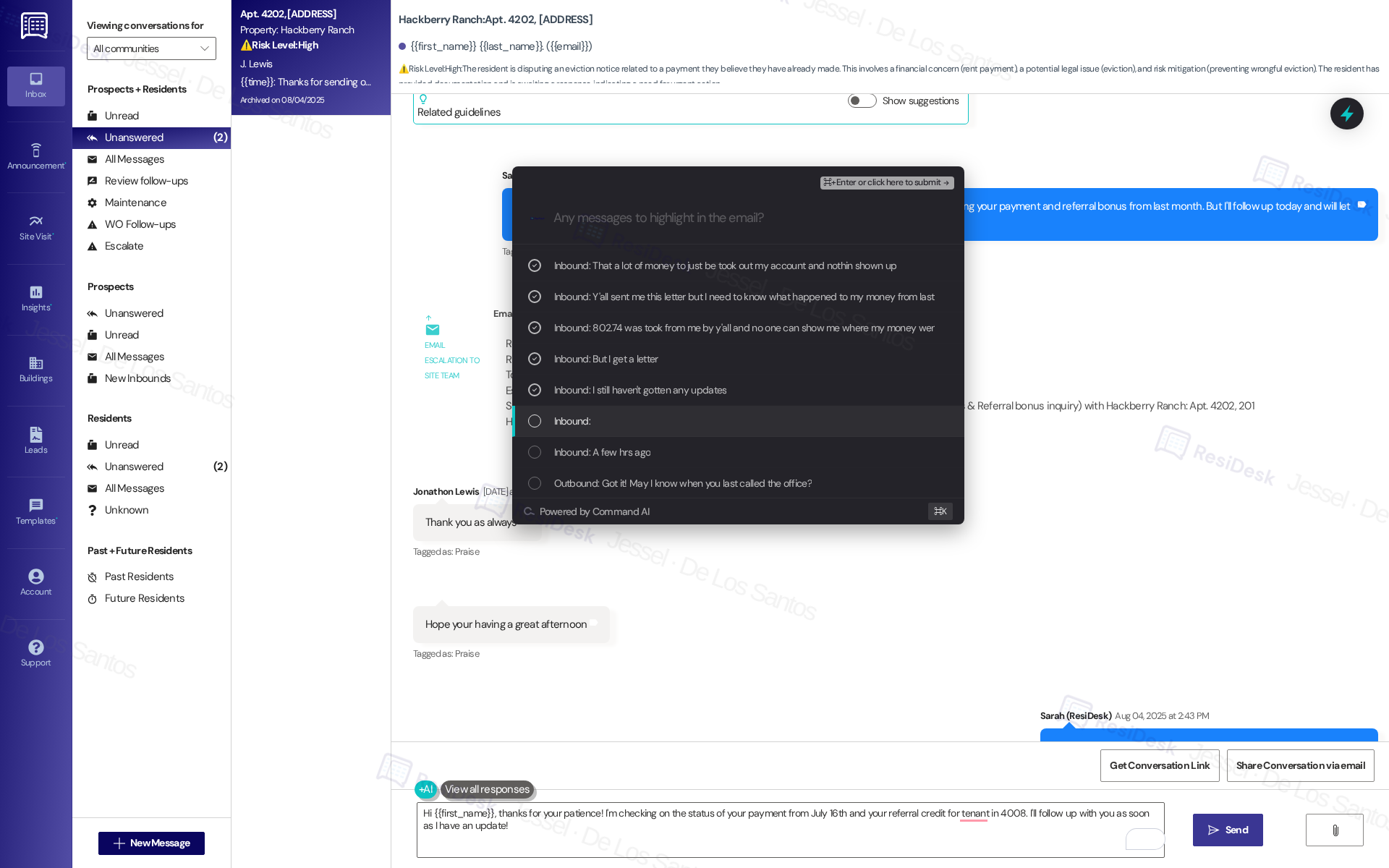 click on "Inbound:" at bounding box center (738, 421) 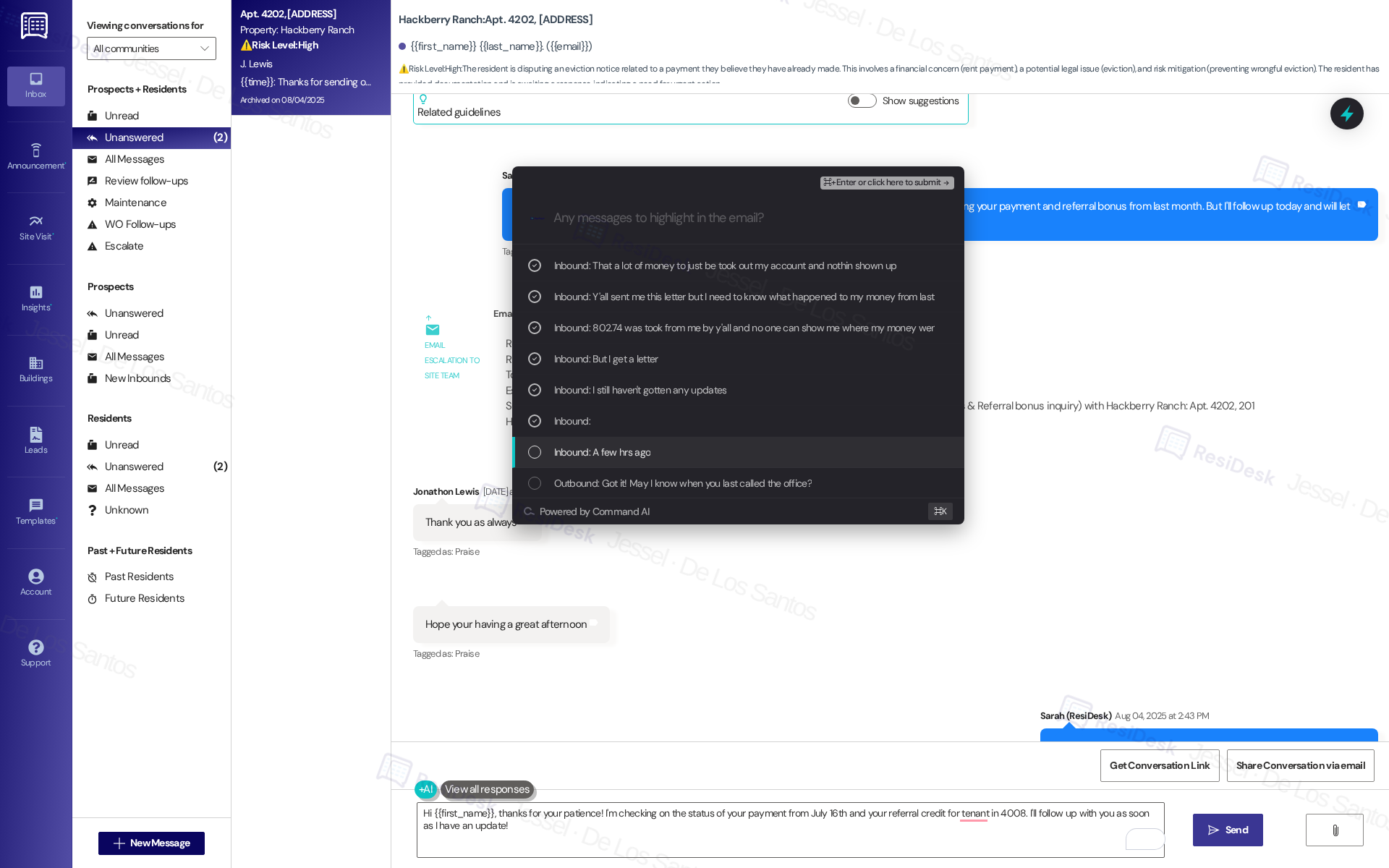 drag, startPoint x: 748, startPoint y: 452, endPoint x: 748, endPoint y: 462, distance: 10 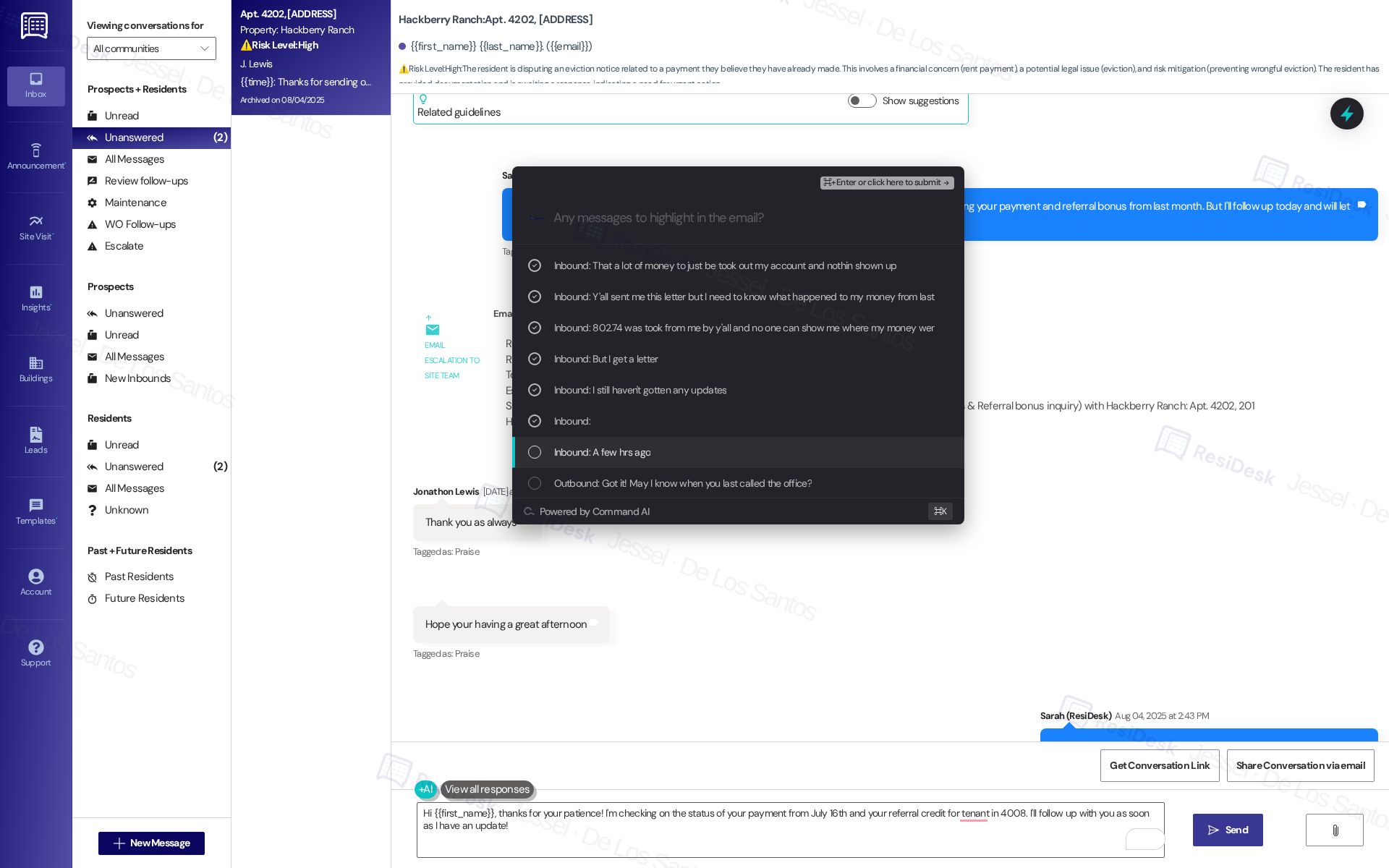 click on "Inbound: A few hrs ago" at bounding box center [739, 452] 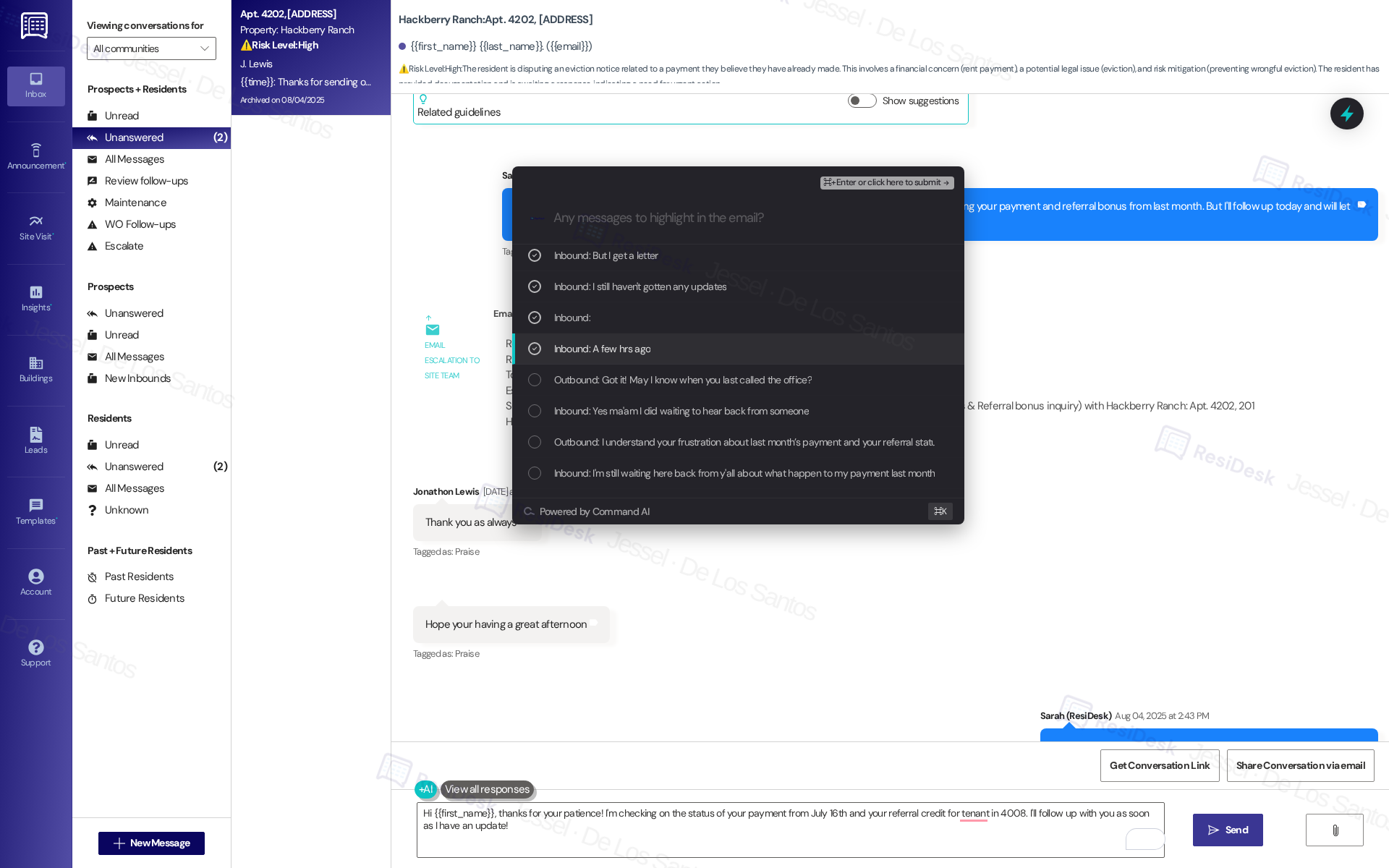 scroll, scrollTop: 318, scrollLeft: 0, axis: vertical 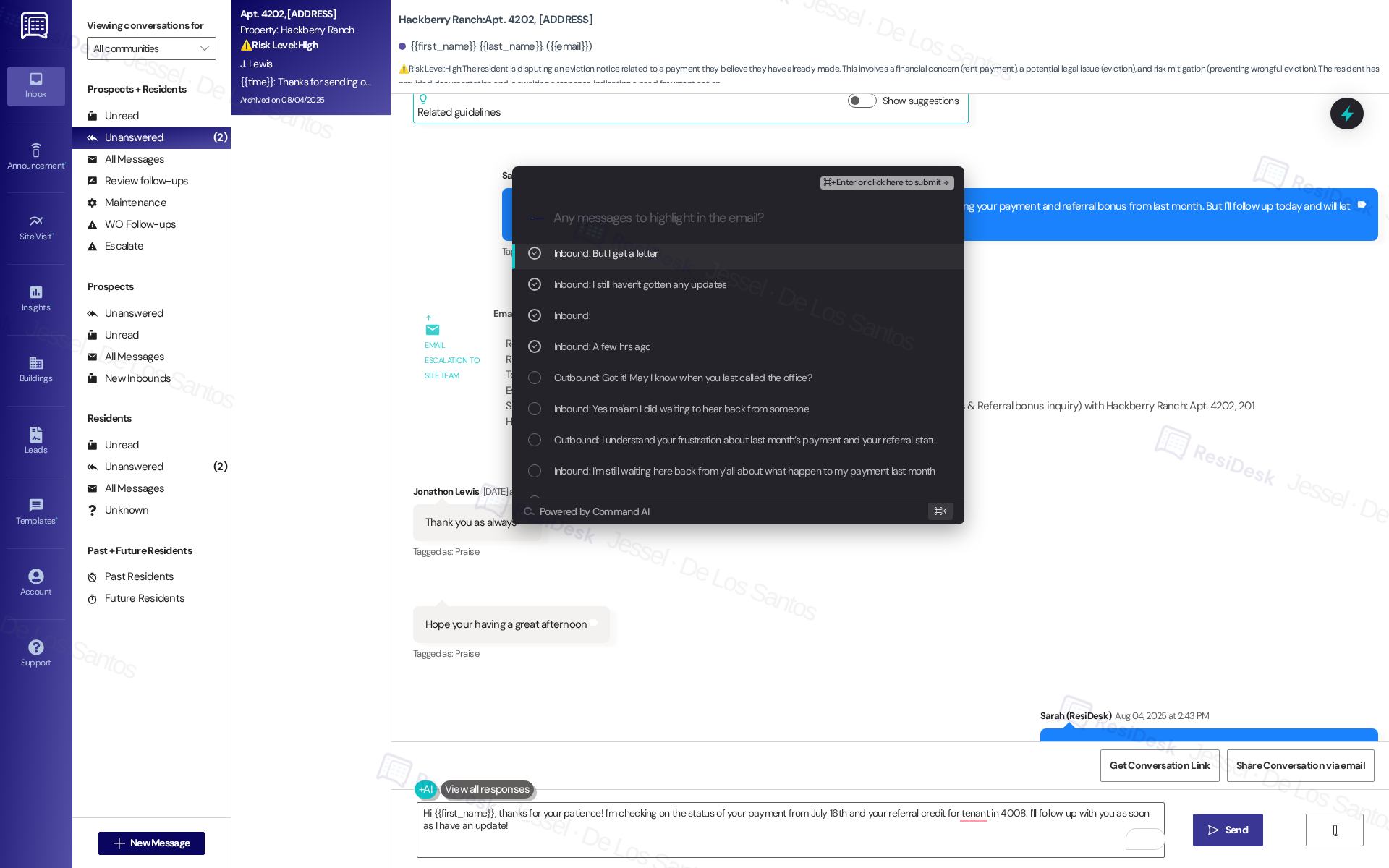 click on "⌘+Enter or click here to submit" at bounding box center (882, 183) 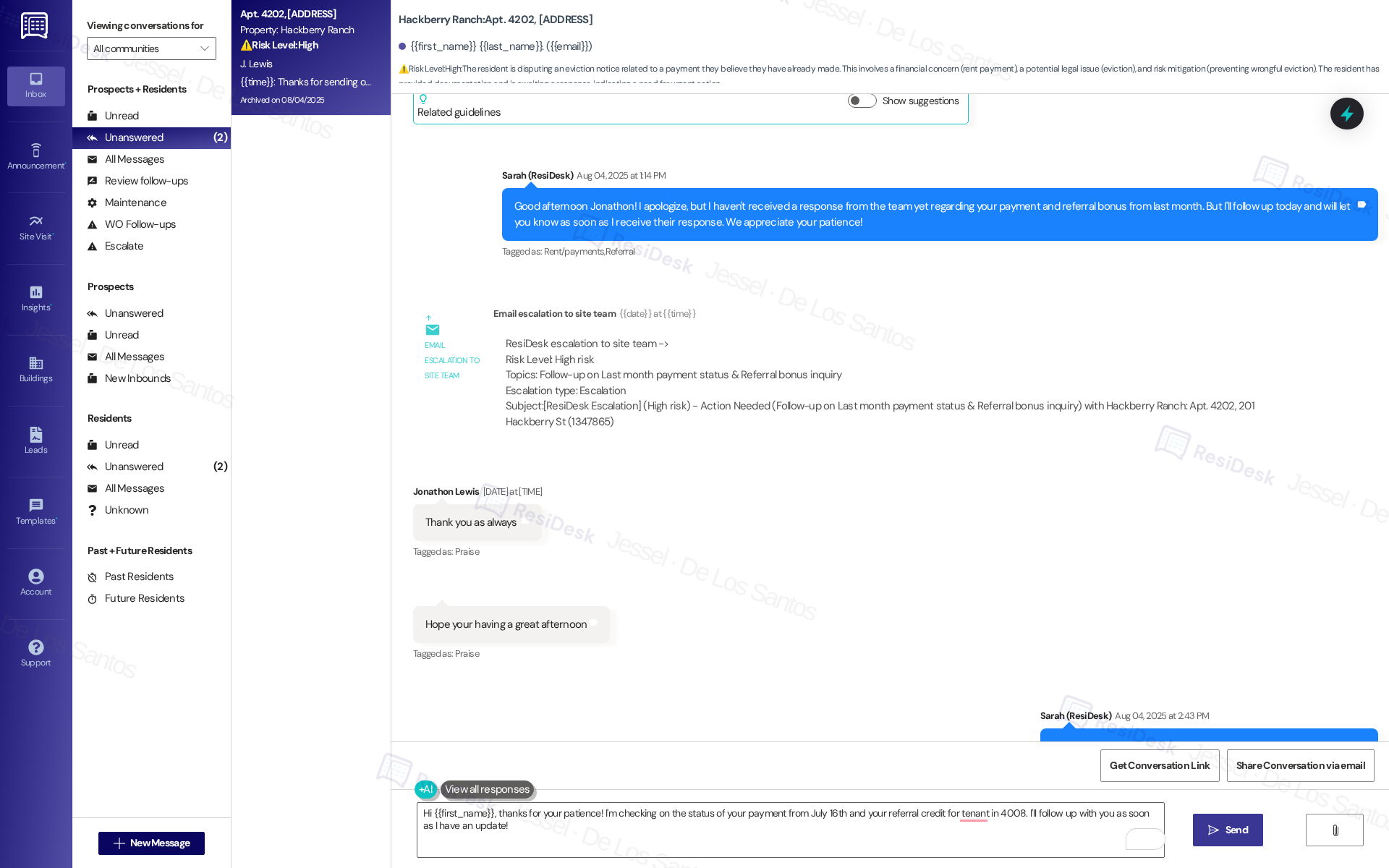 scroll, scrollTop: 22671, scrollLeft: 0, axis: vertical 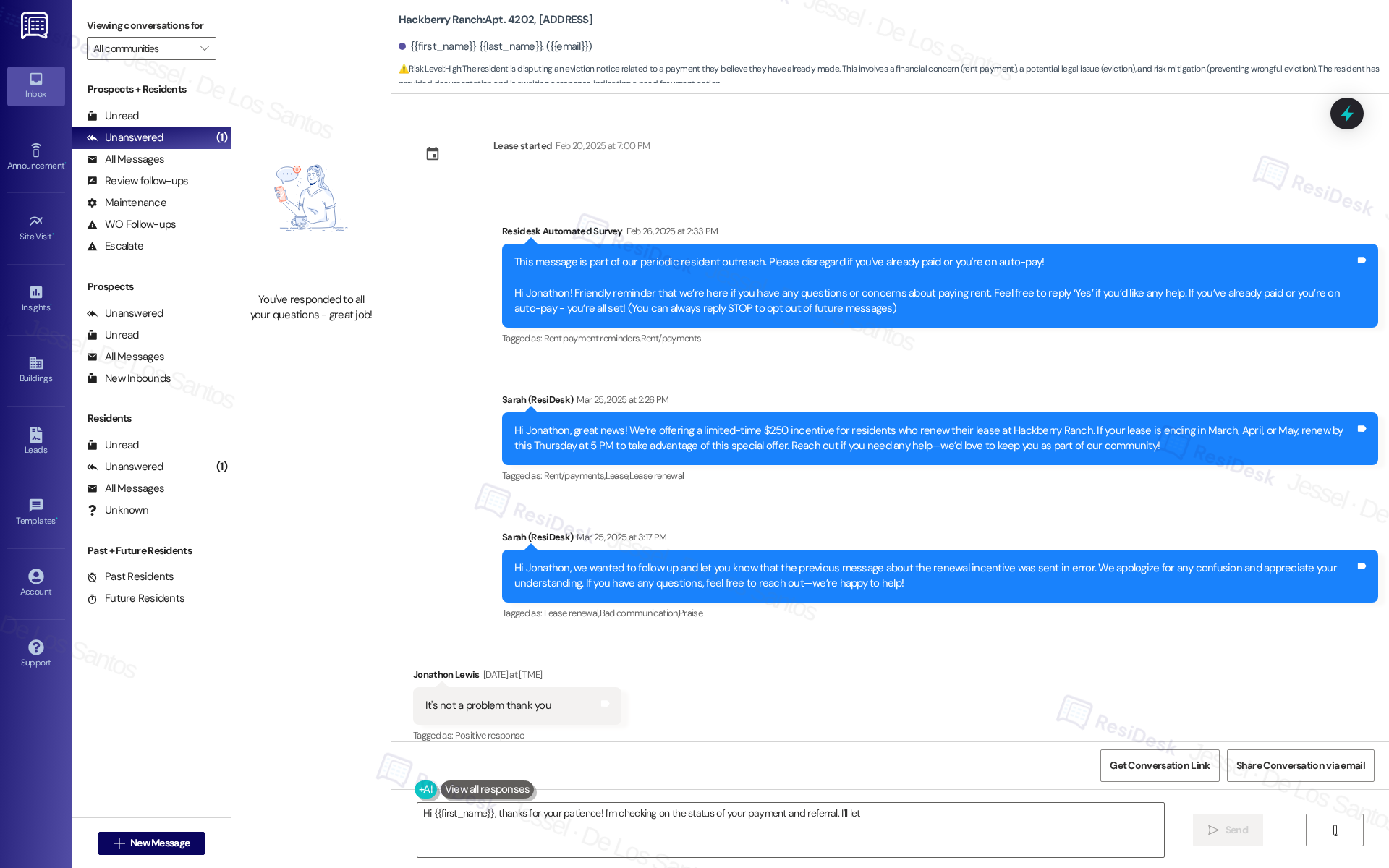 type on "Hi {{first_name}}, thanks for your patience! I'm checking on the status of your payment and referral. I'll let" 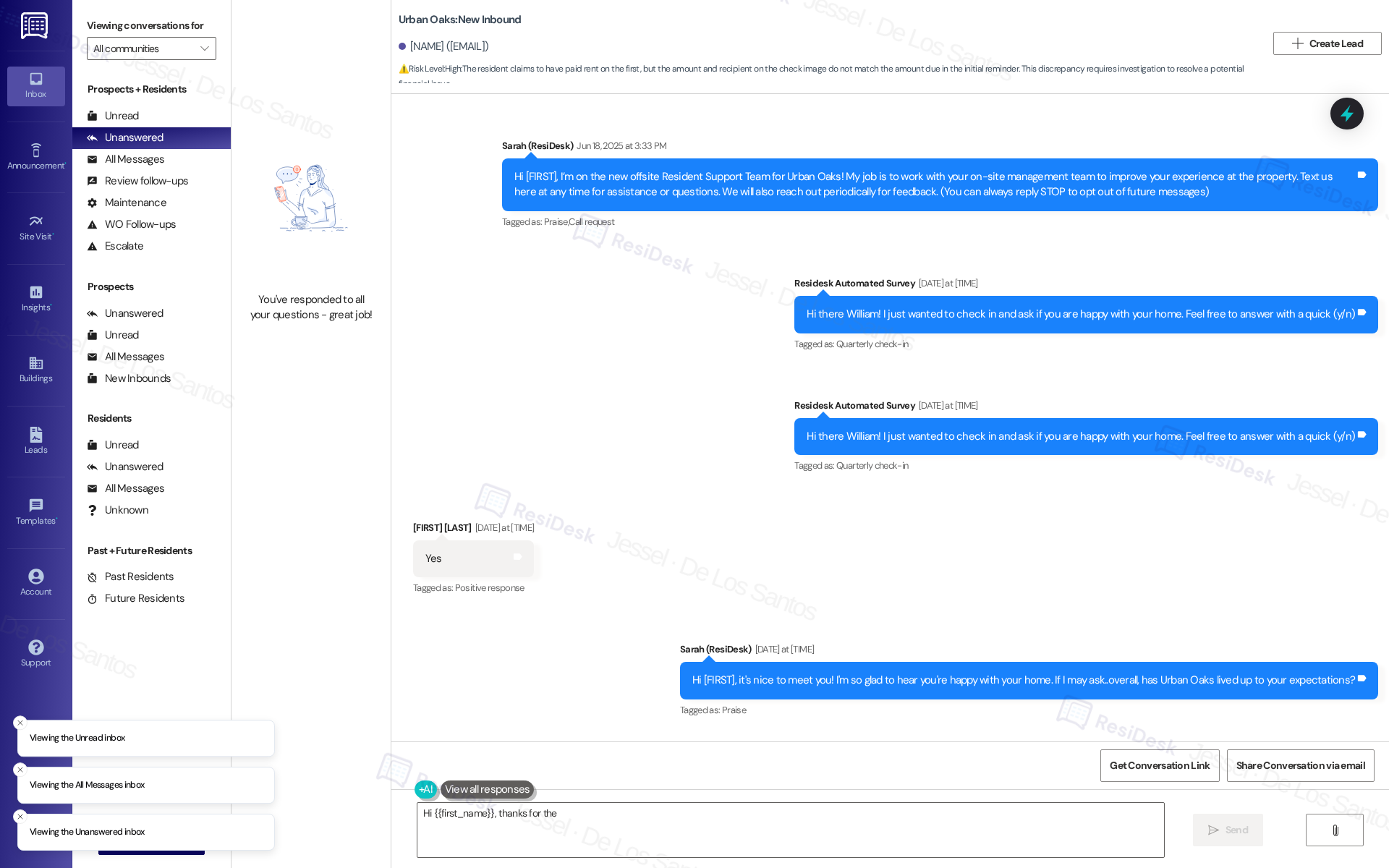 scroll, scrollTop: 0, scrollLeft: 0, axis: both 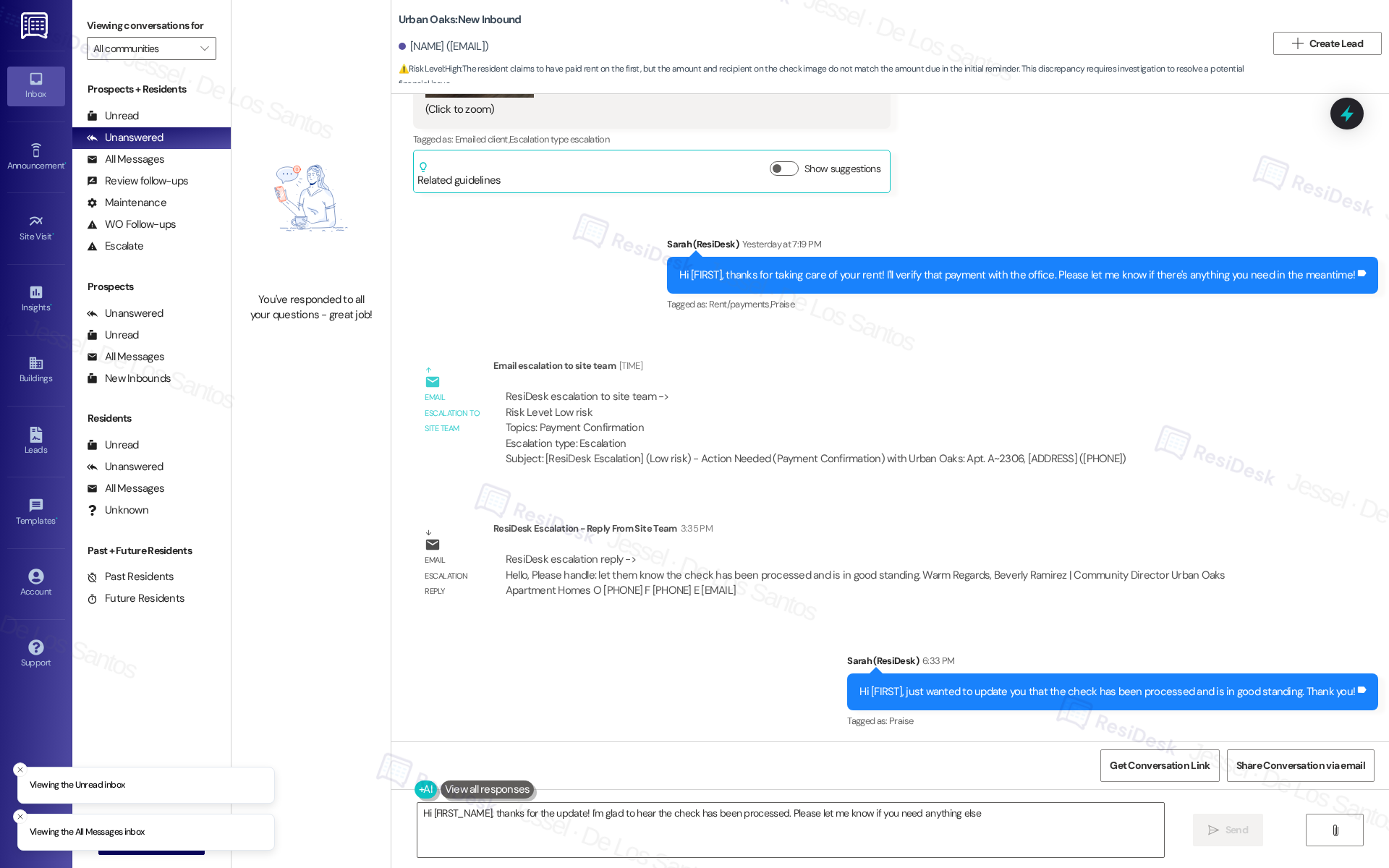 type on "Hi {{first_name}}, thanks for the update! I'm glad to hear the check has been processed. Please let me know if you need anything else!" 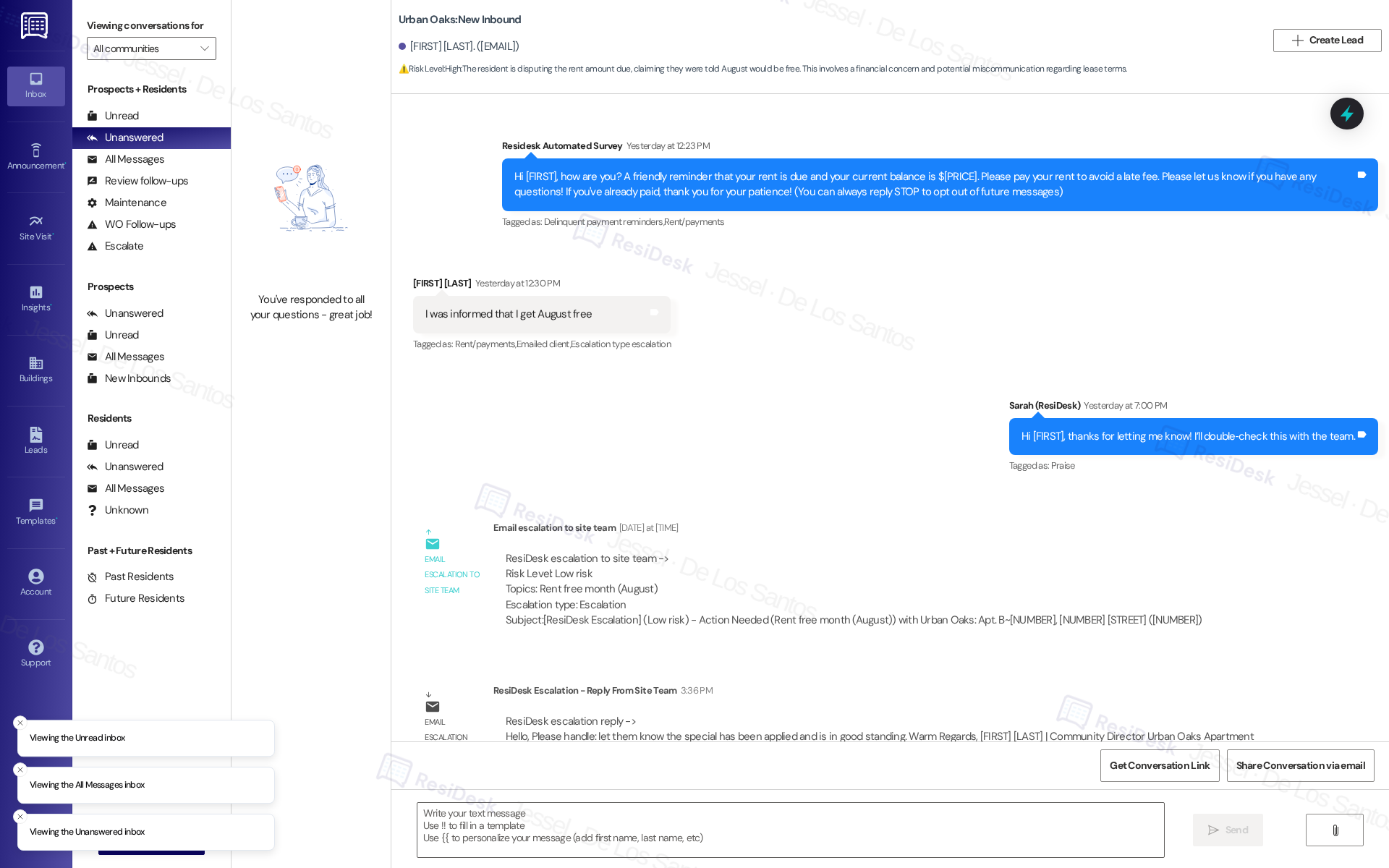 type on "Fetching suggested responses. Please feel free to read through the conversation in the meantime." 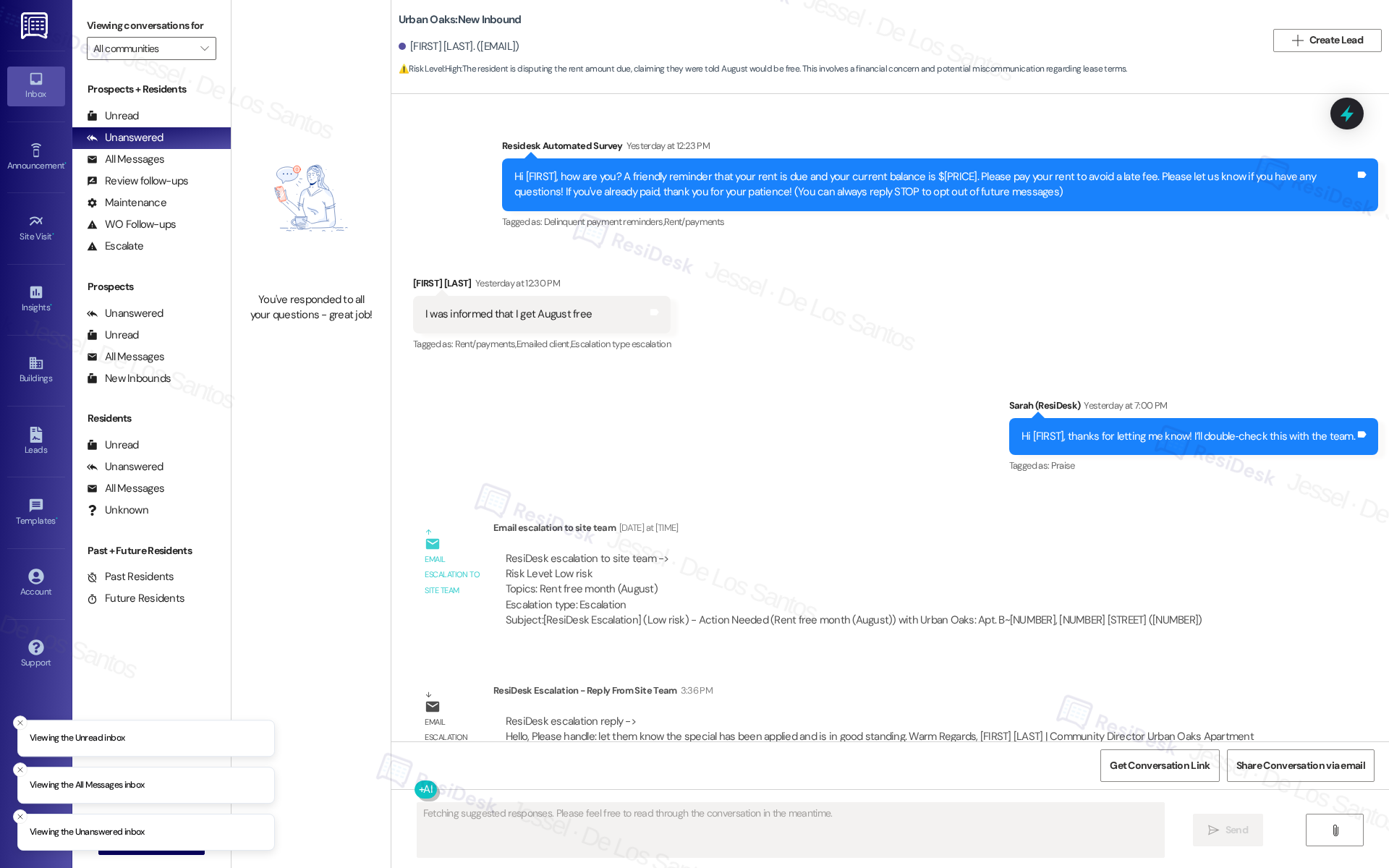 type 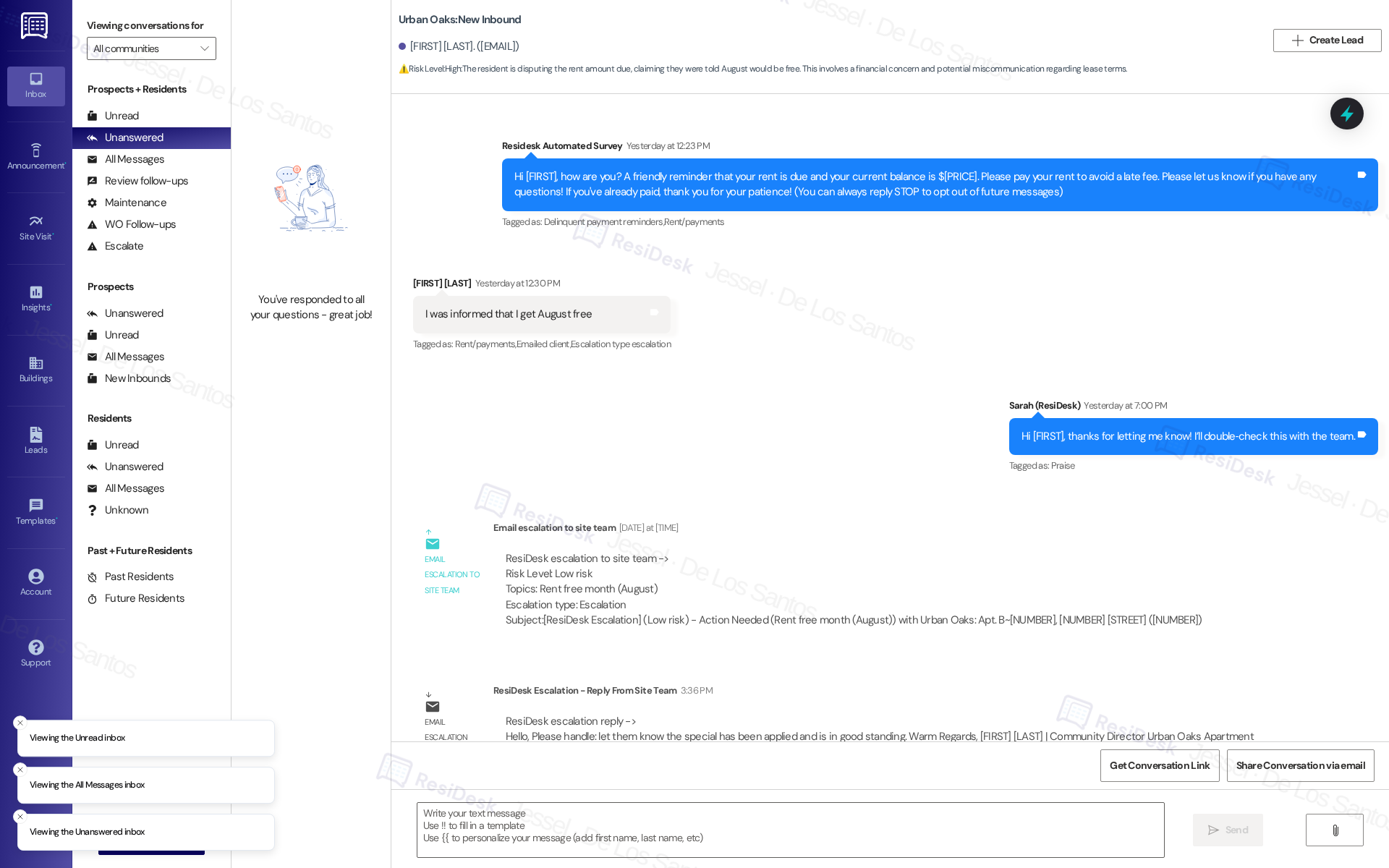 scroll, scrollTop: 0, scrollLeft: 0, axis: both 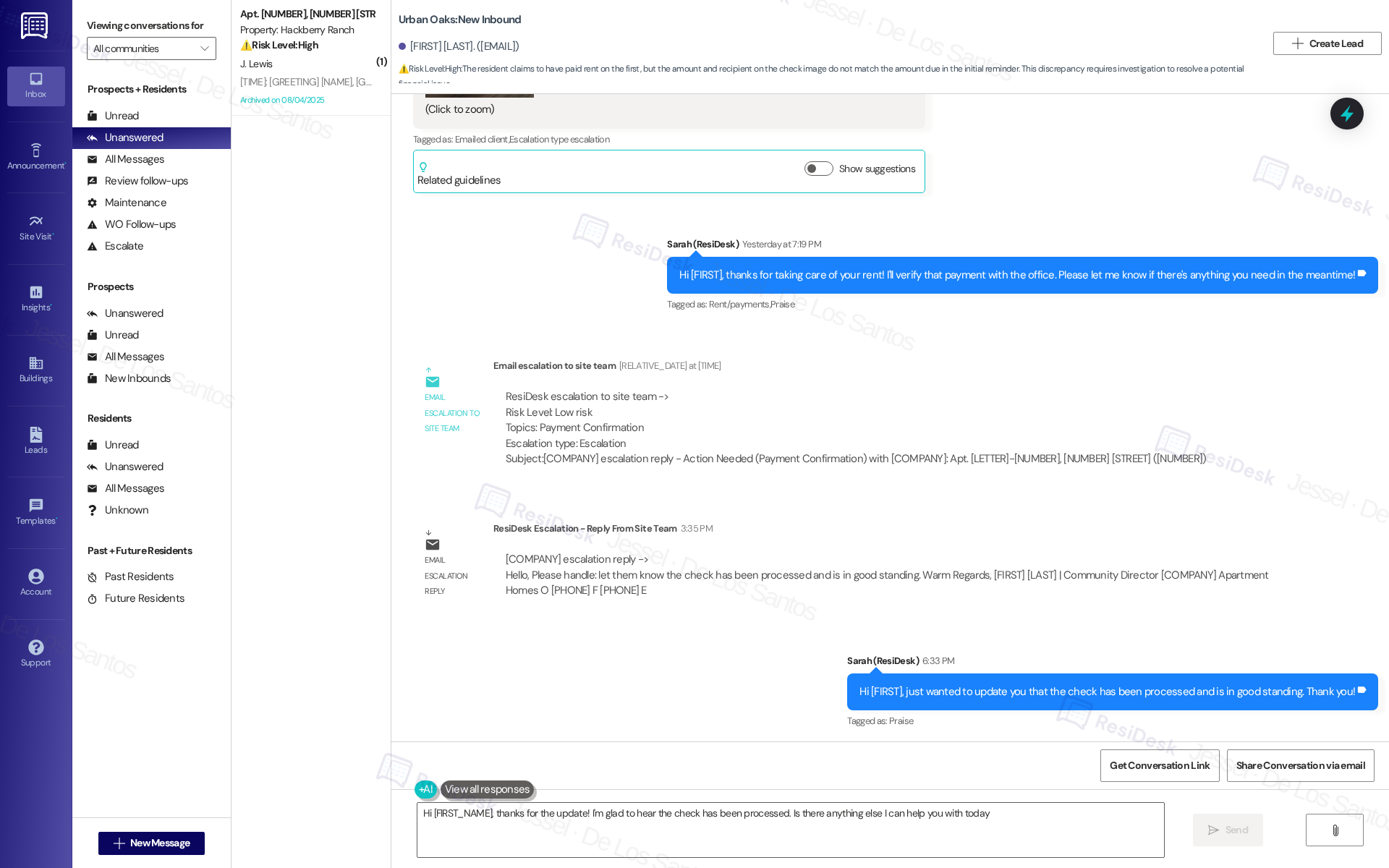 type on "Hi {{first_name}}, thanks for the update! I'm glad to hear the check has been processed. Is there anything else I can help you with today?" 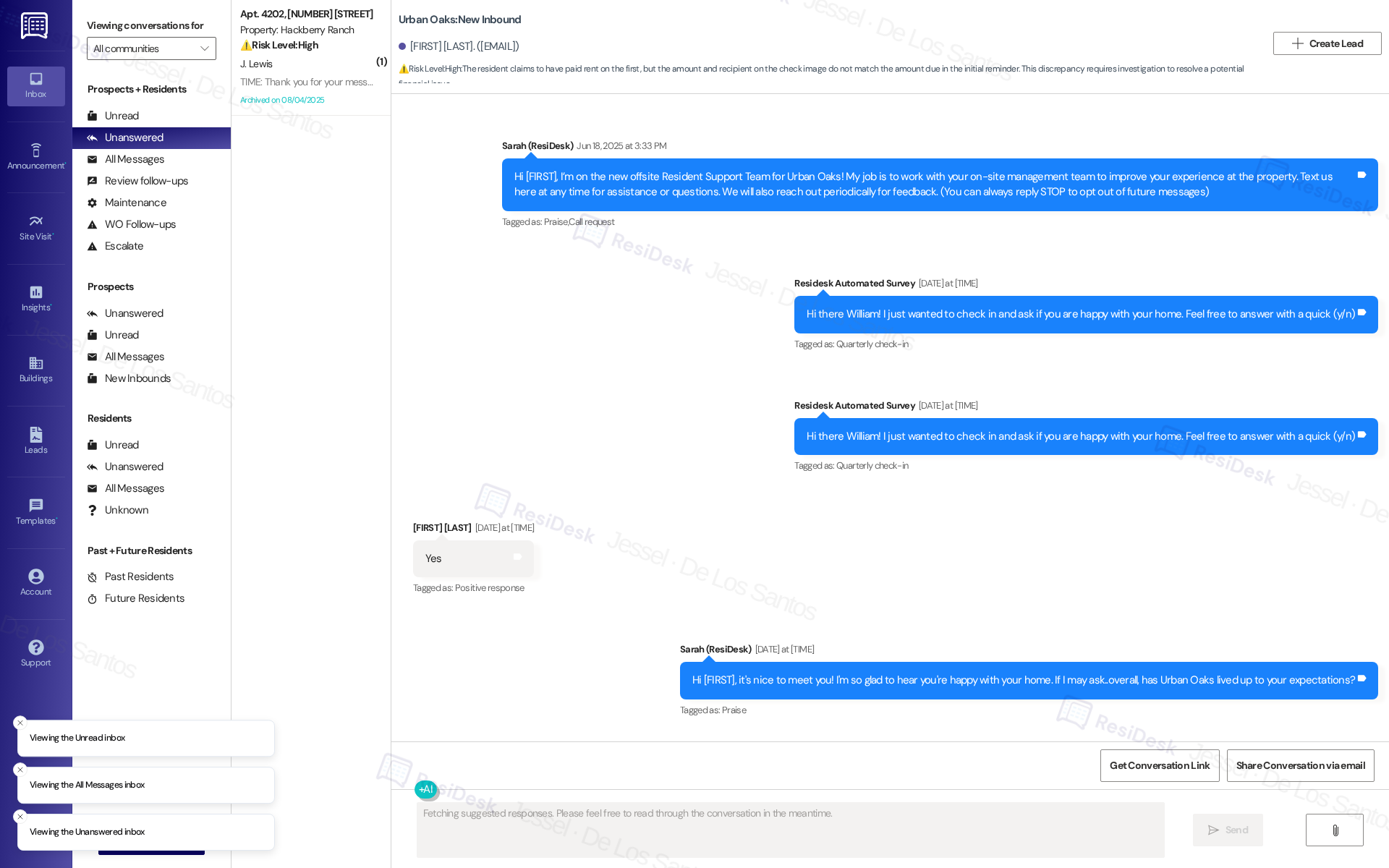 scroll, scrollTop: 0, scrollLeft: 0, axis: both 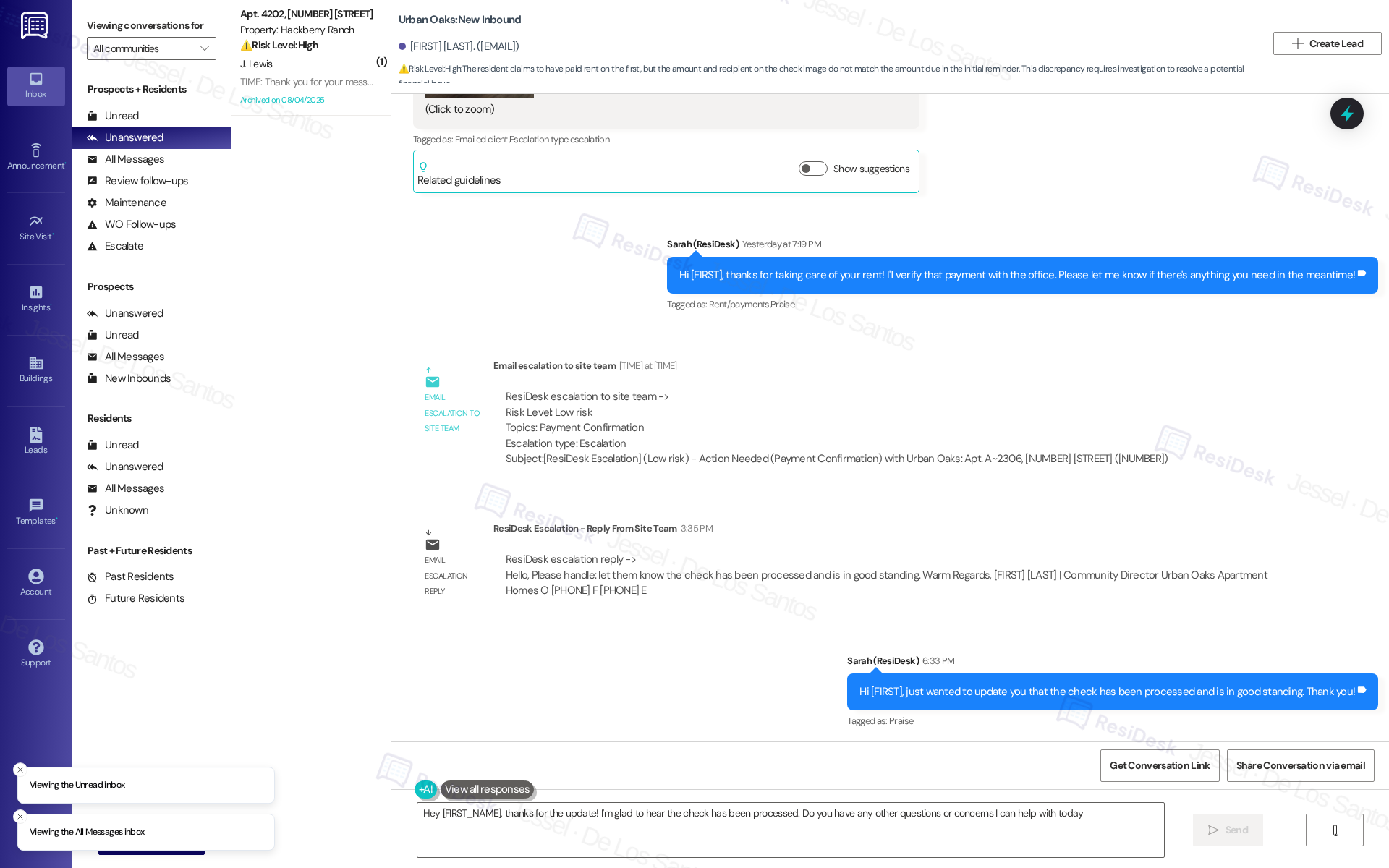 type on "Hey [FIRST_NAME], thanks for the update! I'm glad to hear the check has been processed. Do you have any other questions or concerns I can help with today?" 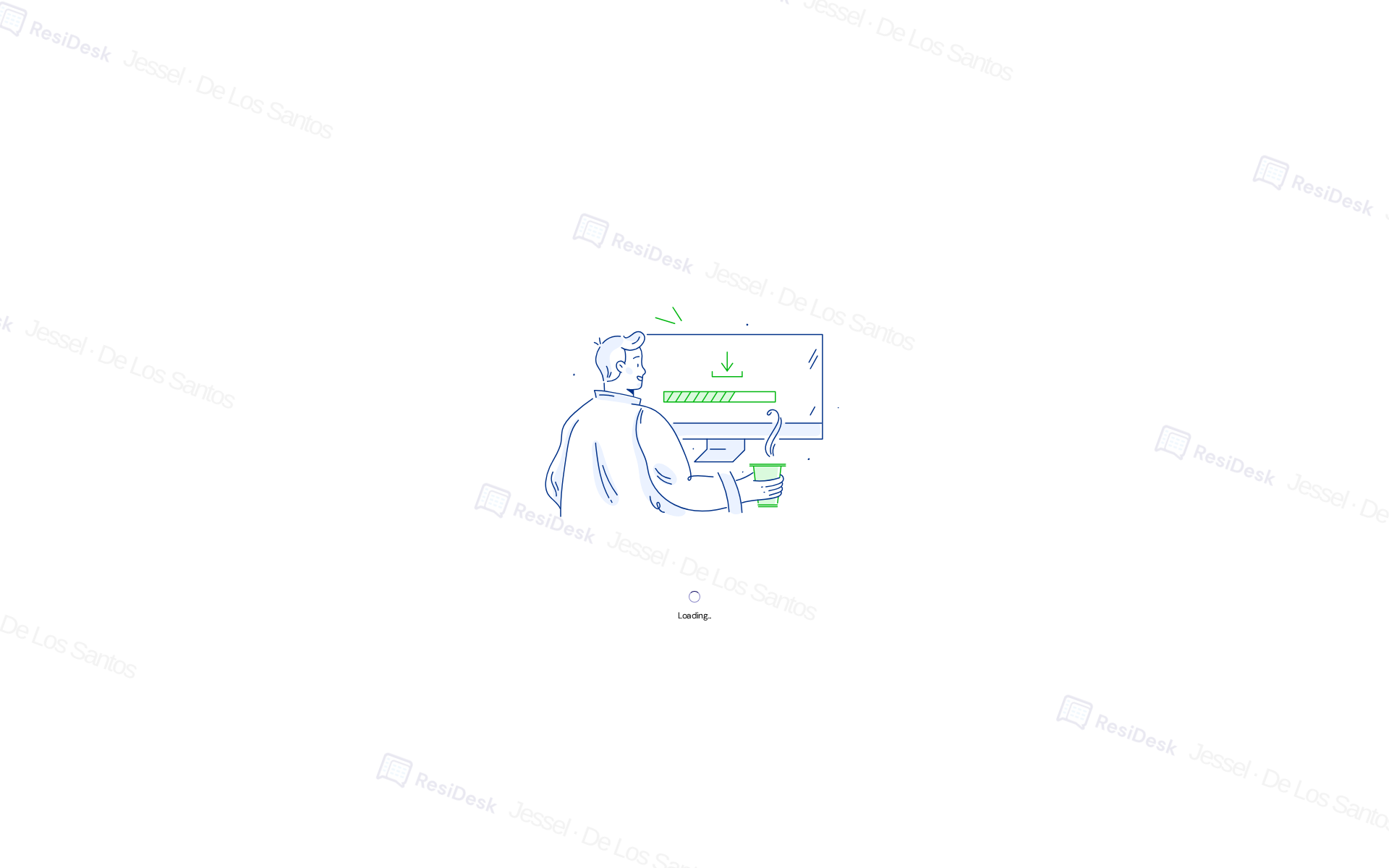 scroll, scrollTop: 0, scrollLeft: 0, axis: both 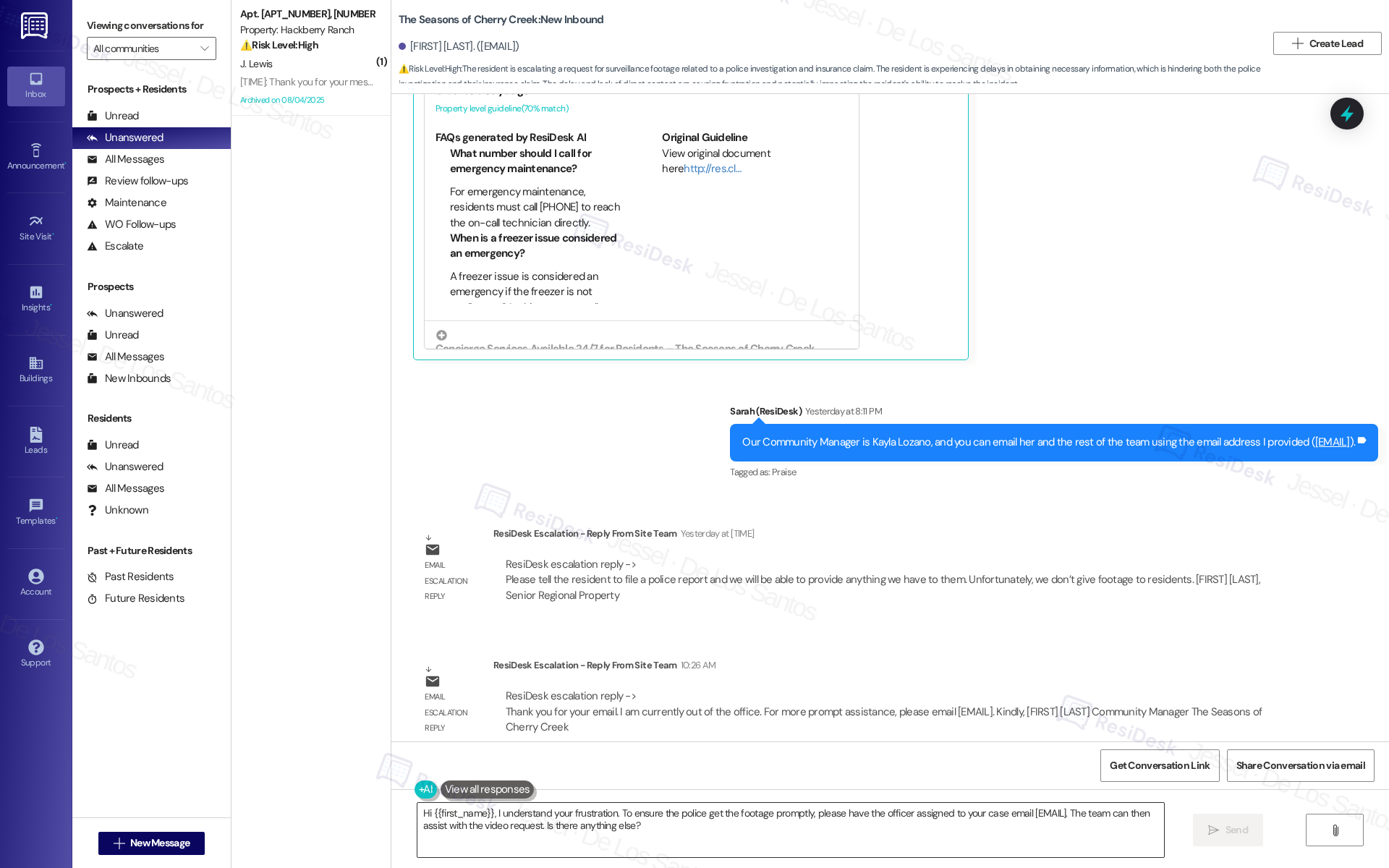 click on "Hi {{first_name}}, I understand your frustration. To ensure the police get the footage promptly, please have the officer assigned to your case email [EMAIL]. The team can then assist with the video request. Is there anything else?" at bounding box center (791, 830) 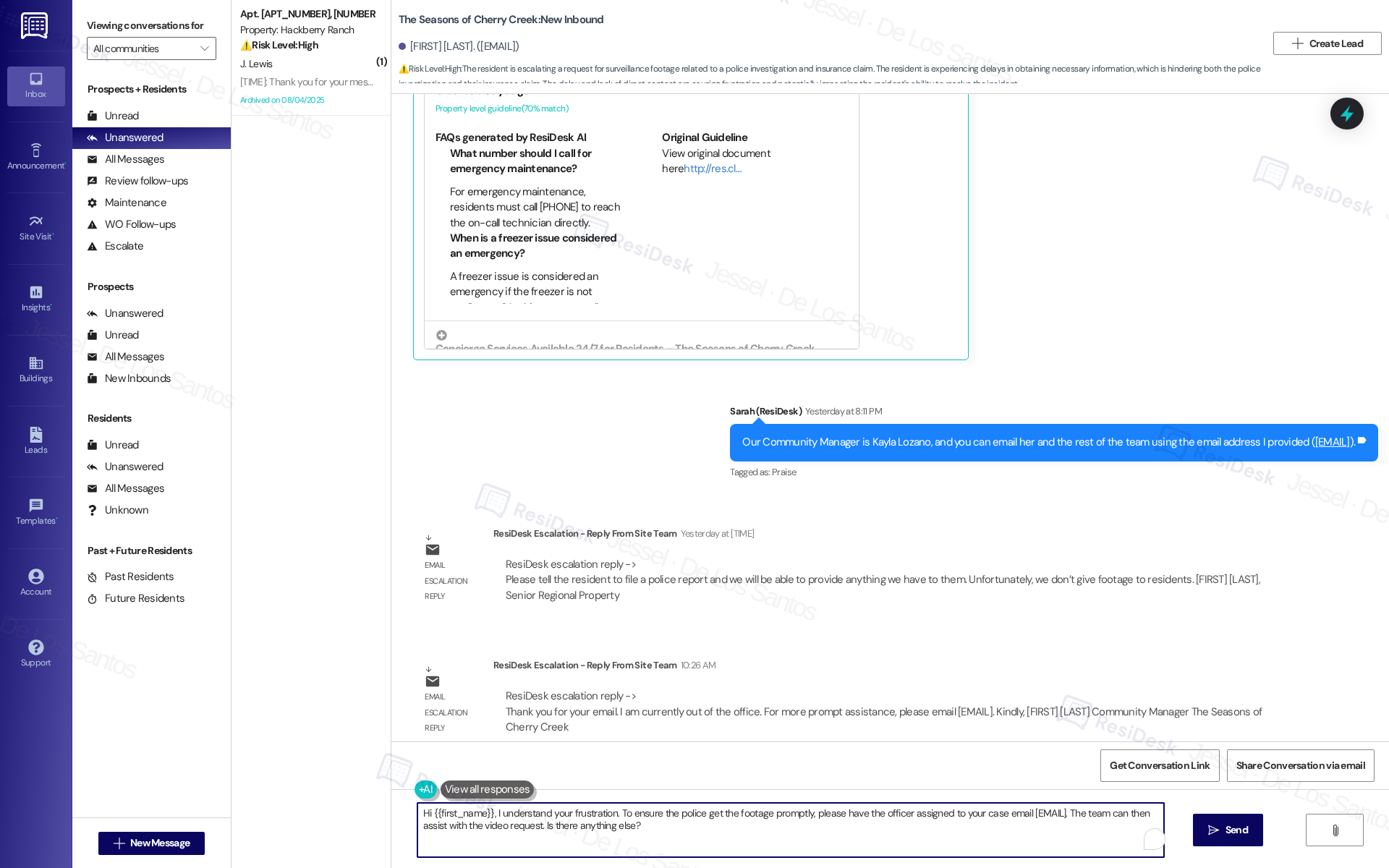click on "Hi {{first_name}}, I understand your frustration. To ensure the police get the footage promptly, please have the officer assigned to your case email [EMAIL]. The team can then assist with the video request. Is there anything else?" at bounding box center [791, 830] 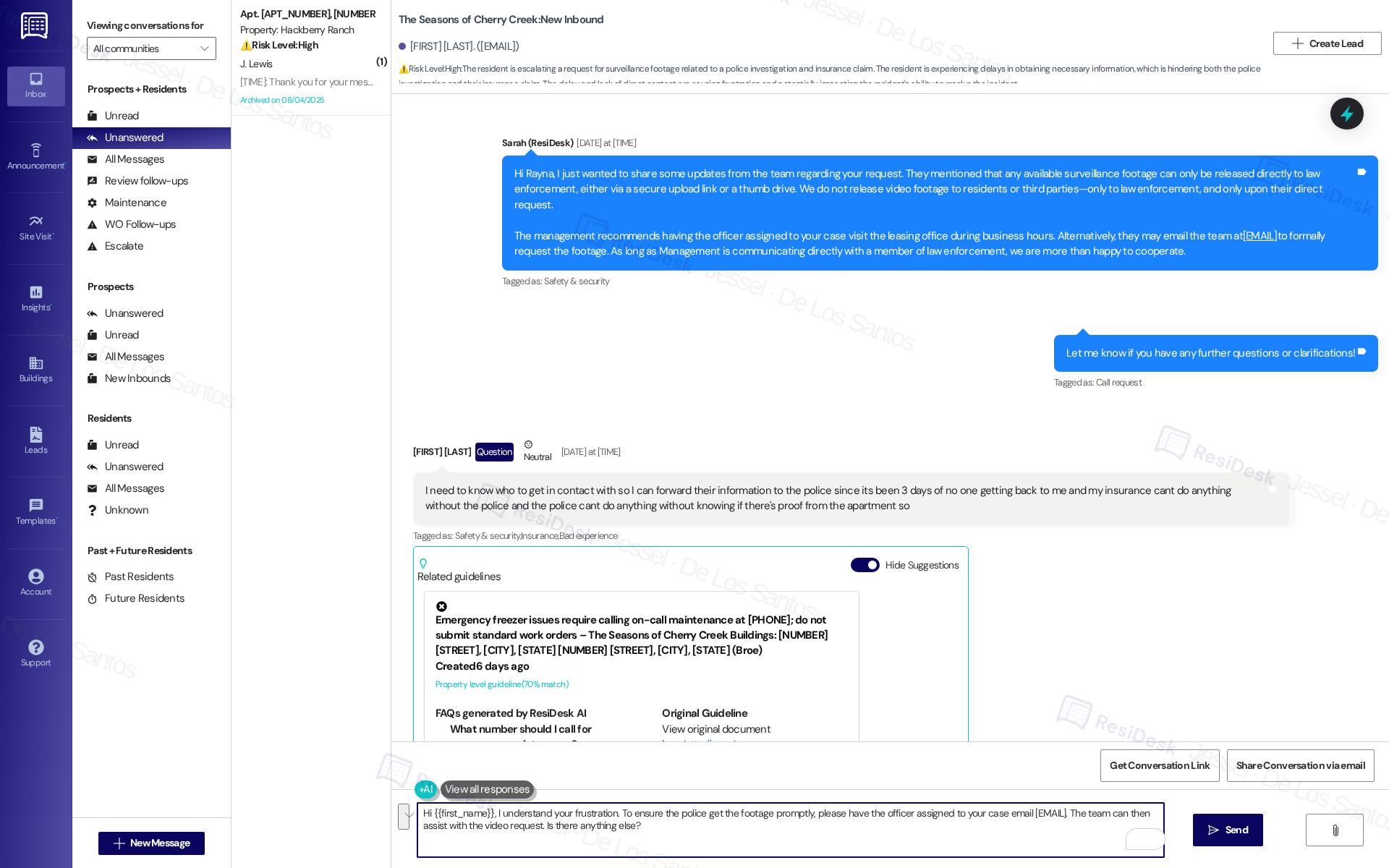 scroll, scrollTop: 854, scrollLeft: 0, axis: vertical 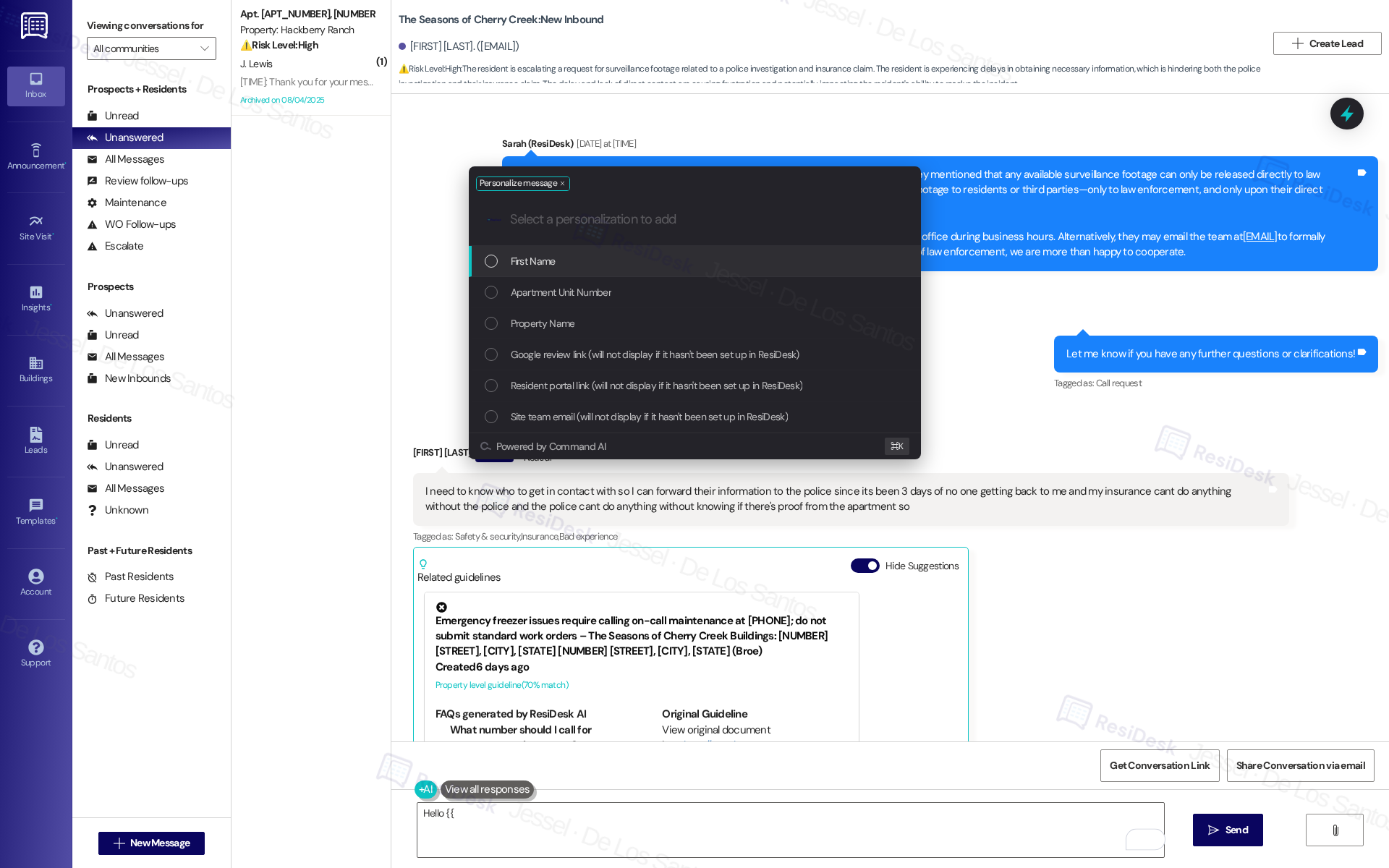 click on "First Name" at bounding box center (696, 261) 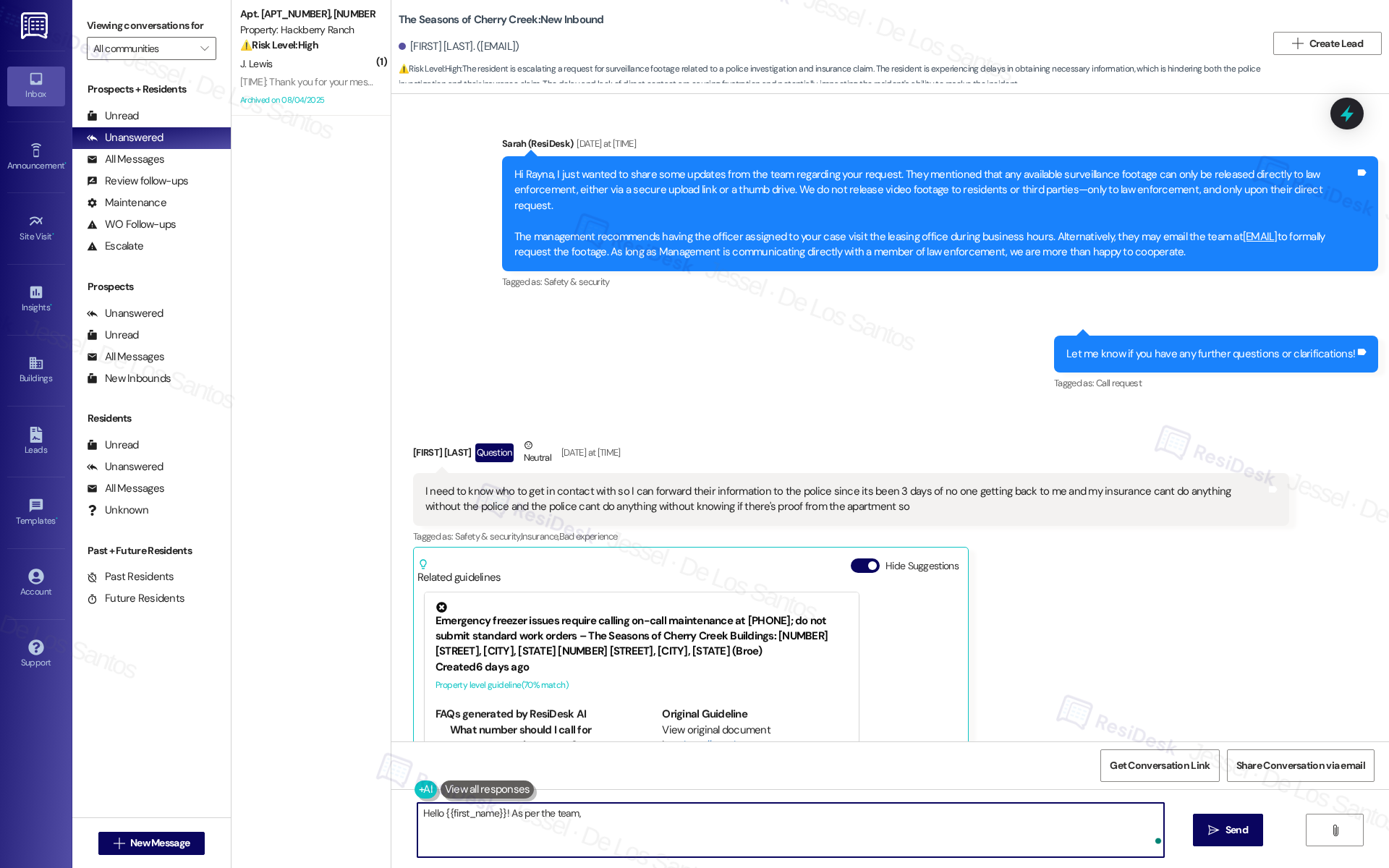 paste on "Please tell the resident to file a police report and we will be able to provide anything we have to them. Unfortunately, we don't give footage to residents." 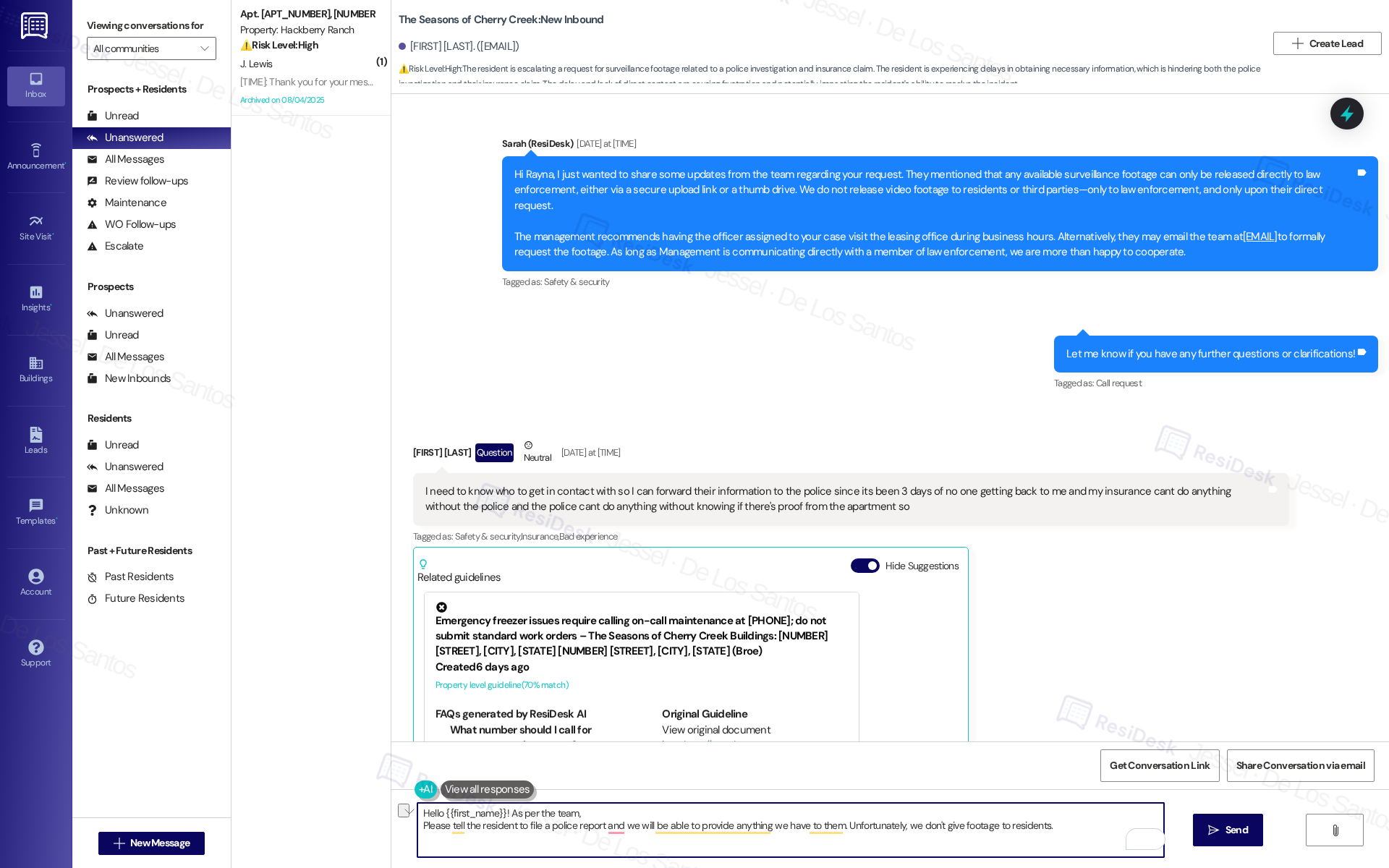 drag, startPoint x: 517, startPoint y: 825, endPoint x: 407, endPoint y: 827, distance: 110.01818 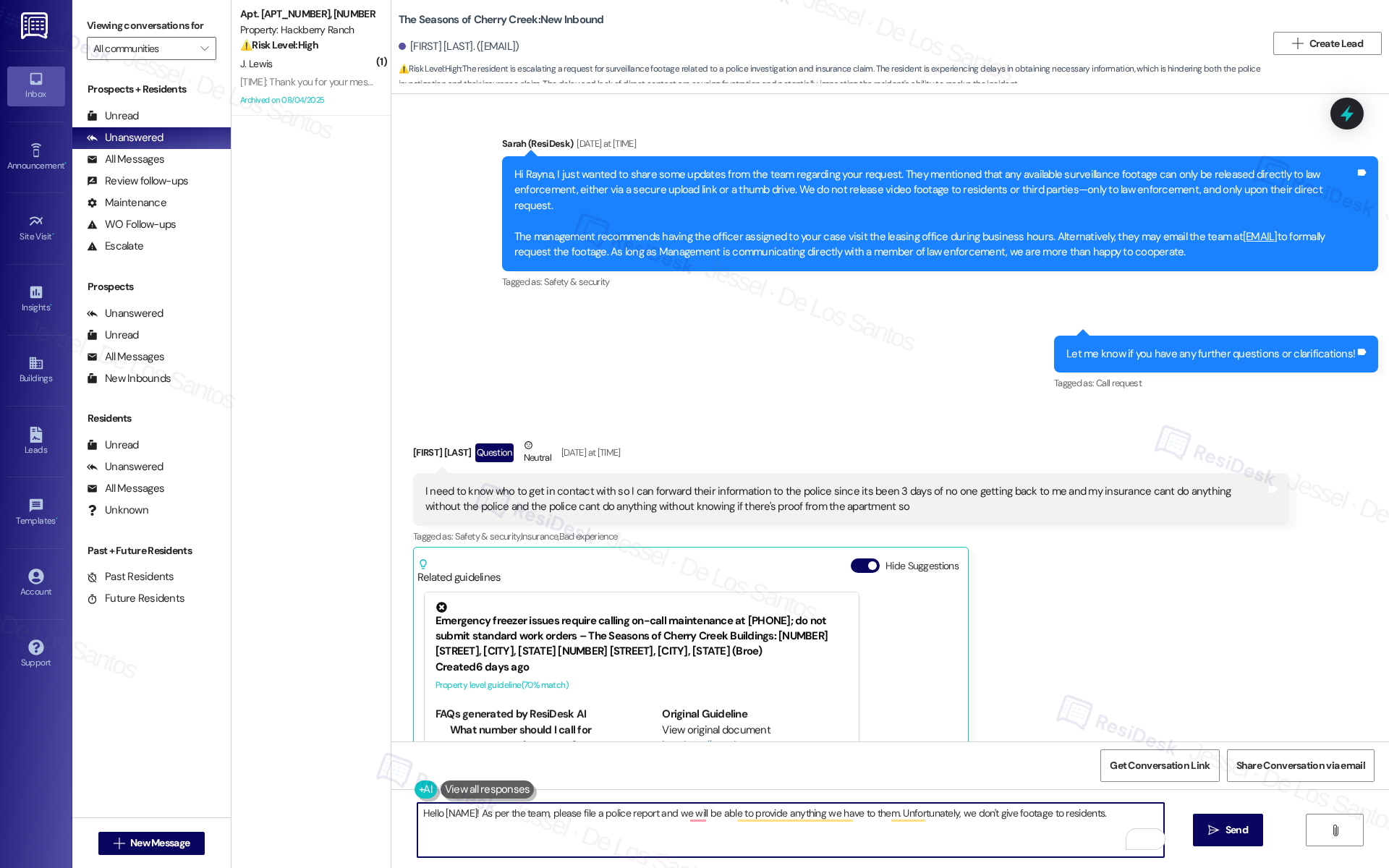 click on "Hello [NAME]! As per the team, please file a police report and we will be able to provide anything we have to them. Unfortunately, we don't give footage to residents." at bounding box center [791, 830] 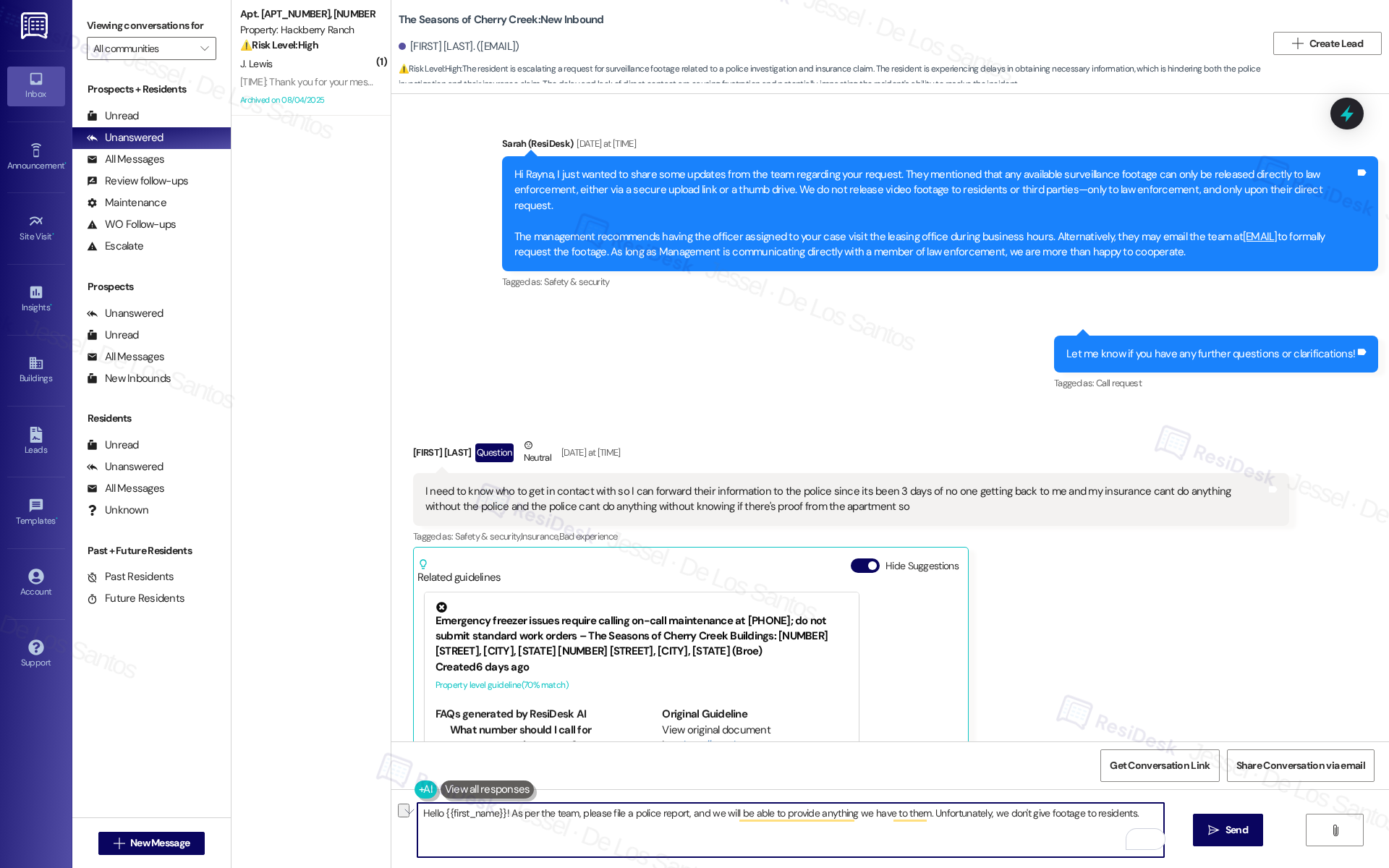 drag, startPoint x: 565, startPoint y: 813, endPoint x: 500, endPoint y: 817, distance: 65.122961 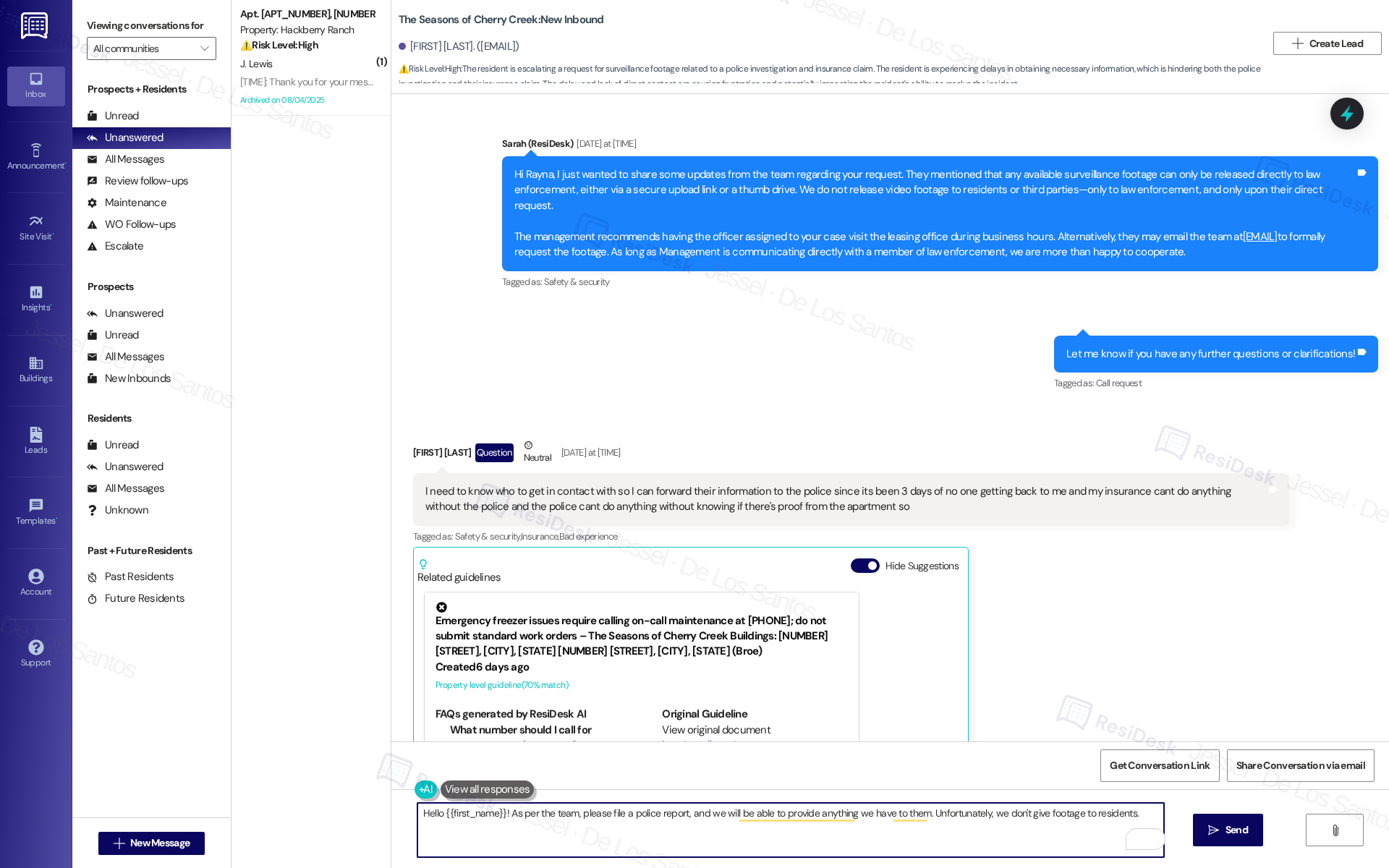 click on "Hello {{first_name}}! As per the team, please file a police report, and we will be able to provide anything we have to them. Unfortunately, we don't give footage to residents." at bounding box center [791, 830] 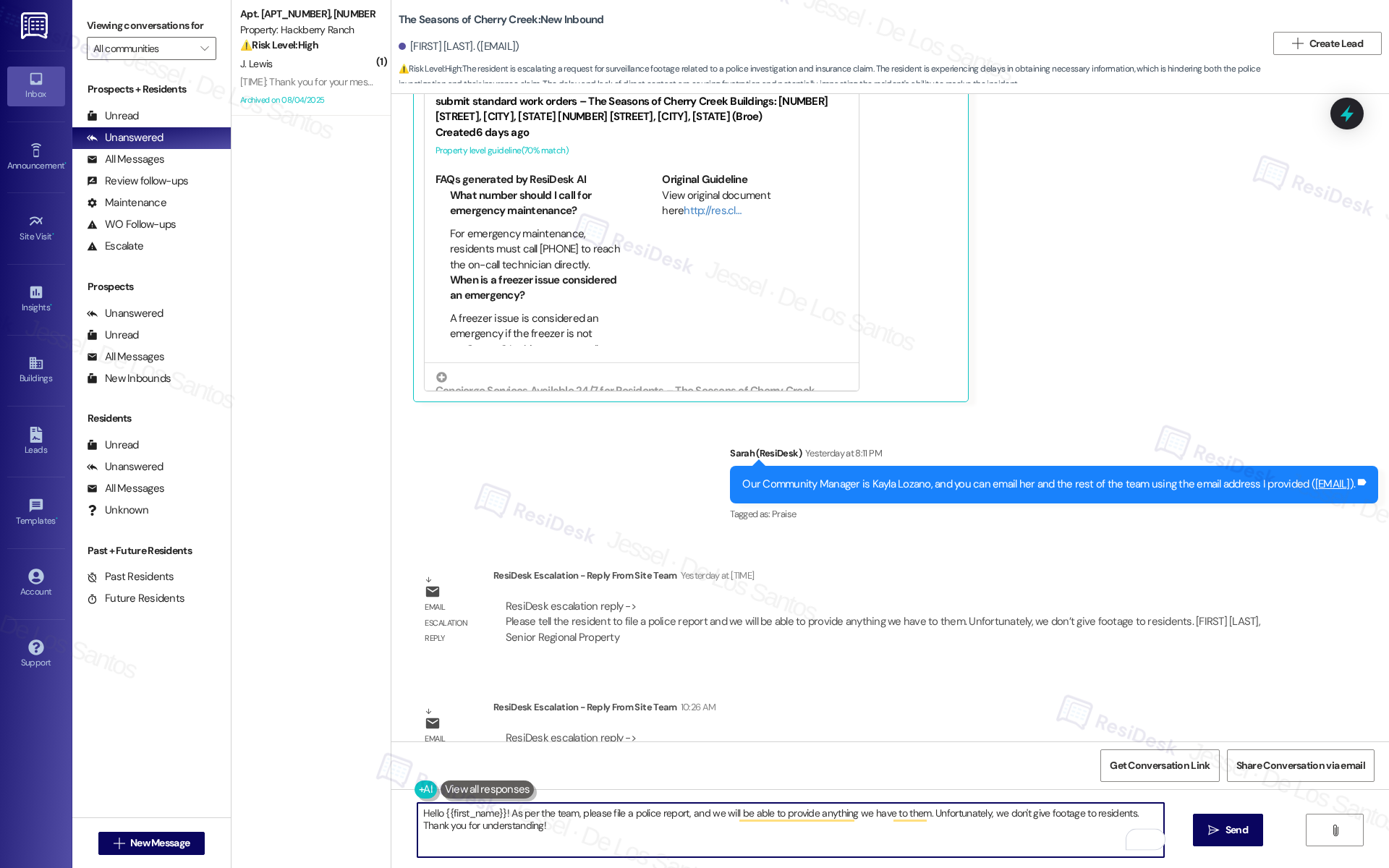 scroll, scrollTop: 1431, scrollLeft: 0, axis: vertical 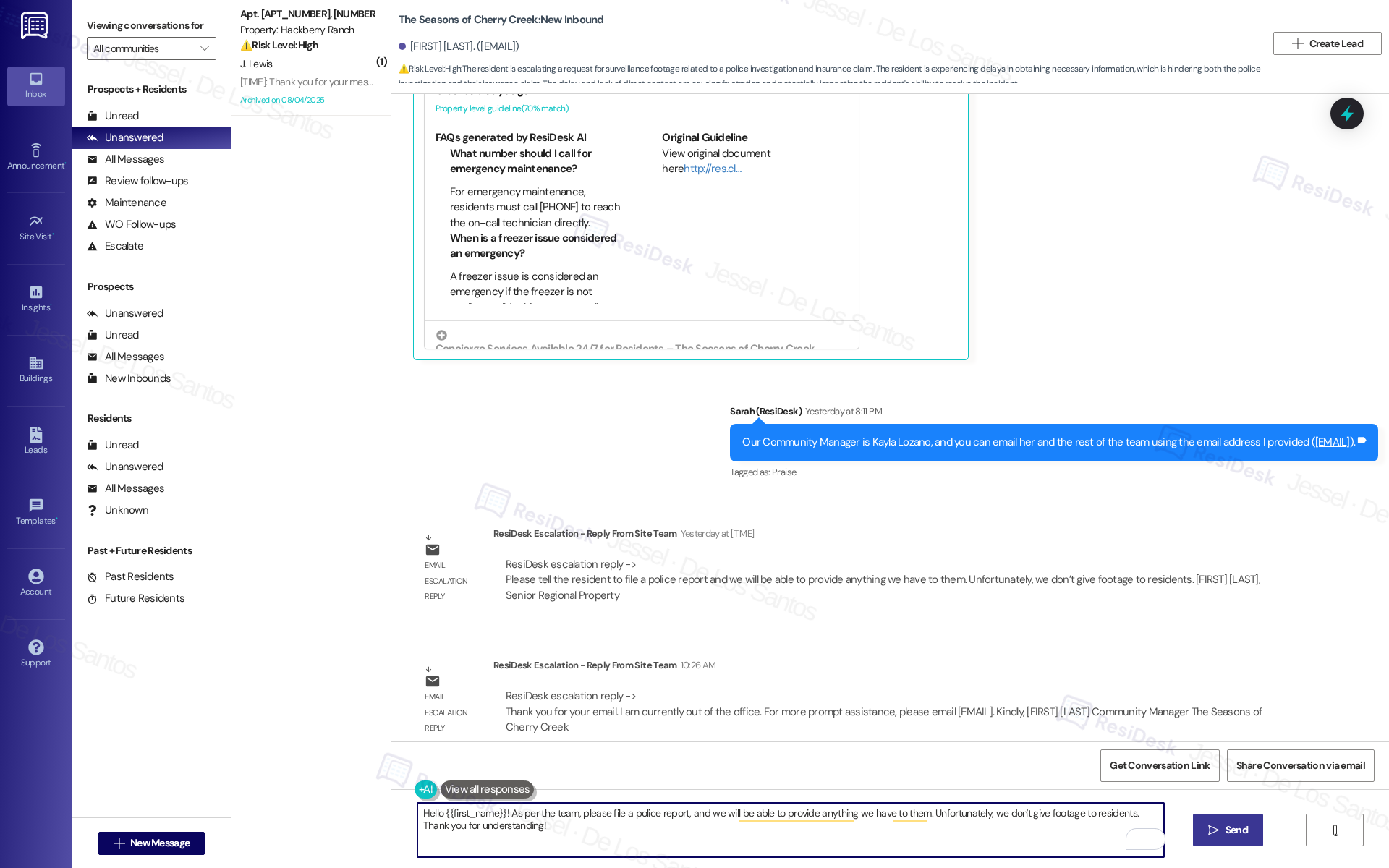type on "Hello {{first_name}}! As per the team, please file a police report, and we will be able to provide anything we have to them. Unfortunately, we don't give footage to residents. Thank you for understanding!" 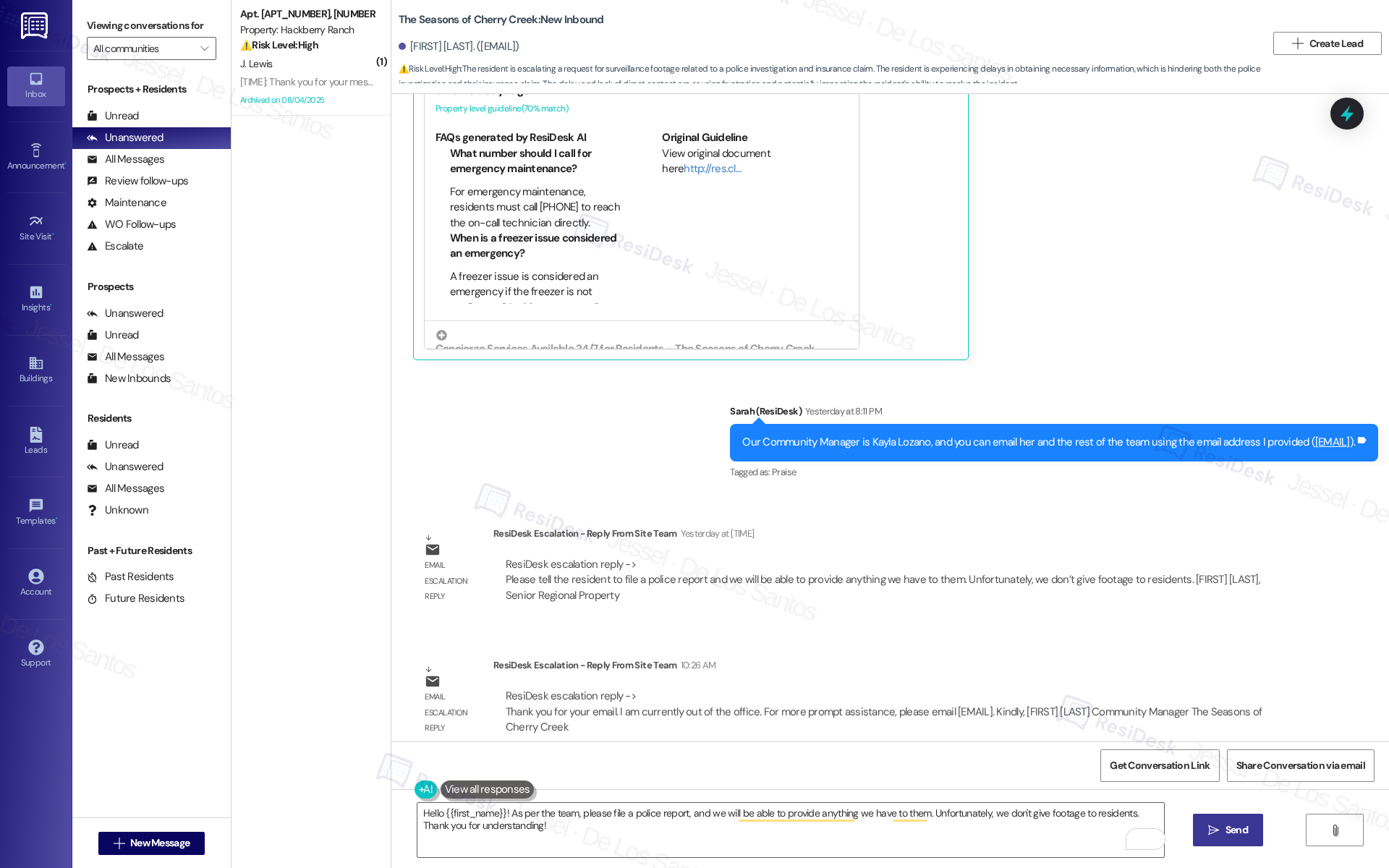 click on "Send" at bounding box center [1236, 830] 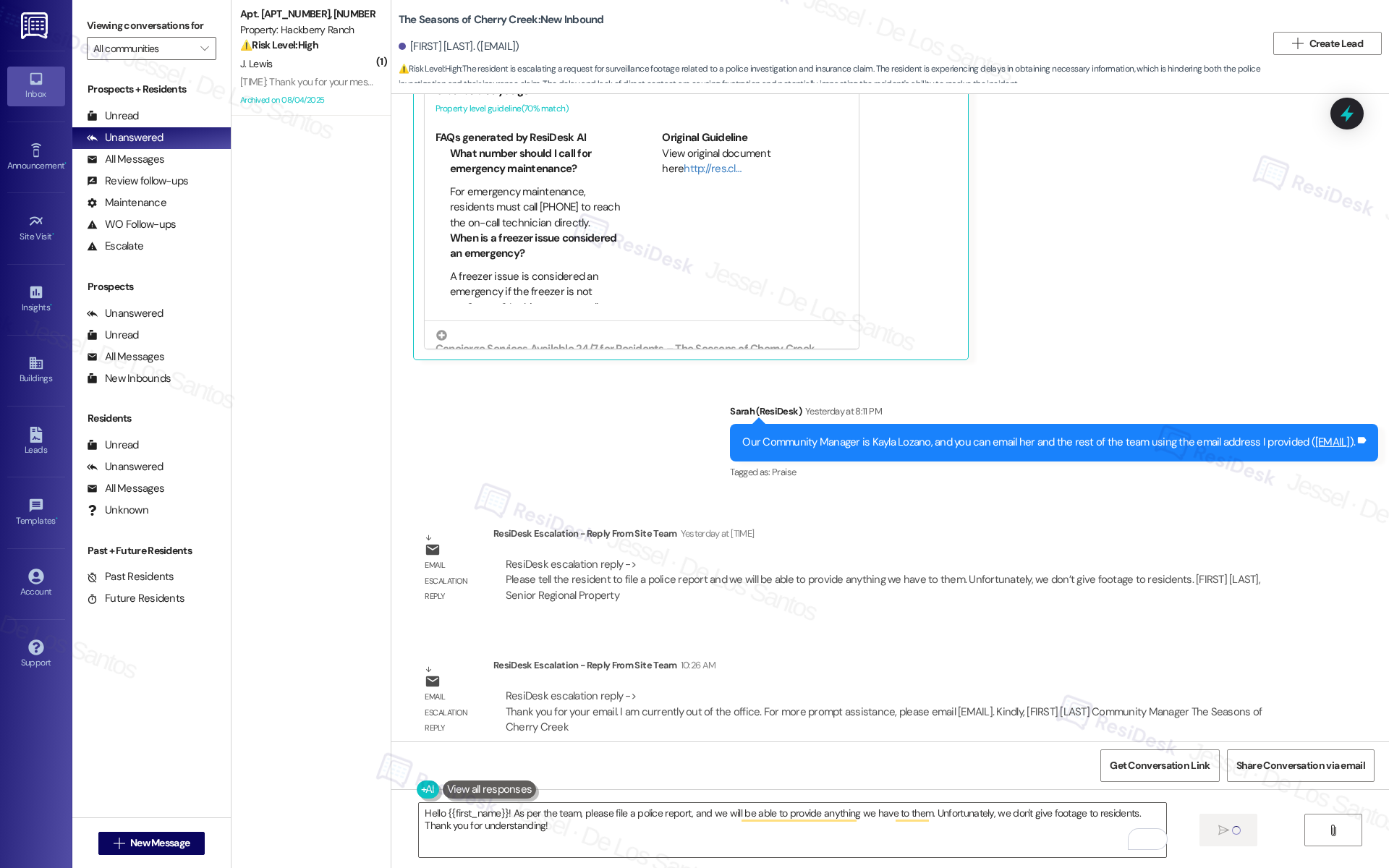 type 